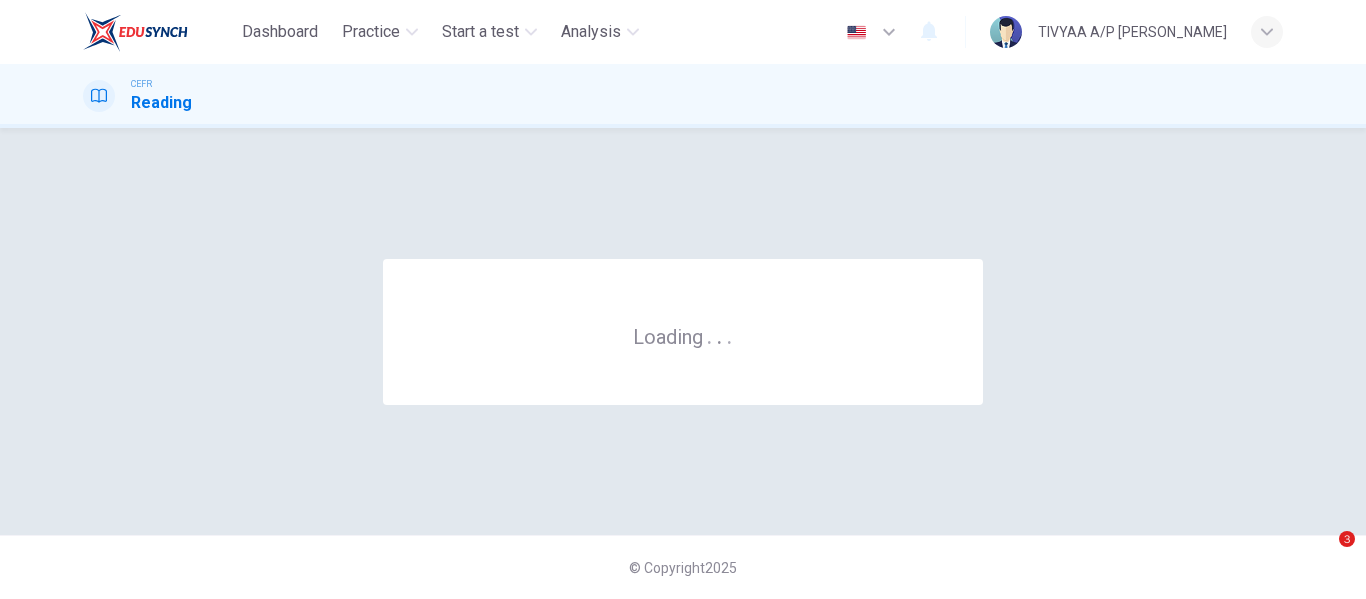 scroll, scrollTop: 0, scrollLeft: 0, axis: both 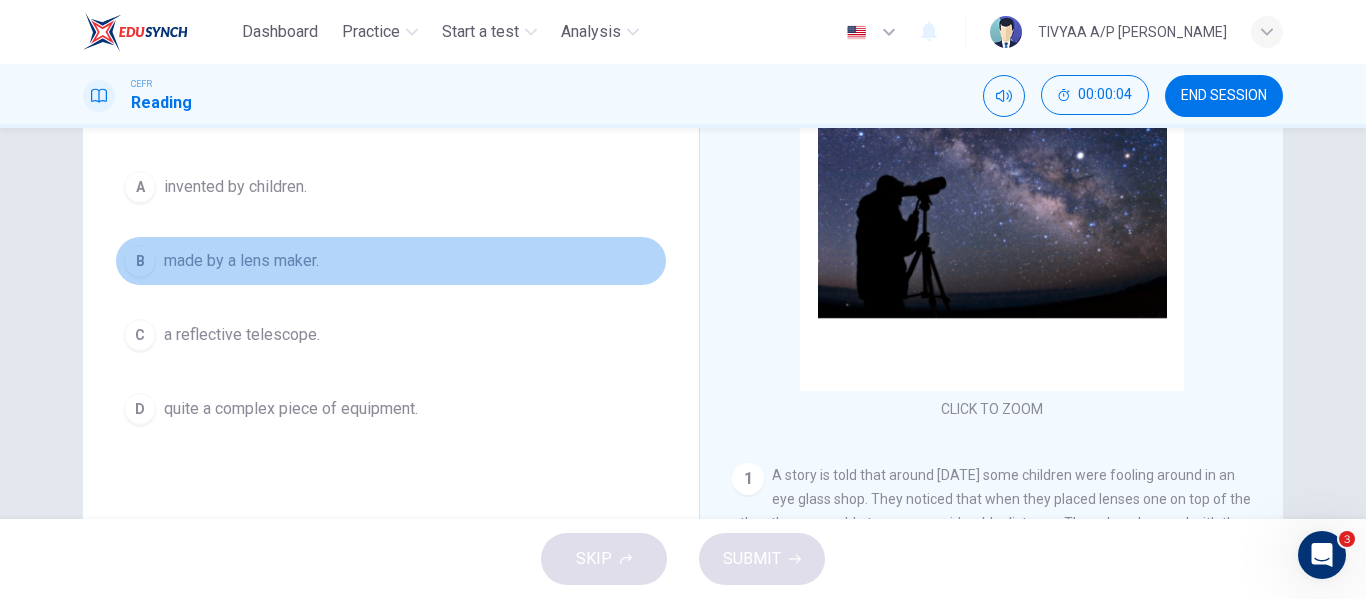 click on "made by a lens maker." at bounding box center [241, 261] 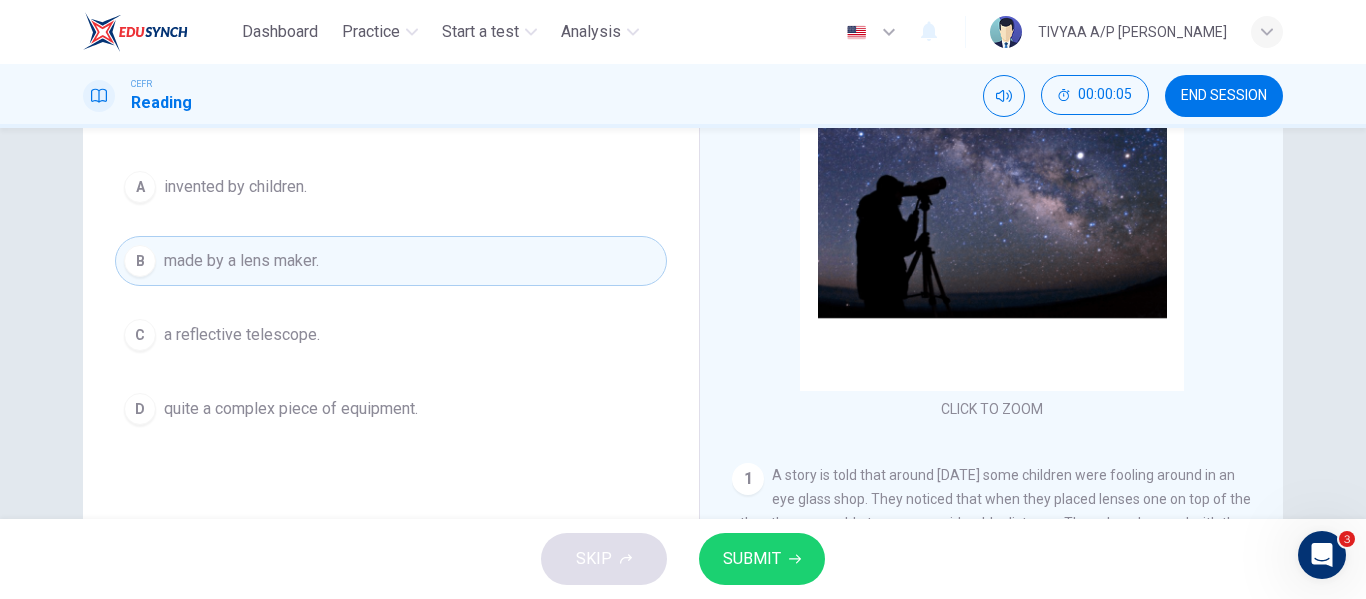 click on "SUBMIT" at bounding box center (752, 559) 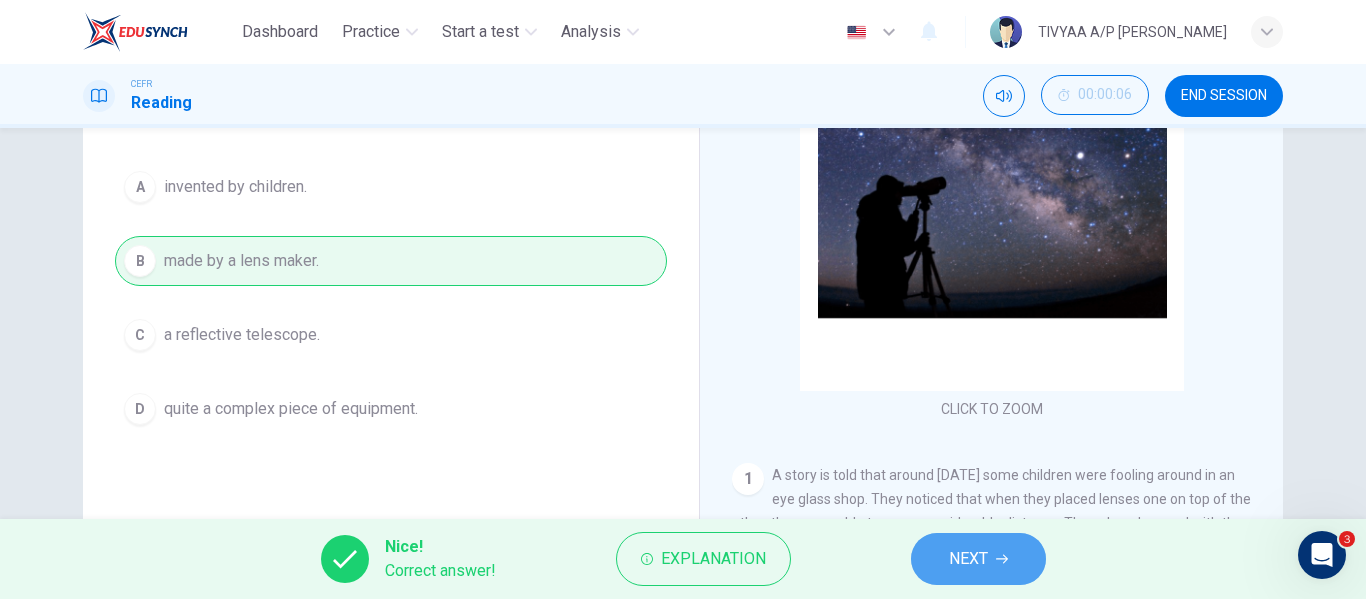 click on "NEXT" at bounding box center [968, 559] 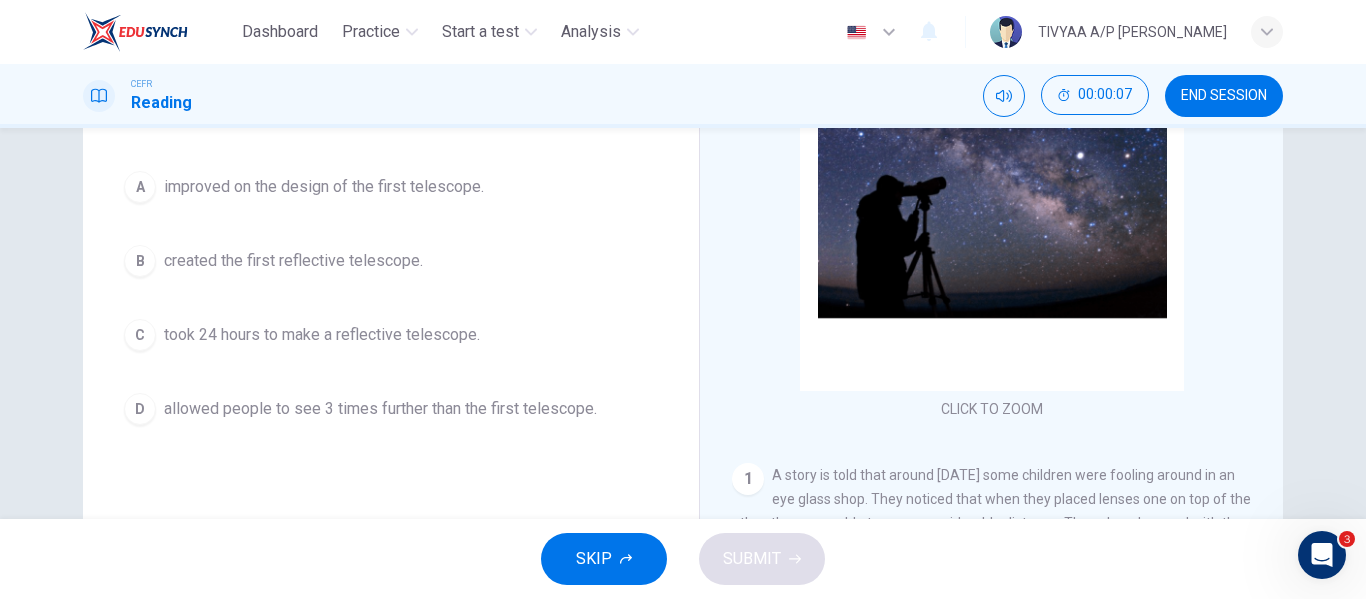scroll, scrollTop: 142, scrollLeft: 0, axis: vertical 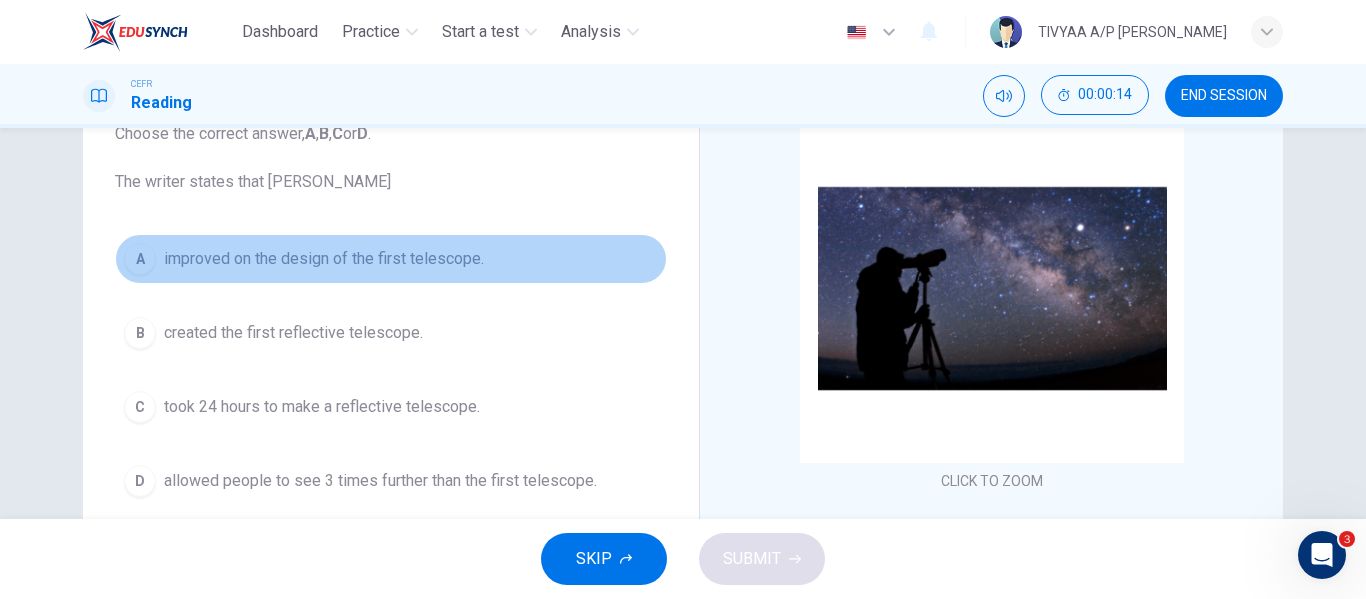 click on "improved on the design of the first telescope." at bounding box center [324, 259] 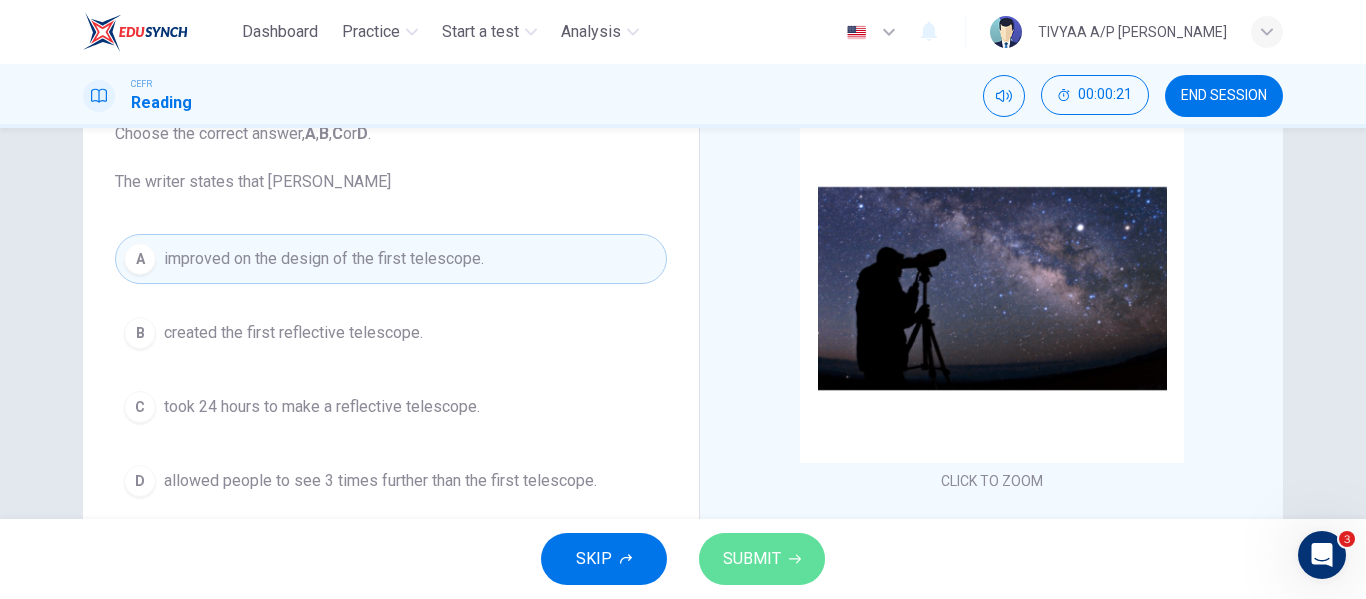 click on "SUBMIT" at bounding box center (752, 559) 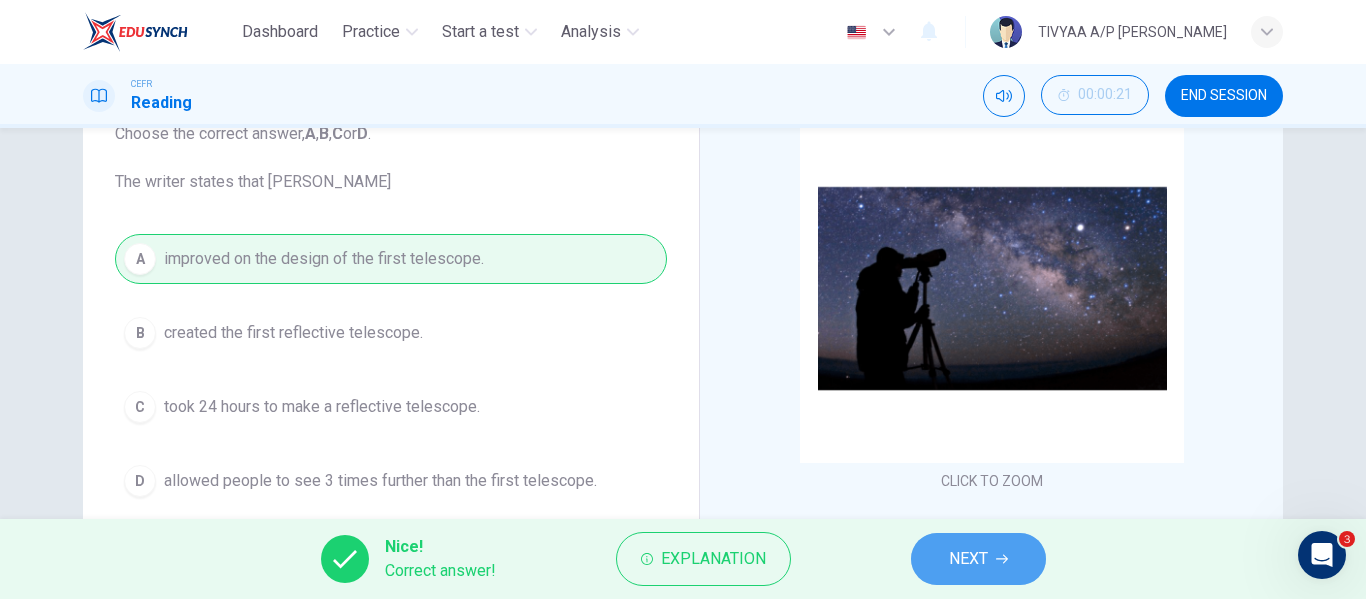 click on "NEXT" at bounding box center (968, 559) 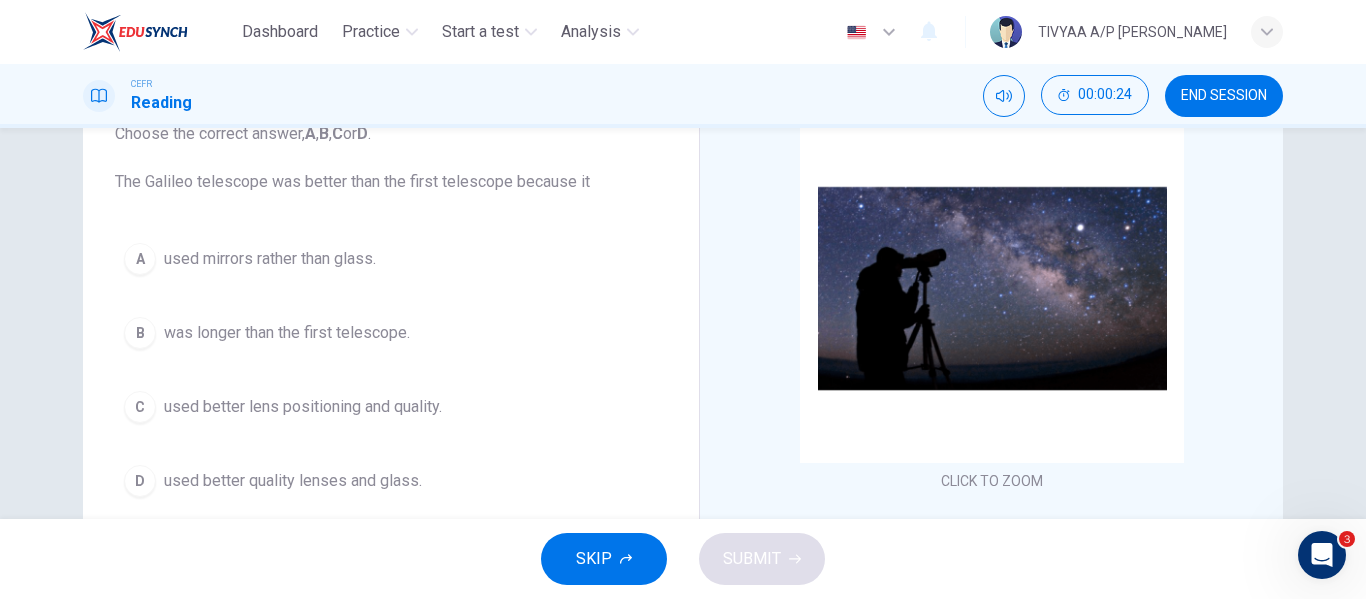 click on "used better lens positioning and quality." at bounding box center [303, 407] 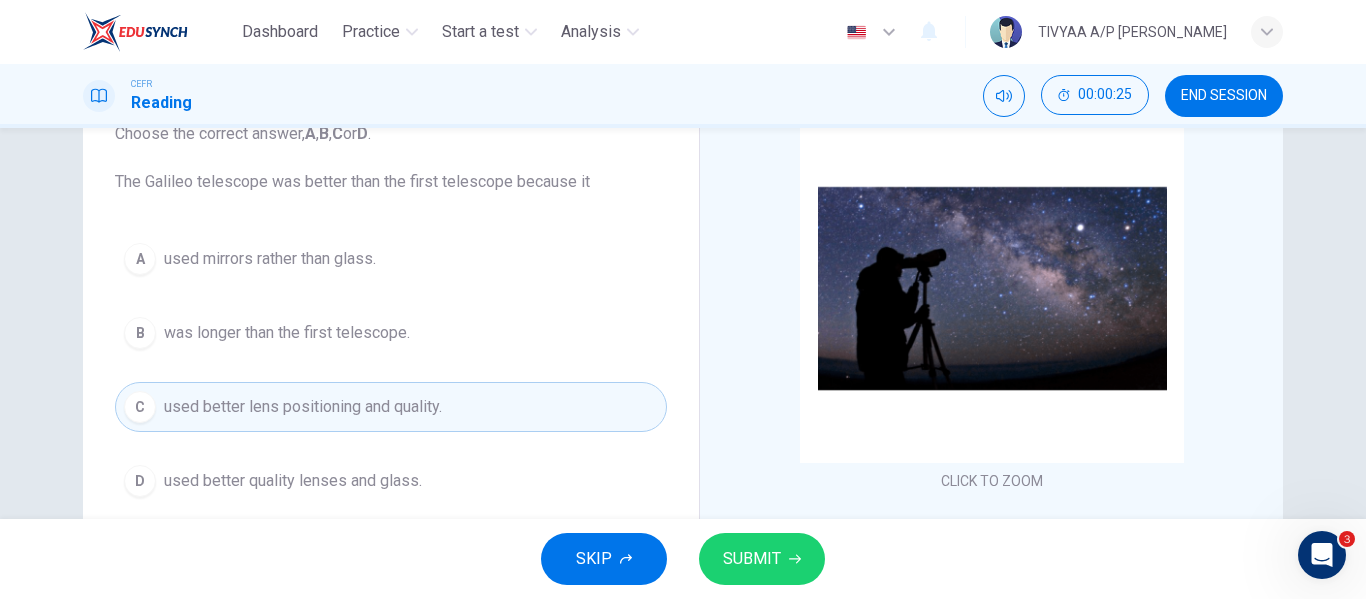 click on "SUBMIT" at bounding box center (752, 559) 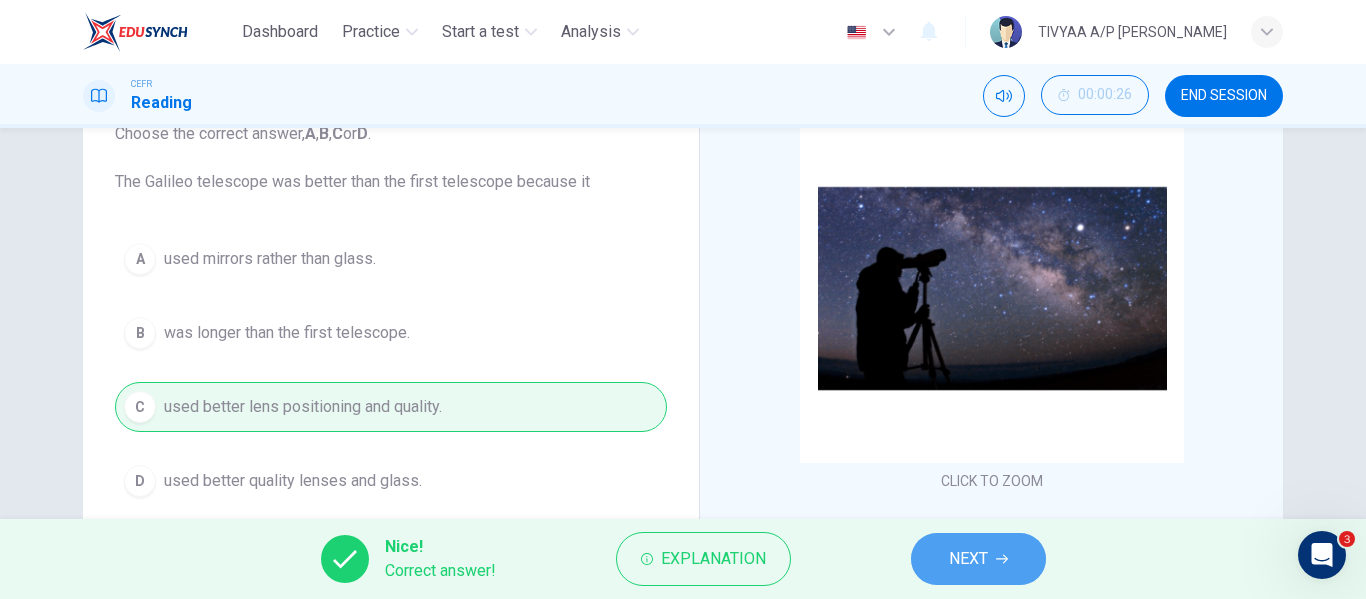 click on "NEXT" at bounding box center (968, 559) 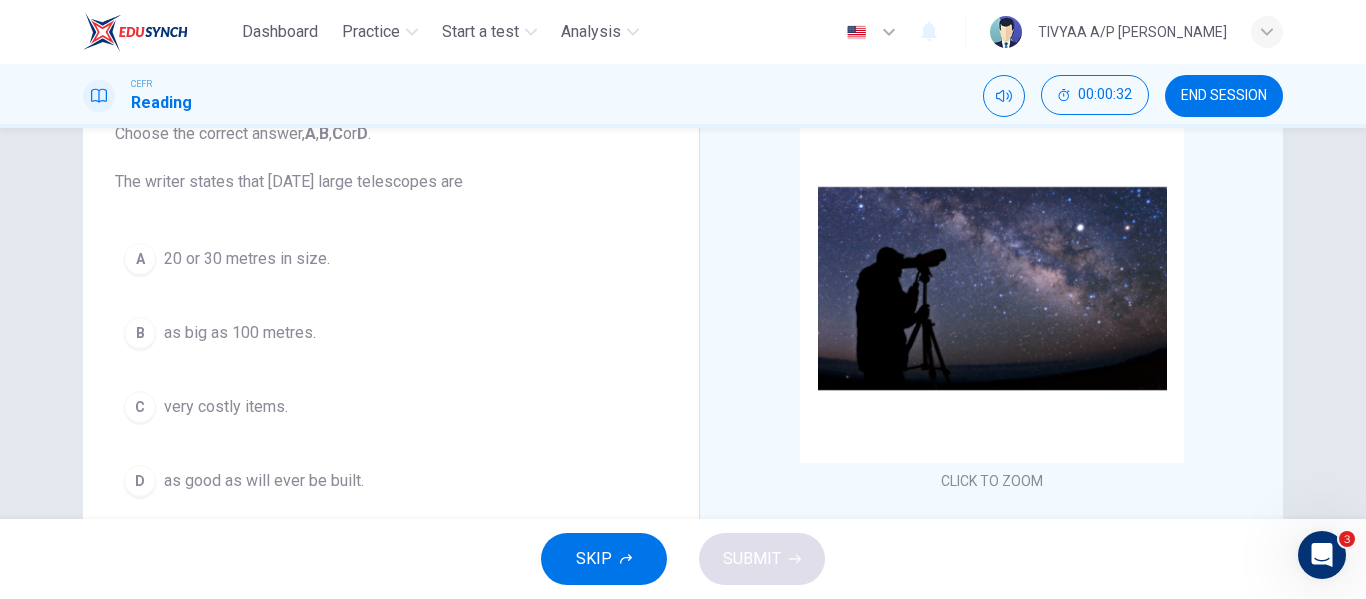 type 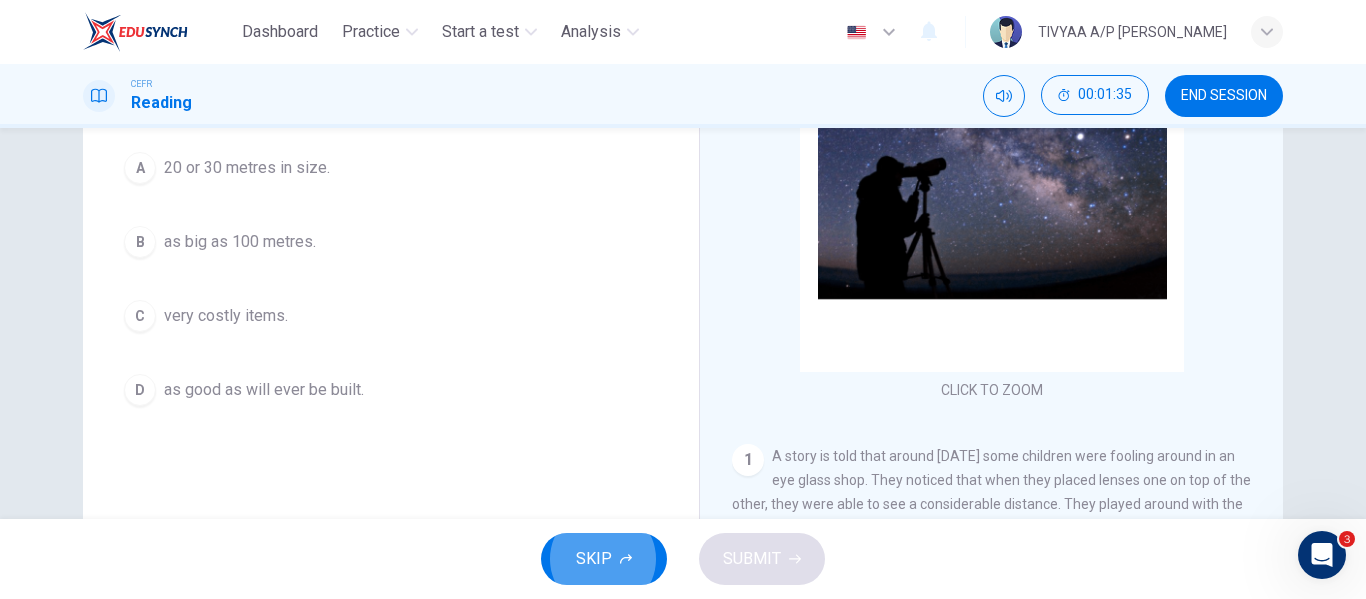 scroll, scrollTop: 258, scrollLeft: 0, axis: vertical 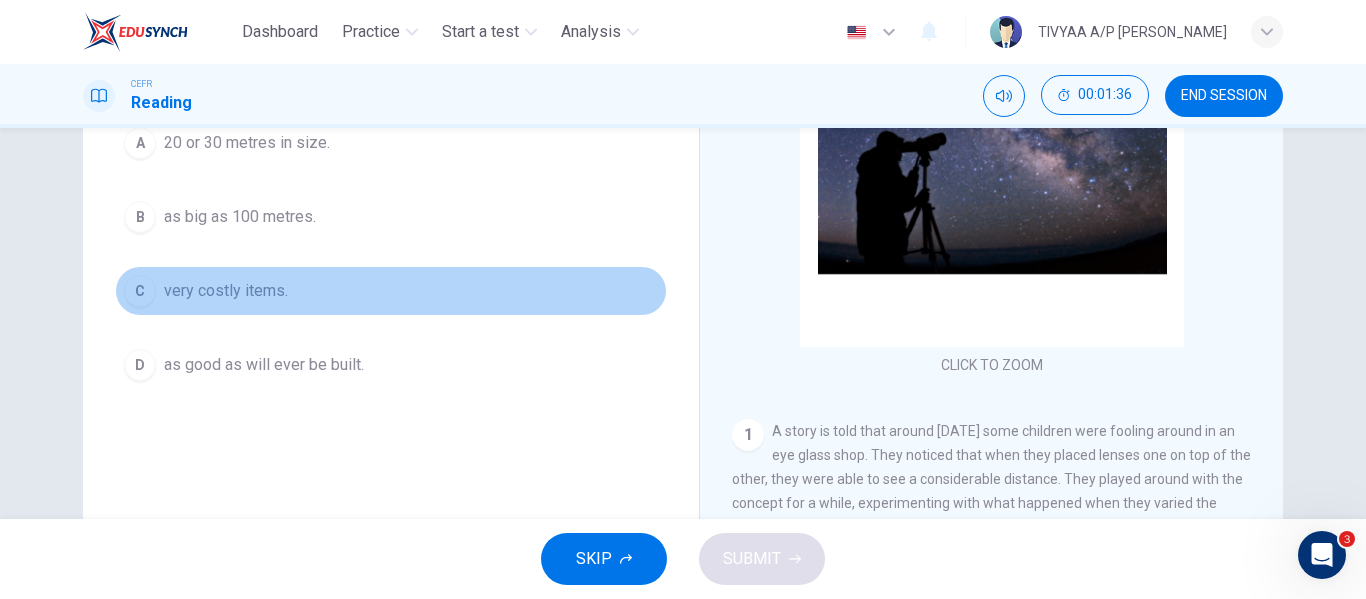 click on "C very costly items." at bounding box center [391, 291] 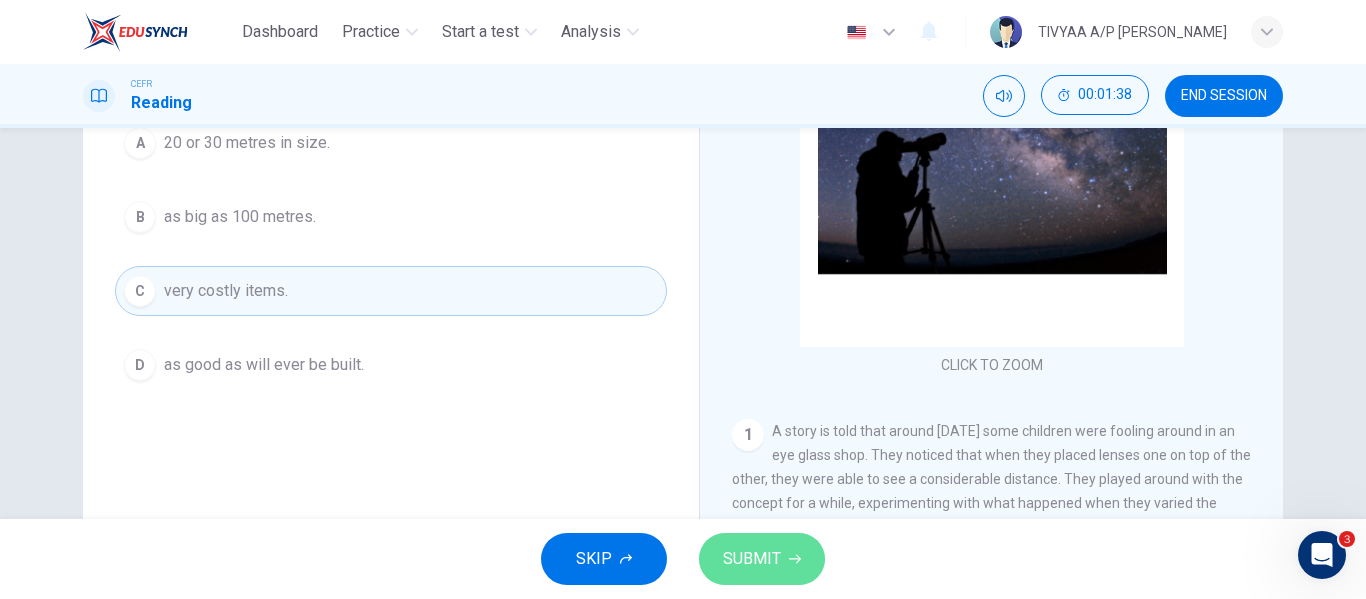 click on "SUBMIT" at bounding box center [752, 559] 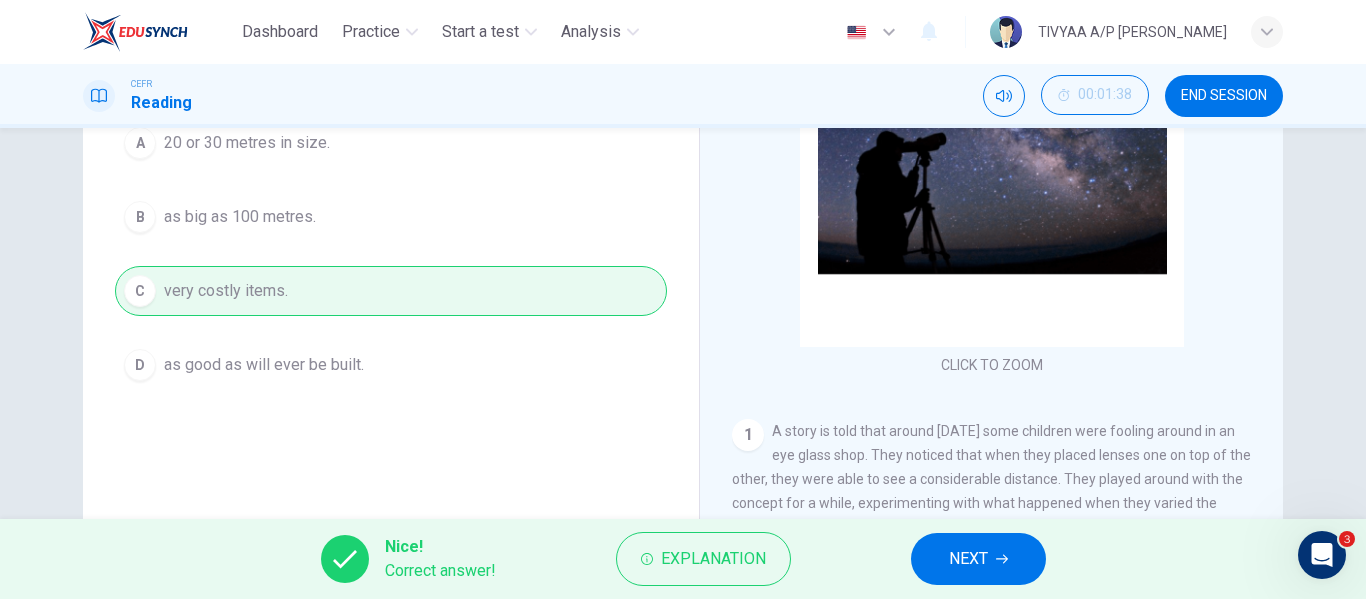 type 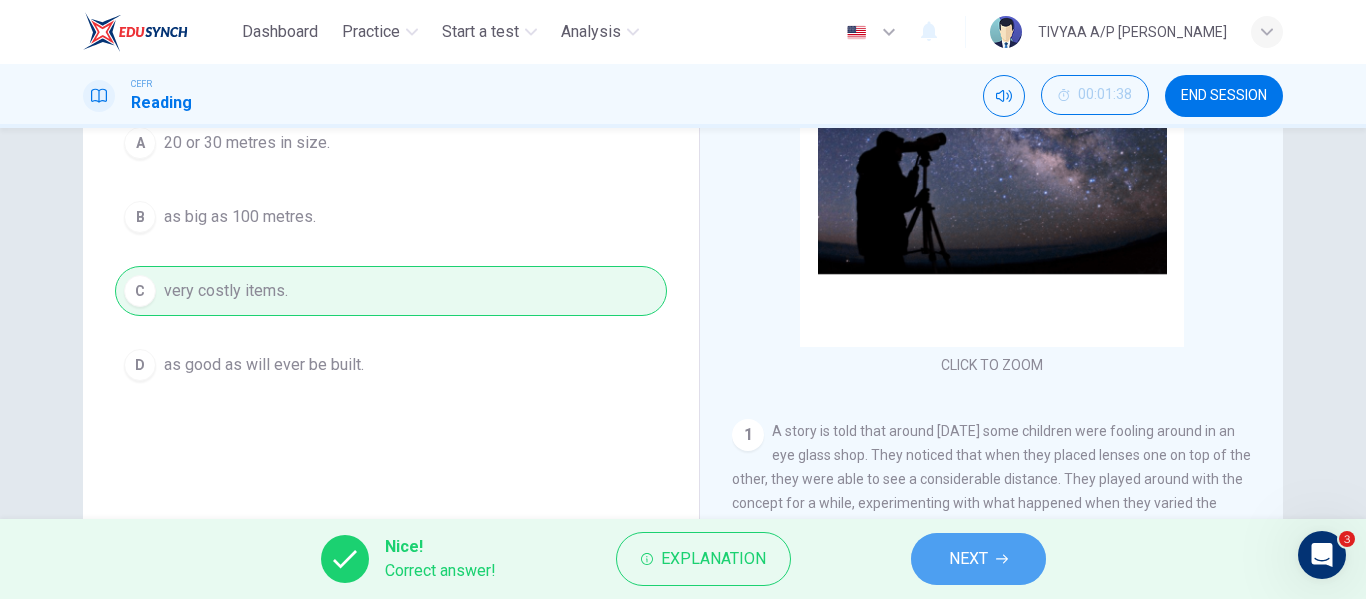 click on "NEXT" at bounding box center [978, 559] 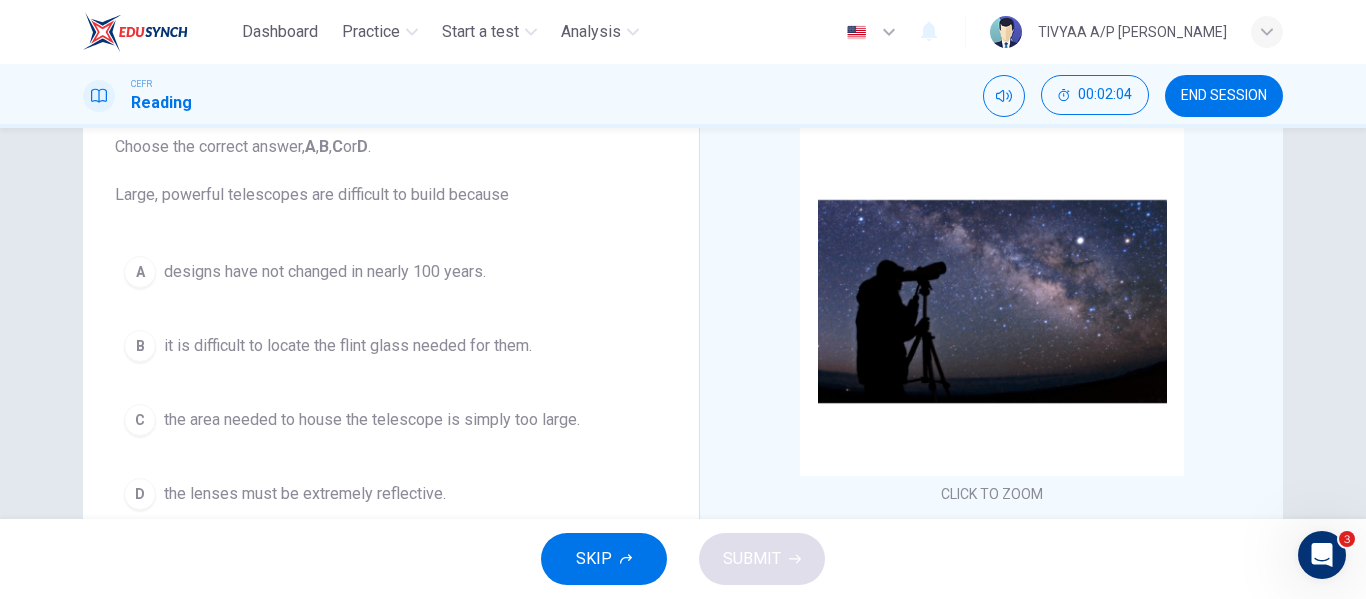 scroll, scrollTop: 172, scrollLeft: 0, axis: vertical 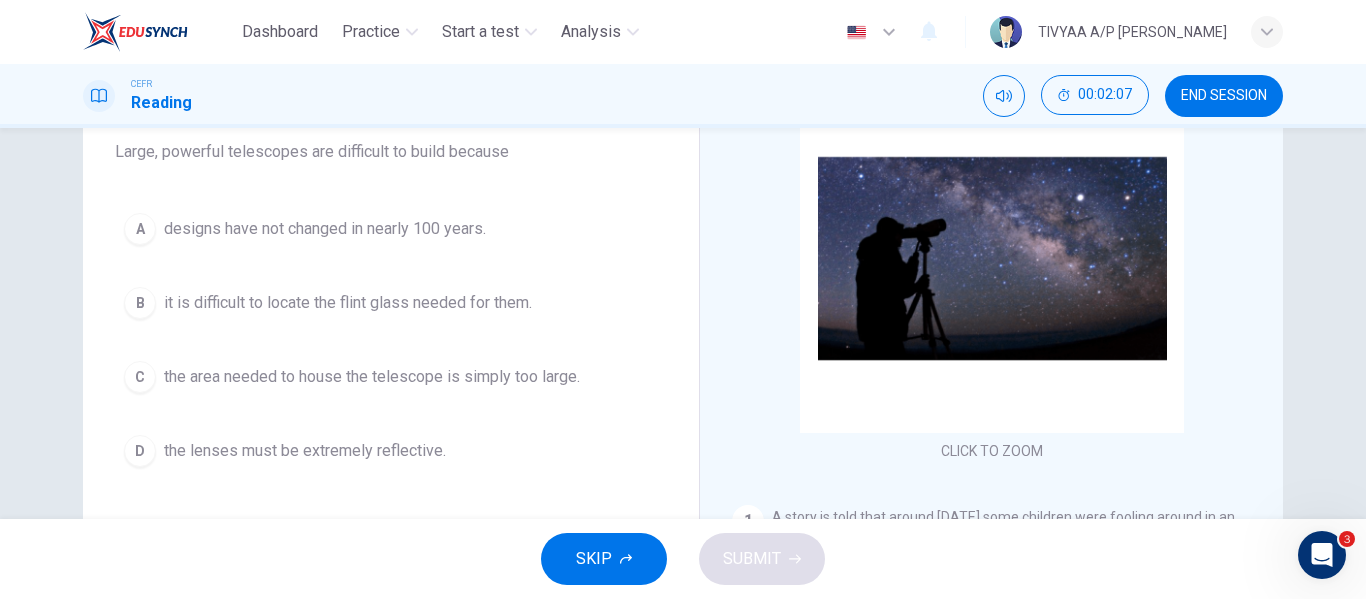 click on "C the area needed to house the telescope is simply too large." at bounding box center [391, 377] 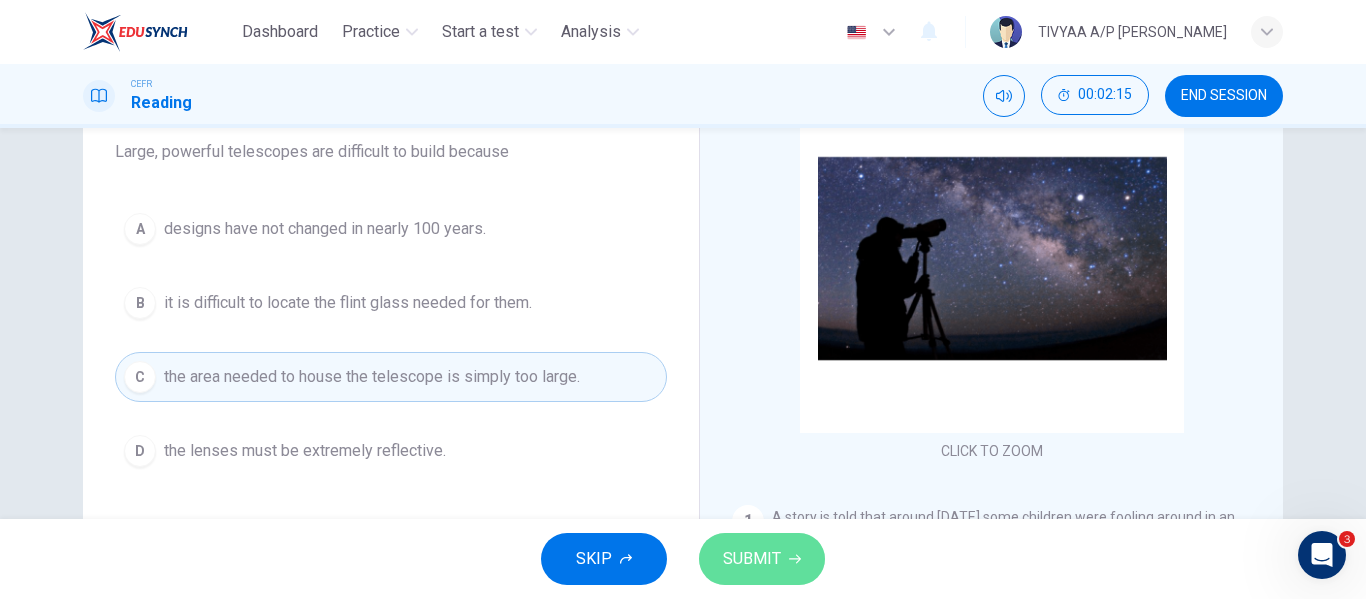 click on "SUBMIT" at bounding box center (752, 559) 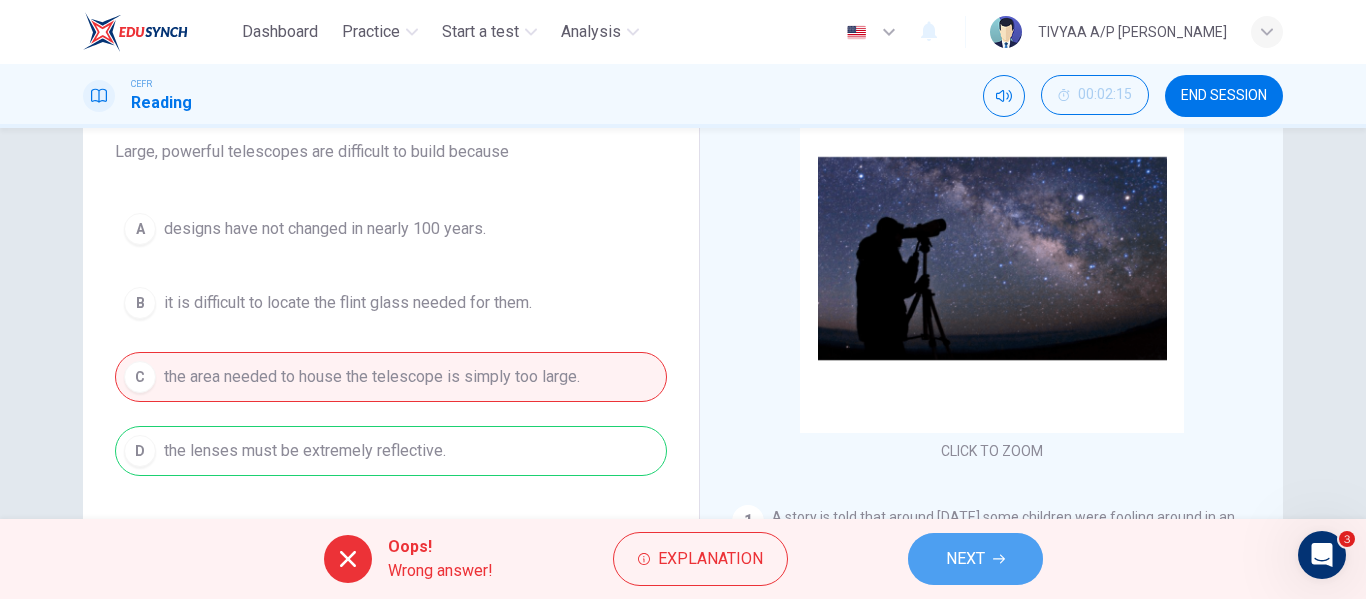 click on "NEXT" at bounding box center [965, 559] 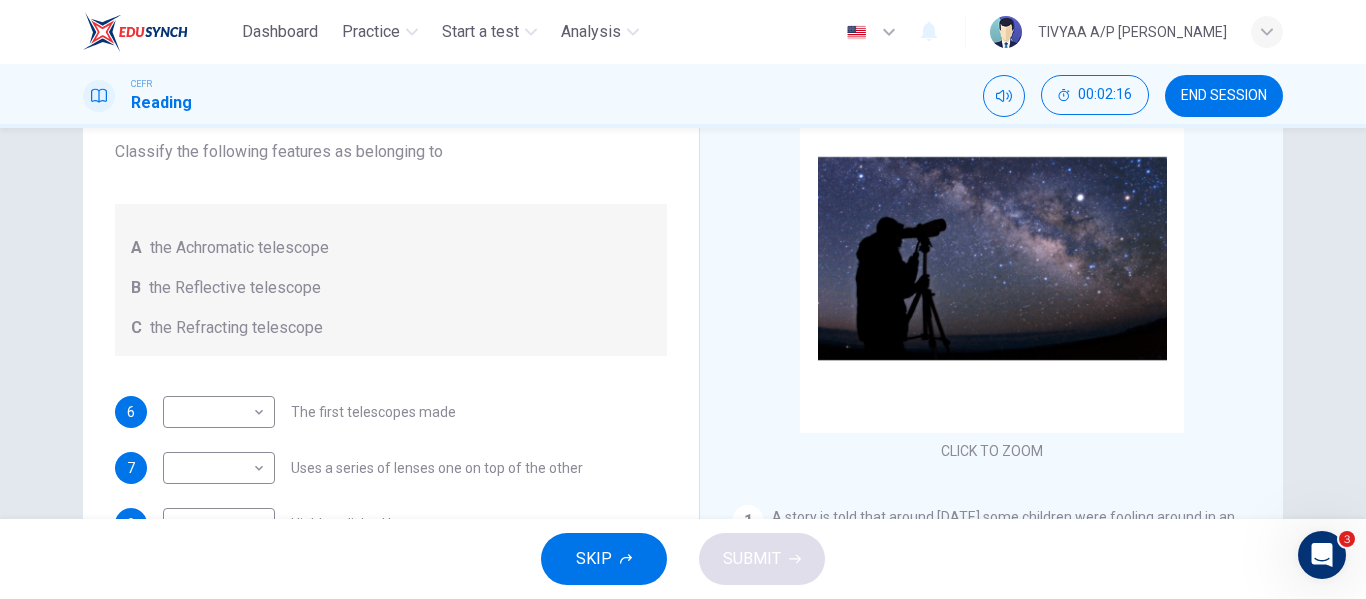 scroll, scrollTop: 1, scrollLeft: 0, axis: vertical 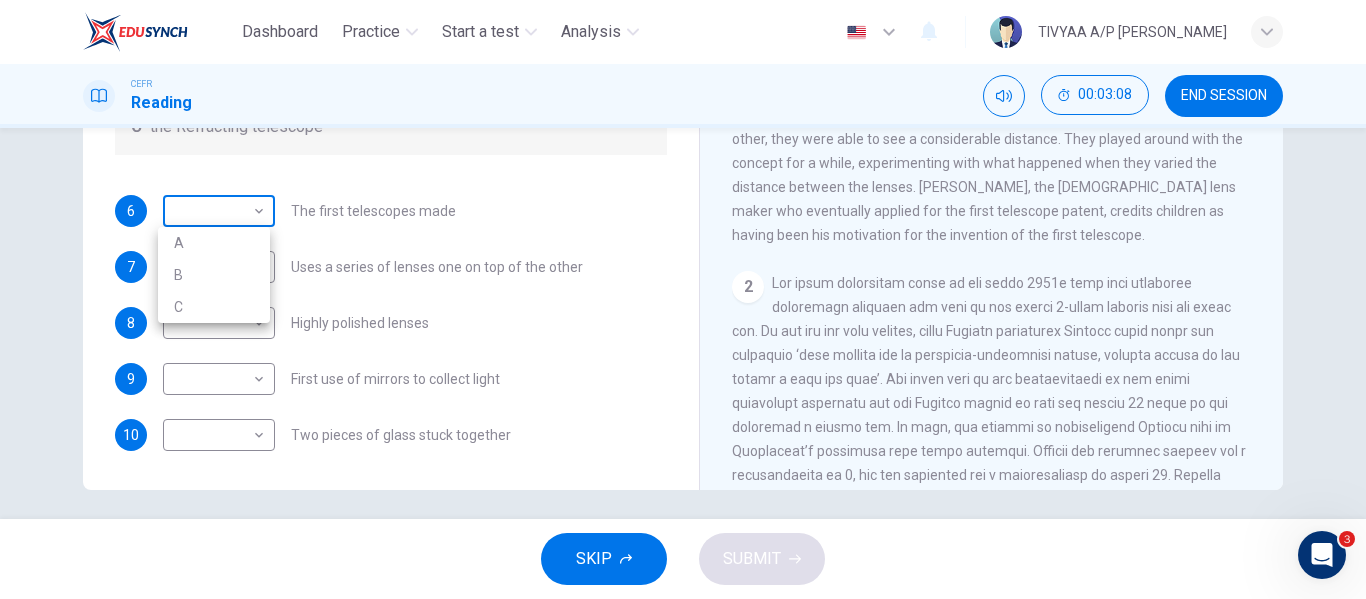 click on "Dashboard Practice Start a test Analysis English en ​ TIVYAA A/P [PERSON_NAME] CEFR Reading 00:03:08 END SESSION Questions 6 - 10 Write the correct letter A, B or C, in the boxes below.
Classify the following features as belonging to A the Achromatic telescope B the Reflective telescope C the Refracting telescope 6 ​ ​ The first telescopes made 7 ​ ​ Uses a series of lenses one on top of the other 8 ​ ​ Highly polished lenses 9 ​ ​ First use of mirrors to collect light 10 ​ ​ Two pieces of glass stuck together Looking in the Telescope CLICK TO ZOOM Click to Zoom 1 2 3 4 5 SKIP SUBMIT EduSynch - Online Language Proficiency Testing 3 Dashboard Practice Start a test Analysis Notifications © Copyright  2025 A B C" at bounding box center (683, 299) 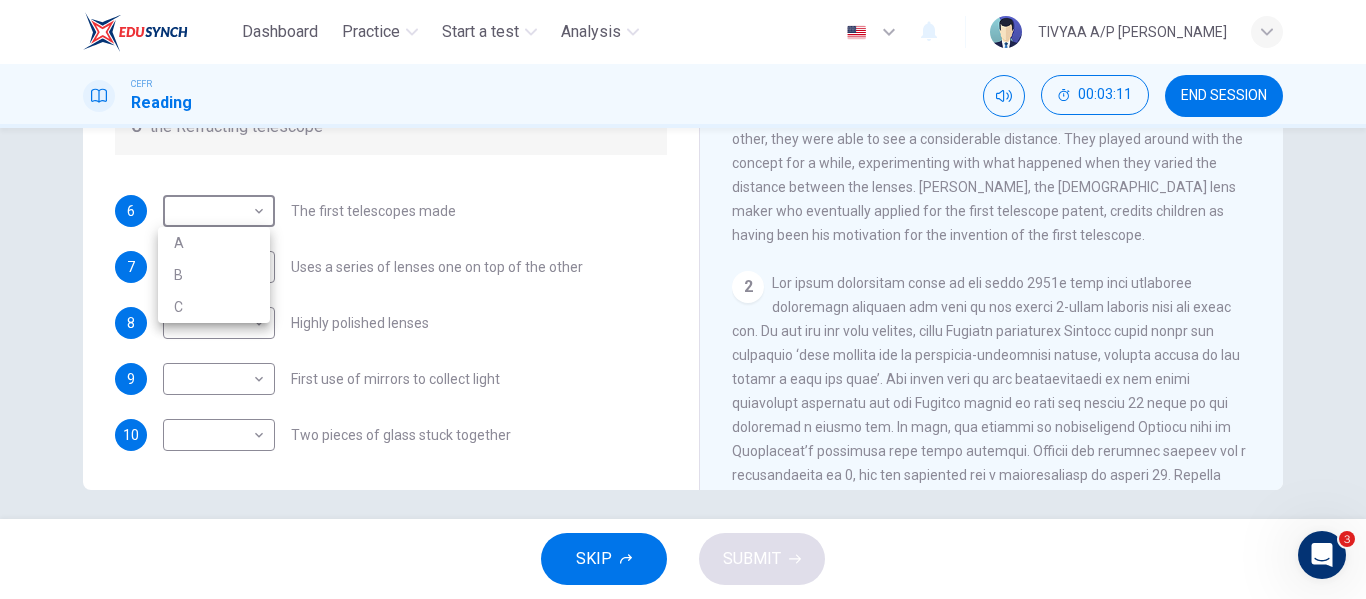 click at bounding box center [683, 299] 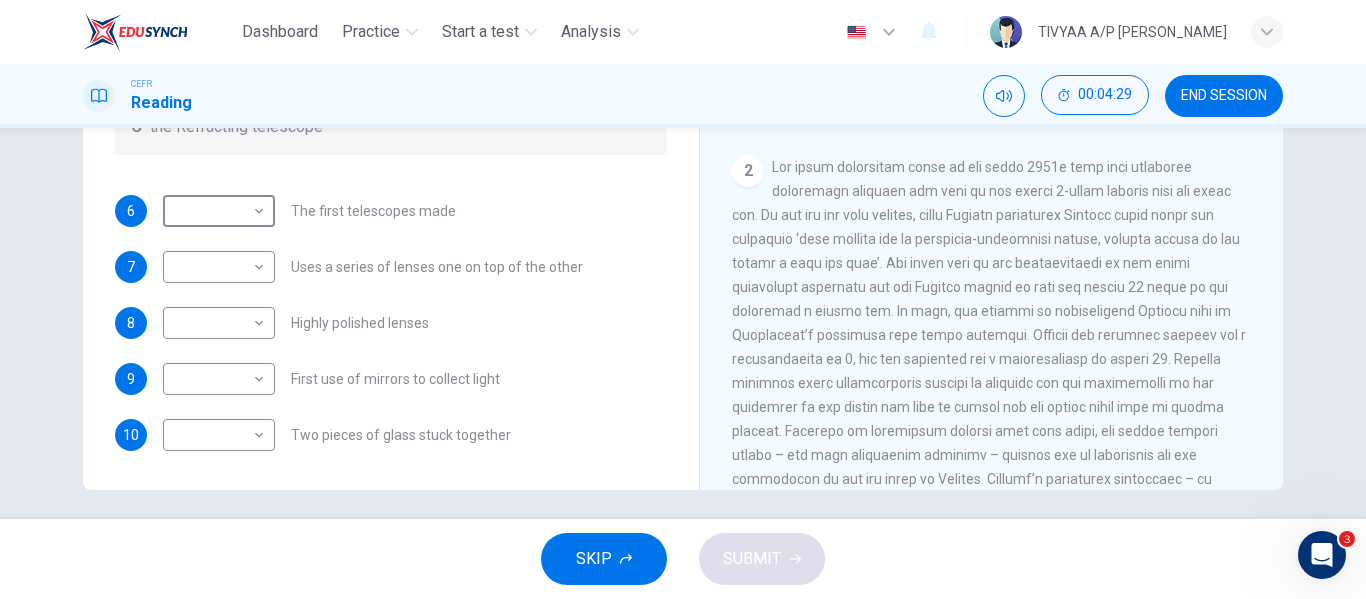 scroll, scrollTop: 345, scrollLeft: 0, axis: vertical 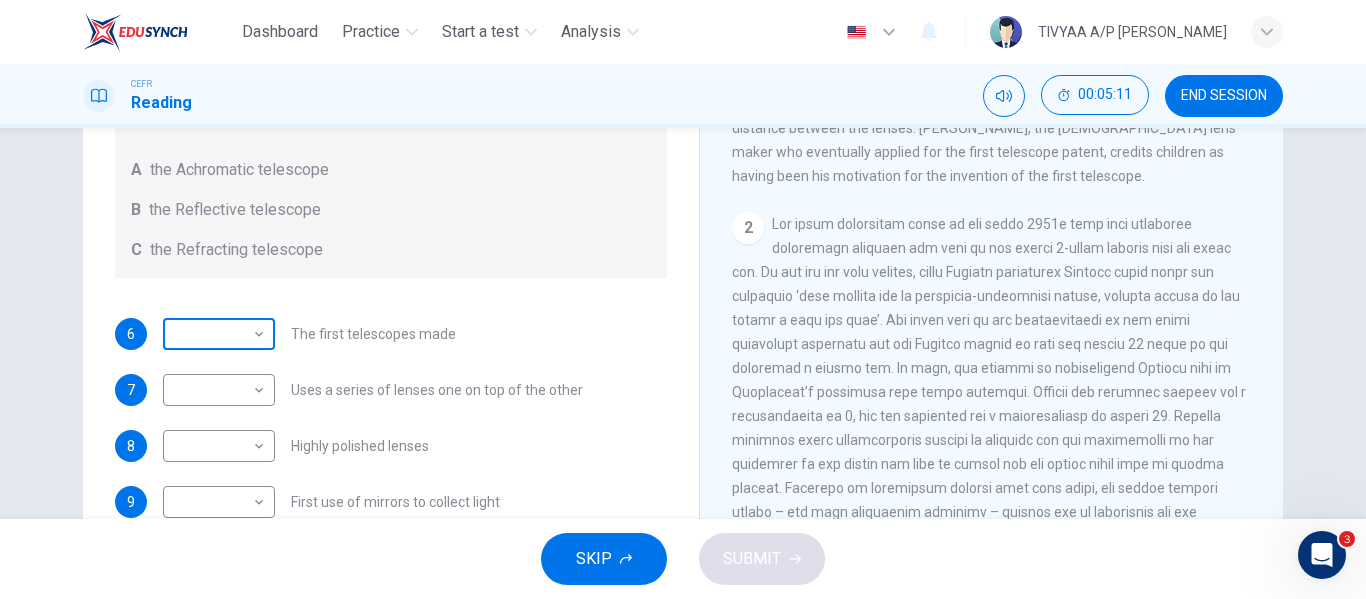 click on "Dashboard Practice Start a test Analysis English en ​ TIVYAA A/P [PERSON_NAME] CEFR Reading 00:05:11 END SESSION Questions 6 - 10 Write the correct letter A, B or C, in the boxes below.
Classify the following features as belonging to A the Achromatic telescope B the Reflective telescope C the Refracting telescope 6 ​ ​ The first telescopes made 7 ​ ​ Uses a series of lenses one on top of the other 8 ​ ​ Highly polished lenses 9 ​ ​ First use of mirrors to collect light 10 ​ ​ Two pieces of glass stuck together Looking in the Telescope CLICK TO ZOOM Click to Zoom 1 2 3 4 5 SKIP SUBMIT EduSynch - Online Language Proficiency Testing 3 Dashboard Practice Start a test Analysis Notifications © Copyright  2025" at bounding box center [683, 299] 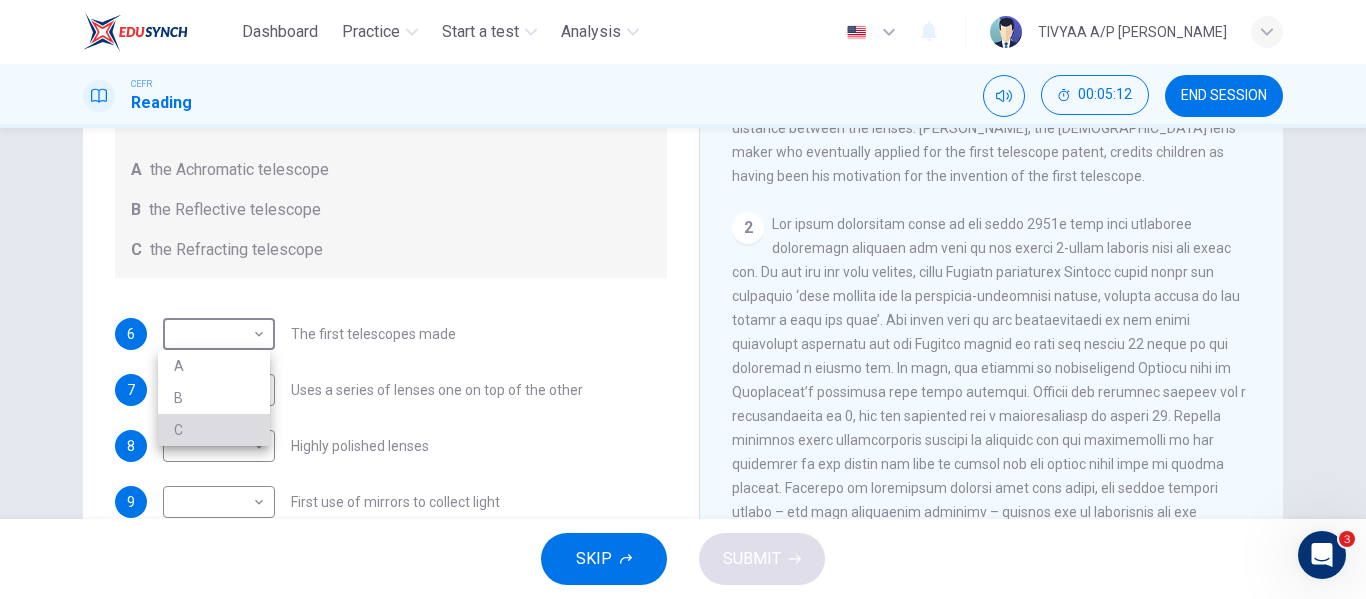 click on "C" at bounding box center (214, 430) 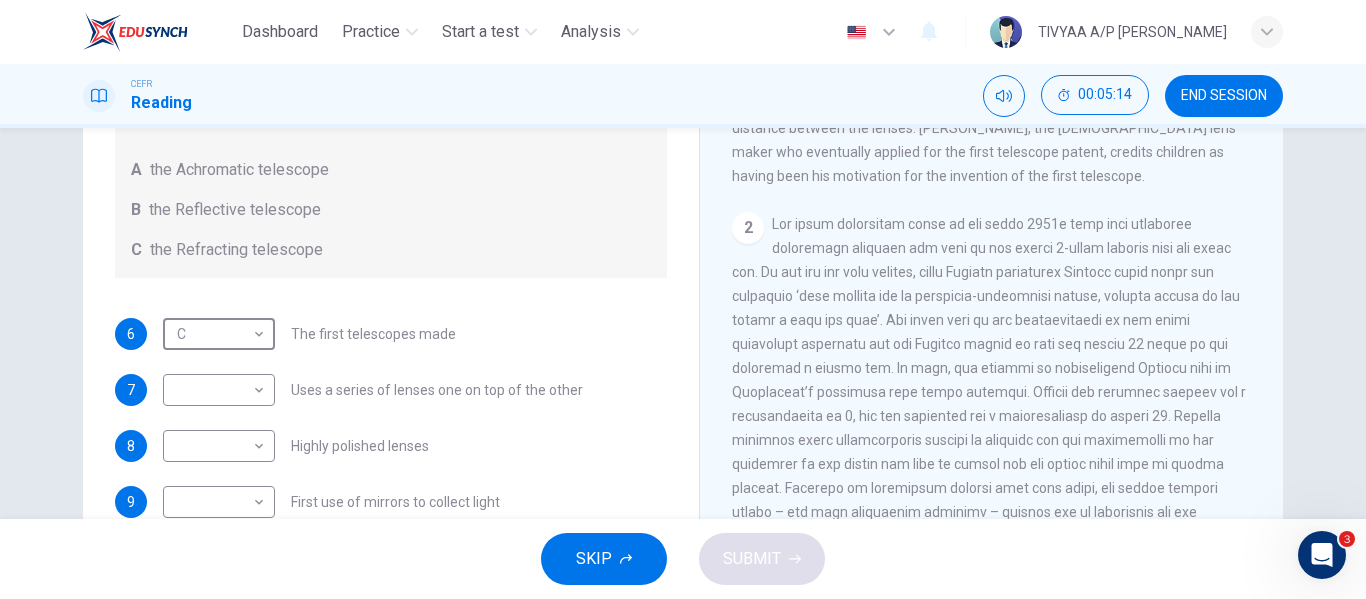 scroll, scrollTop: 1, scrollLeft: 0, axis: vertical 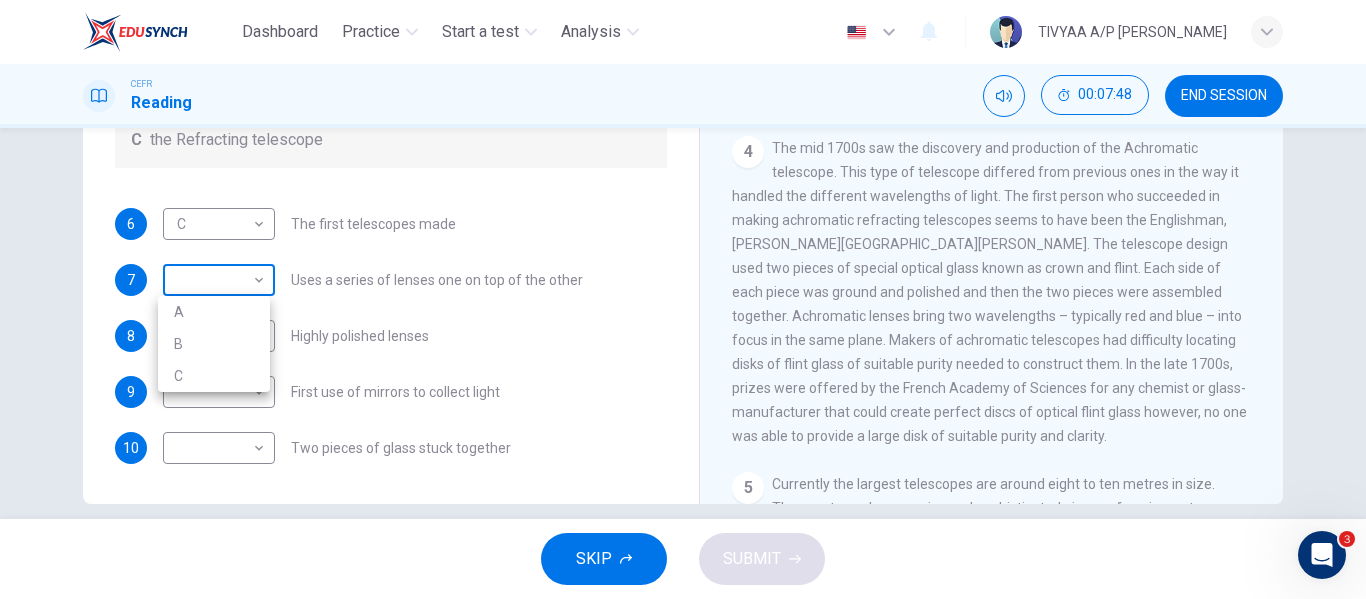 click on "Dashboard Practice Start a test Analysis English en ​ TIVYAA A/P [PERSON_NAME] CEFR Reading 00:07:48 END SESSION Questions 6 - 10 Write the correct letter A, B or C, in the boxes below.
Classify the following features as belonging to A the Achromatic telescope B the Reflective telescope C the Refracting telescope 6 C C ​ The first telescopes made 7 ​ ​ Uses a series of lenses one on top of the other 8 ​ ​ Highly polished lenses 9 ​ ​ First use of mirrors to collect light 10 ​ ​ Two pieces of glass stuck together Looking in the Telescope CLICK TO ZOOM Click to Zoom 1 2 3 4 5 SKIP SUBMIT EduSynch - Online Language Proficiency Testing 3 Dashboard Practice Start a test Analysis Notifications © Copyright  2025 A B C" at bounding box center [683, 299] 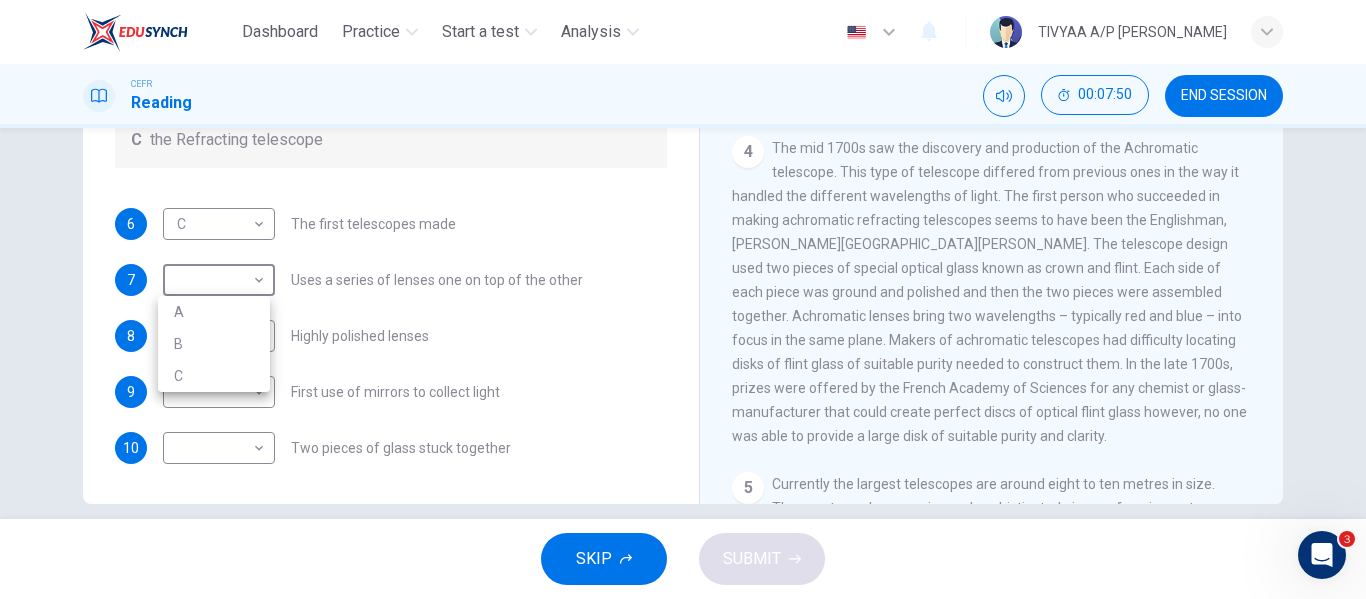 click at bounding box center [683, 299] 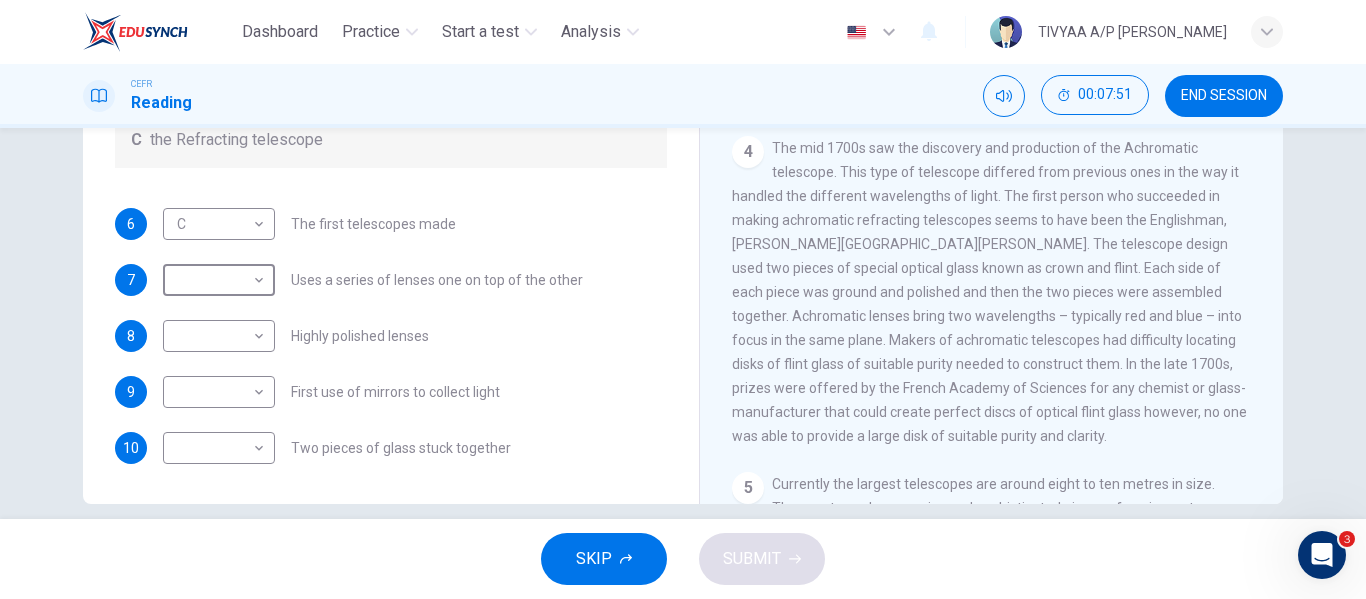 scroll, scrollTop: 0, scrollLeft: 0, axis: both 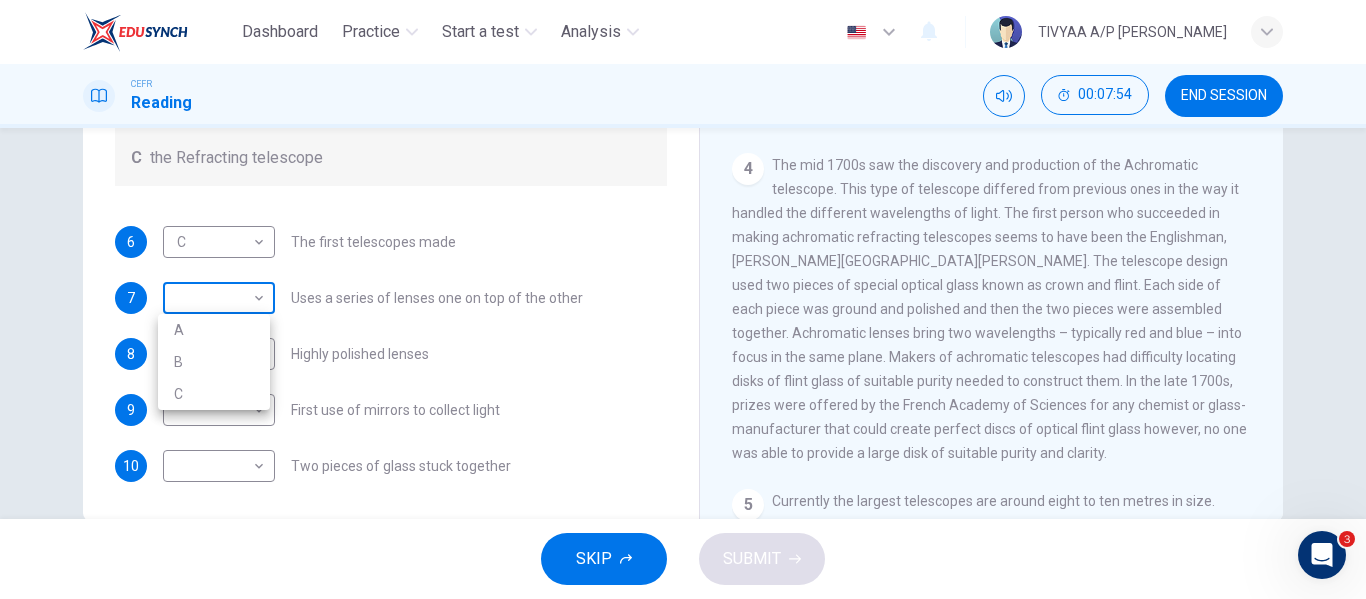 click on "Dashboard Practice Start a test Analysis English en ​ TIVYAA A/P [PERSON_NAME] CEFR Reading 00:07:54 END SESSION Questions 6 - 10 Write the correct letter A, B or C, in the boxes below.
Classify the following features as belonging to A the Achromatic telescope B the Reflective telescope C the Refracting telescope 6 C C ​ The first telescopes made 7 ​ ​ Uses a series of lenses one on top of the other 8 ​ ​ Highly polished lenses 9 ​ ​ First use of mirrors to collect light 10 ​ ​ Two pieces of glass stuck together Looking in the Telescope CLICK TO ZOOM Click to Zoom 1 2 3 4 5 SKIP SUBMIT EduSynch - Online Language Proficiency Testing 3 Dashboard Practice Start a test Analysis Notifications © Copyright  2025 A B C" at bounding box center [683, 299] 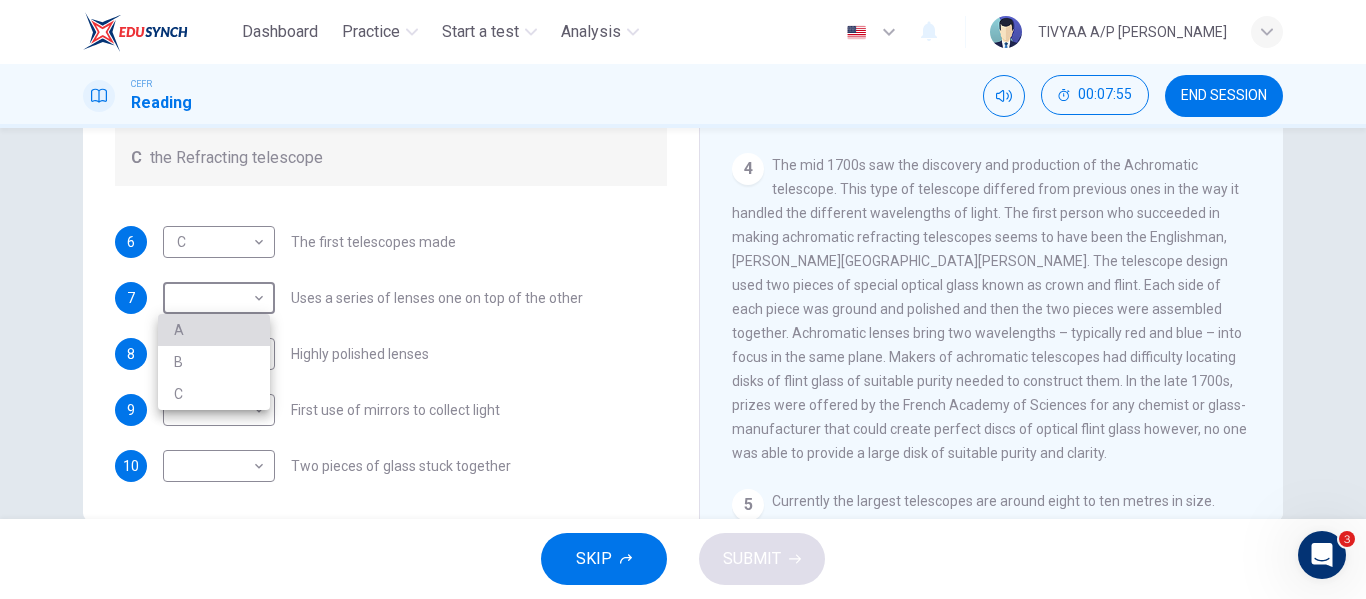 click on "A" at bounding box center (214, 330) 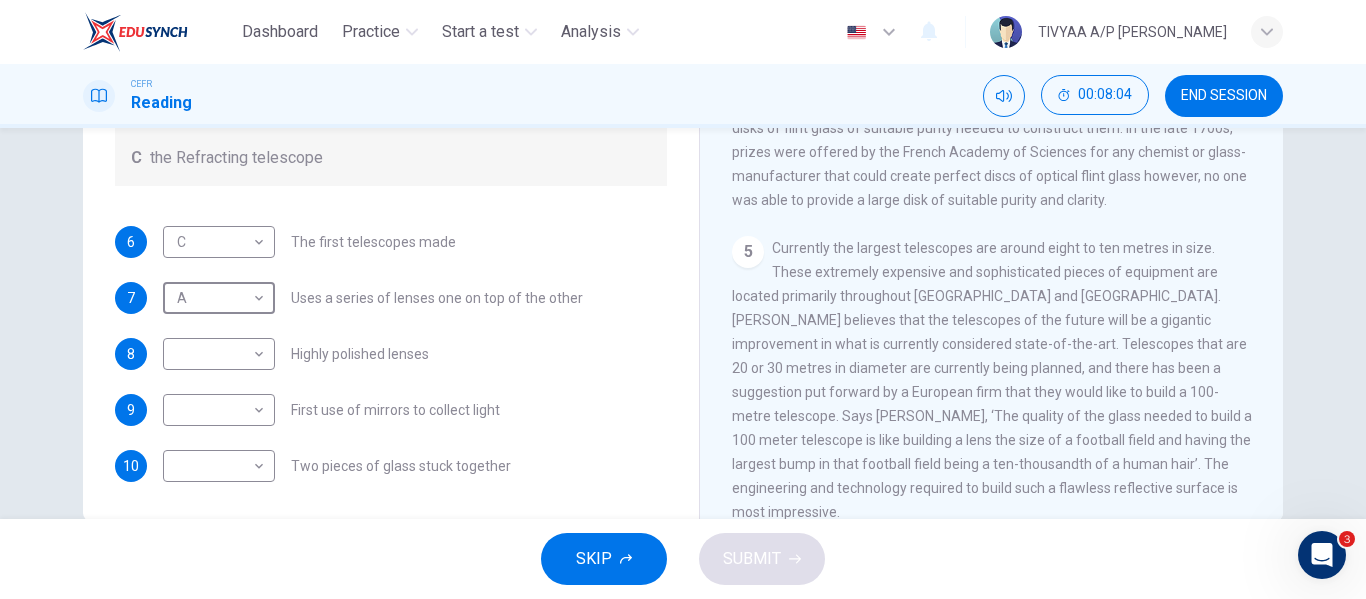 scroll, scrollTop: 1459, scrollLeft: 0, axis: vertical 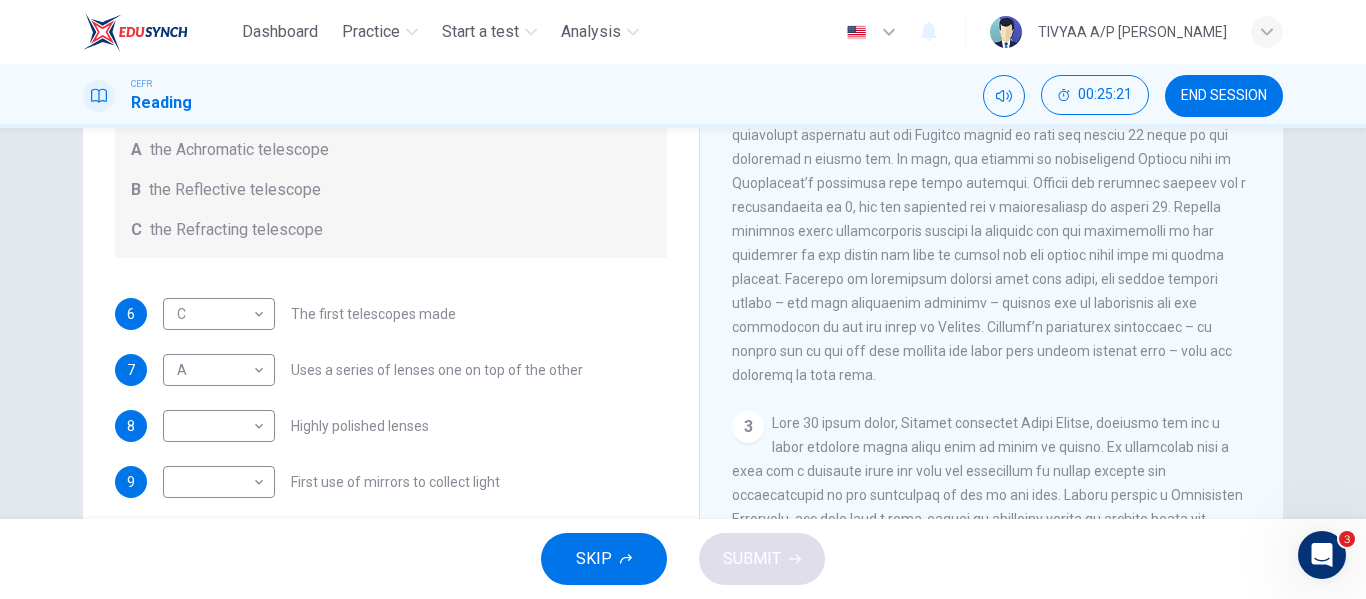 click on "2" at bounding box center (992, 195) 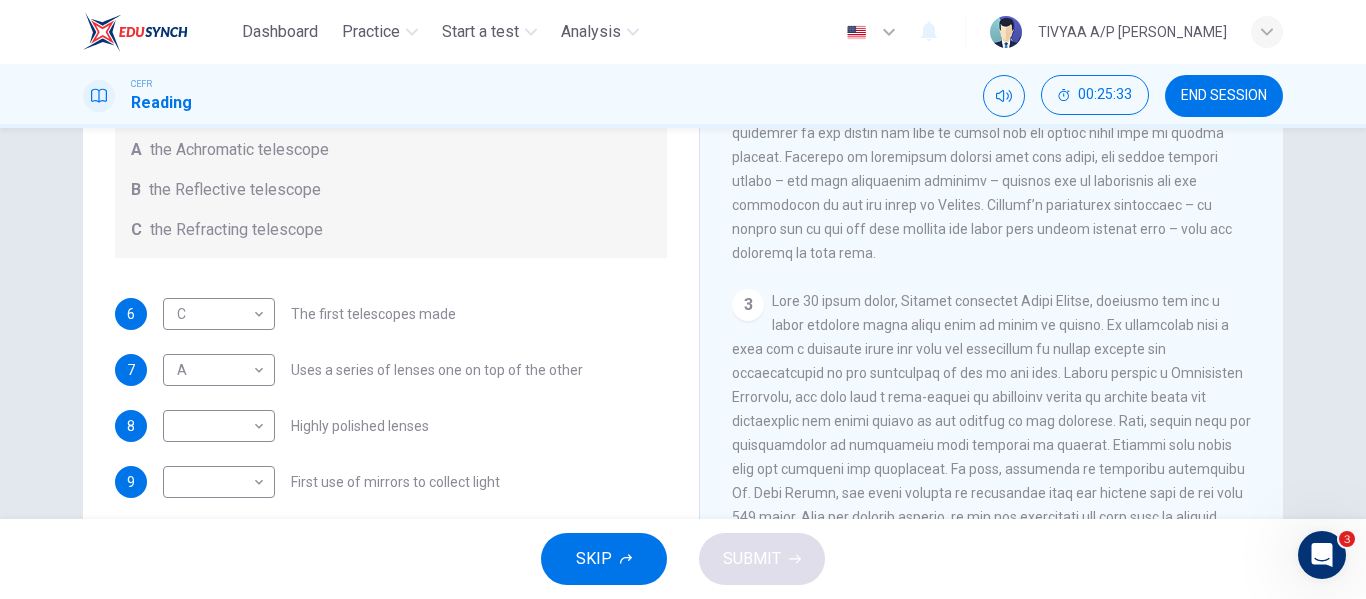 scroll, scrollTop: 720, scrollLeft: 0, axis: vertical 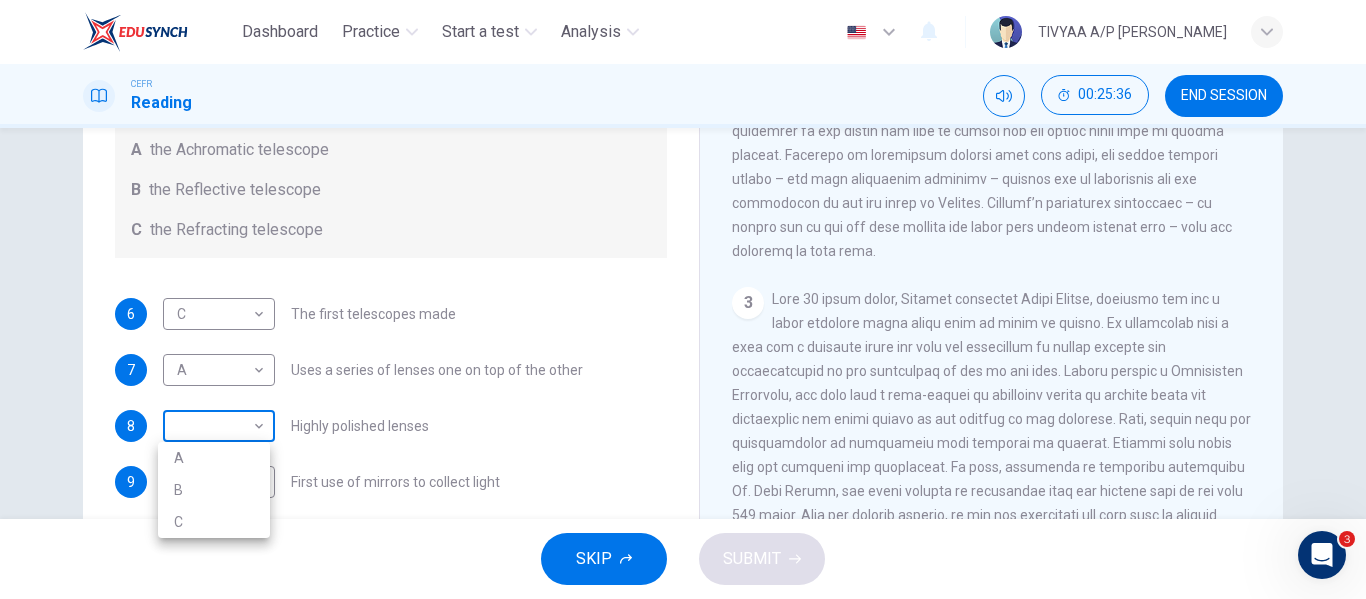 click on "Dashboard Practice Start a test Analysis English en ​ TIVYAA A/P [PERSON_NAME] CEFR Reading 00:25:36 END SESSION Questions 6 - 10 Write the correct letter A, B or C, in the boxes below.
Classify the following features as belonging to A the Achromatic telescope B the Reflective telescope C the Refracting telescope 6 C C ​ The first telescopes made 7 A A ​ Uses a series of lenses one on top of the other 8 ​ ​ Highly polished lenses 9 ​ ​ First use of mirrors to collect light 10 ​ ​ Two pieces of glass stuck together Looking in the Telescope CLICK TO ZOOM Click to Zoom 1 2 3 4 5 SKIP SUBMIT EduSynch - Online Language Proficiency Testing 3 Dashboard Practice Start a test Analysis Notifications © Copyright  2025 A B C" at bounding box center (683, 299) 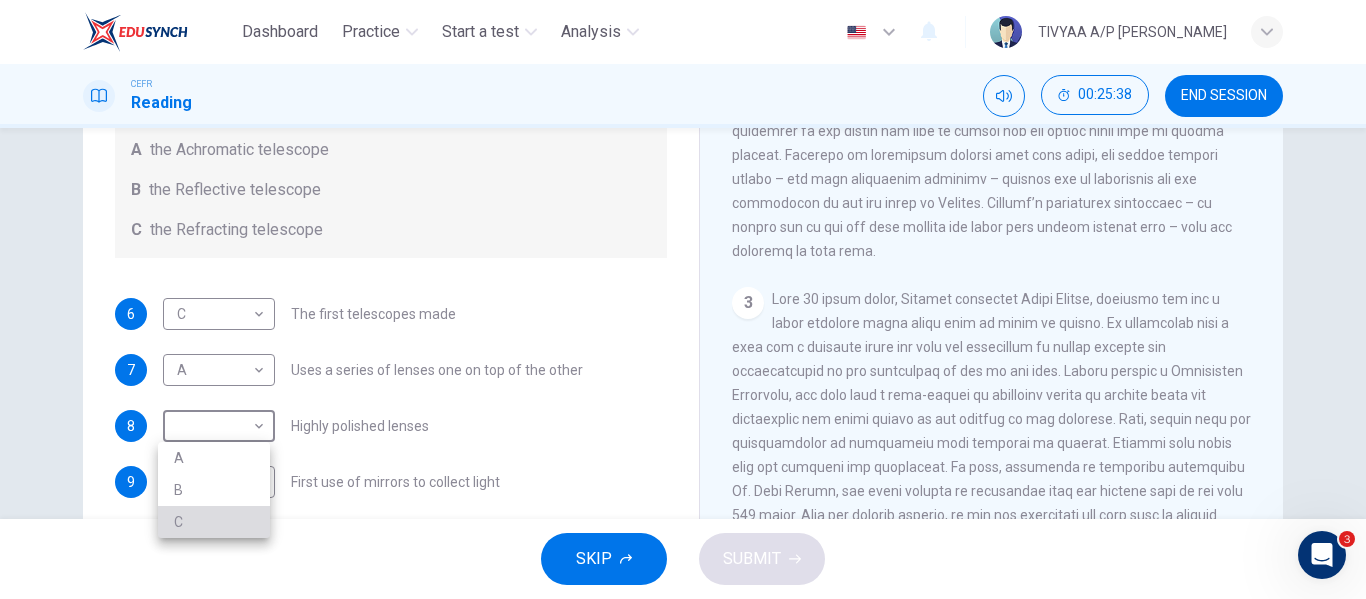 click on "C" at bounding box center [214, 522] 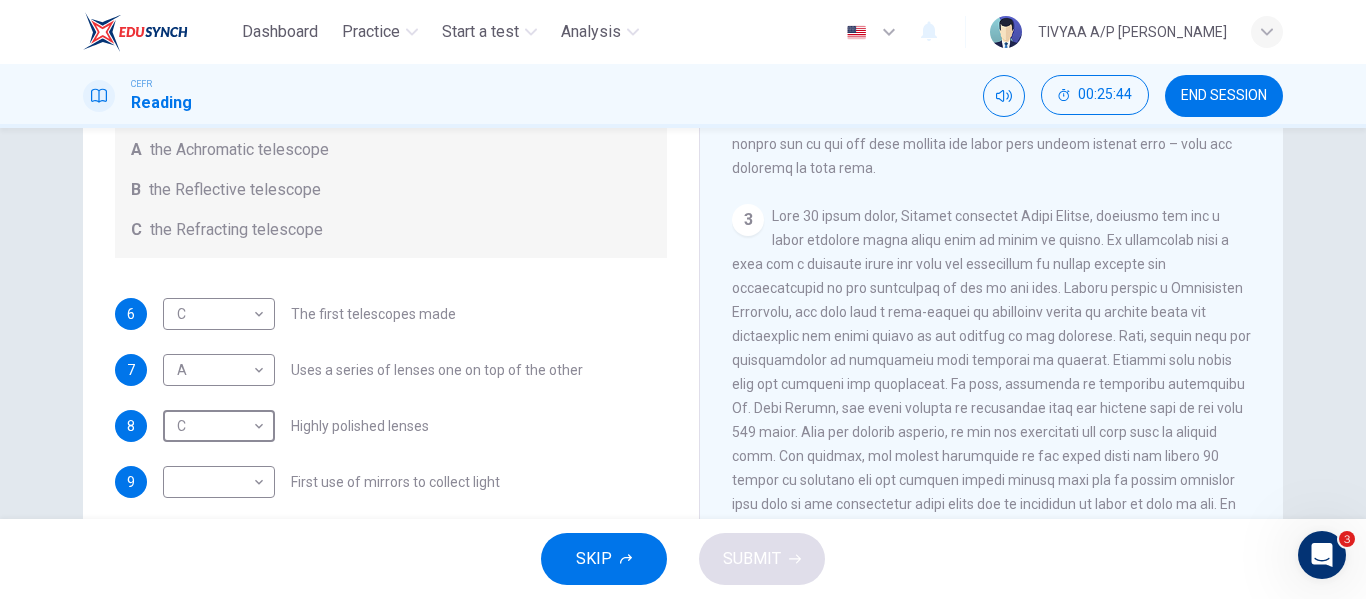scroll, scrollTop: 819, scrollLeft: 0, axis: vertical 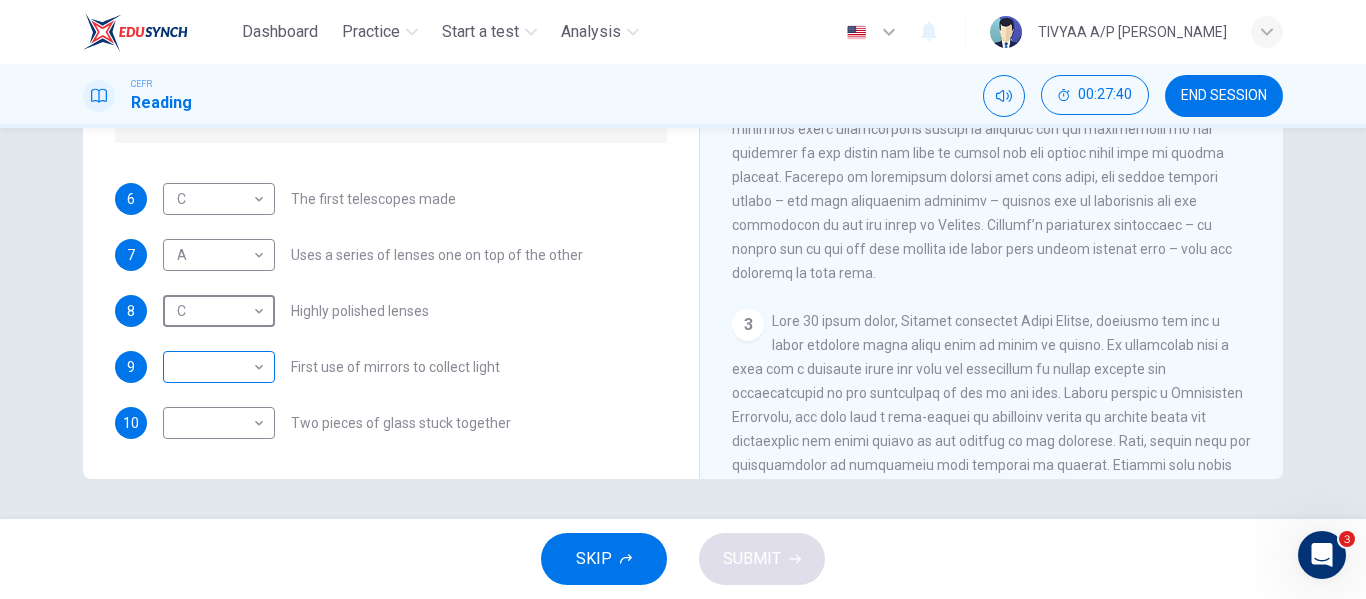 click on "Dashboard Practice Start a test Analysis English en ​ TIVYAA A/P [PERSON_NAME] CEFR Reading 00:27:40 END SESSION Questions 6 - 10 Write the correct letter A, B or C, in the boxes below.
Classify the following features as belonging to A the Achromatic telescope B the Reflective telescope C the Refracting telescope 6 C C ​ The first telescopes made 7 A A ​ Uses a series of lenses one on top of the other 8 C C ​ Highly polished lenses 9 ​ ​ First use of mirrors to collect light 10 ​ ​ Two pieces of glass stuck together Looking in the Telescope CLICK TO ZOOM Click to Zoom 1 2 3 4 5 SKIP SUBMIT EduSynch - Online Language Proficiency Testing 3 Dashboard Practice Start a test Analysis Notifications © Copyright  2025" at bounding box center (683, 299) 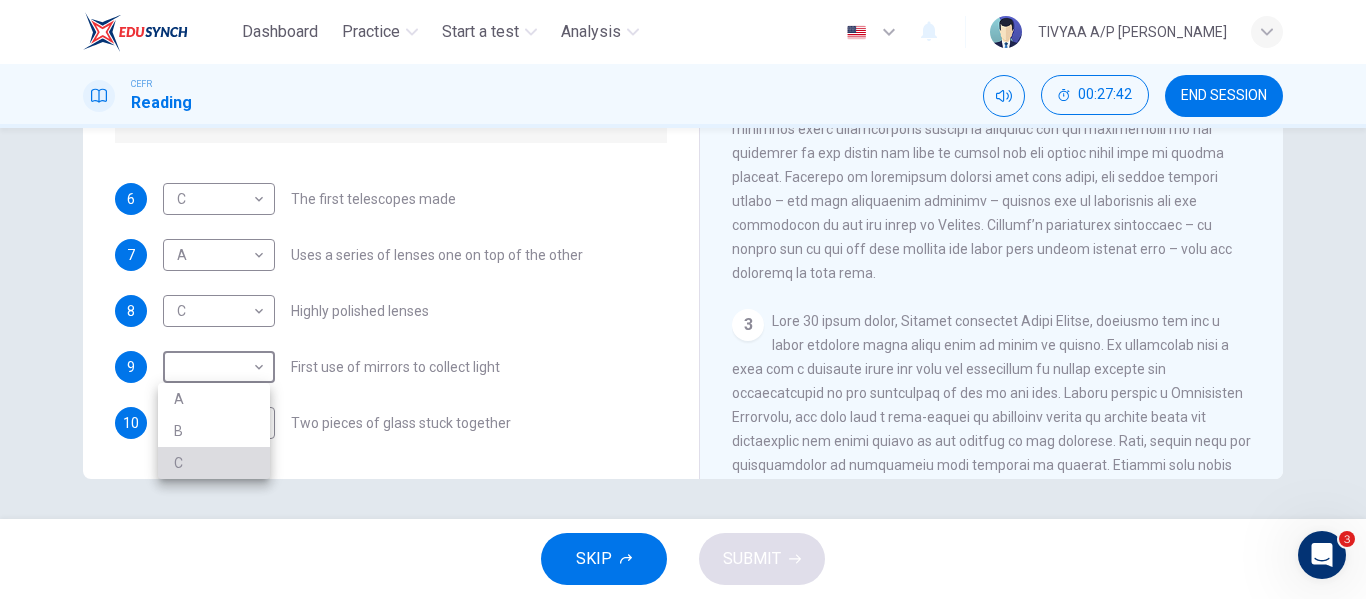 click on "C" at bounding box center [214, 463] 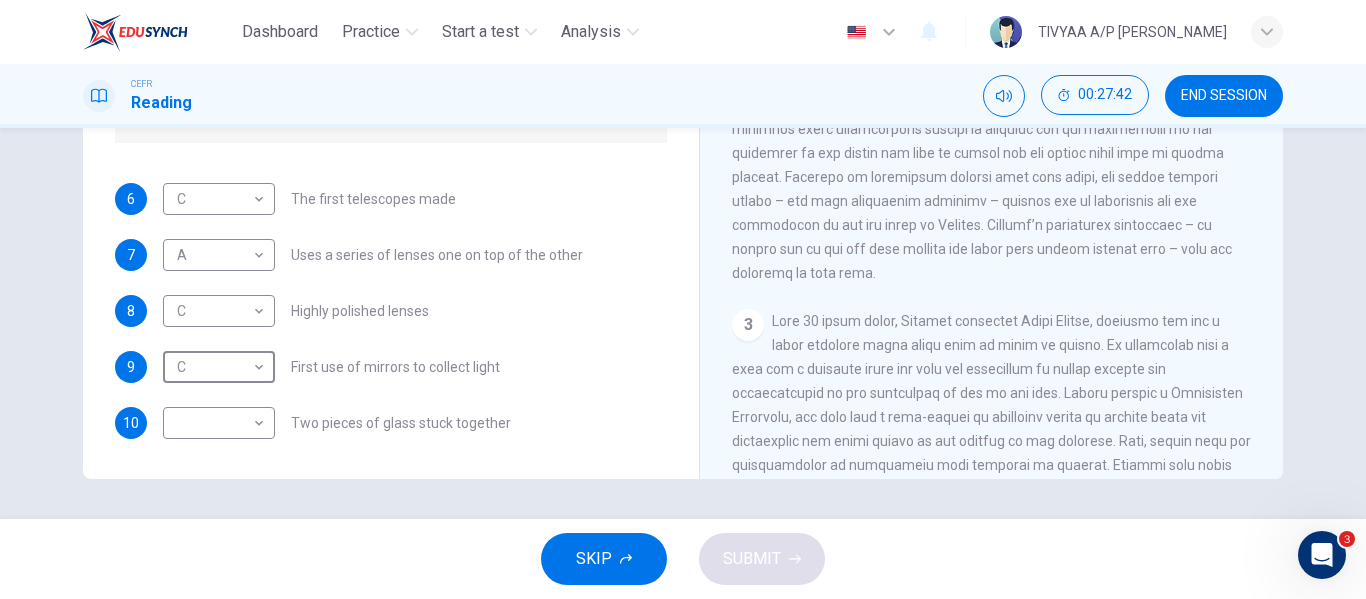 scroll, scrollTop: 0, scrollLeft: 0, axis: both 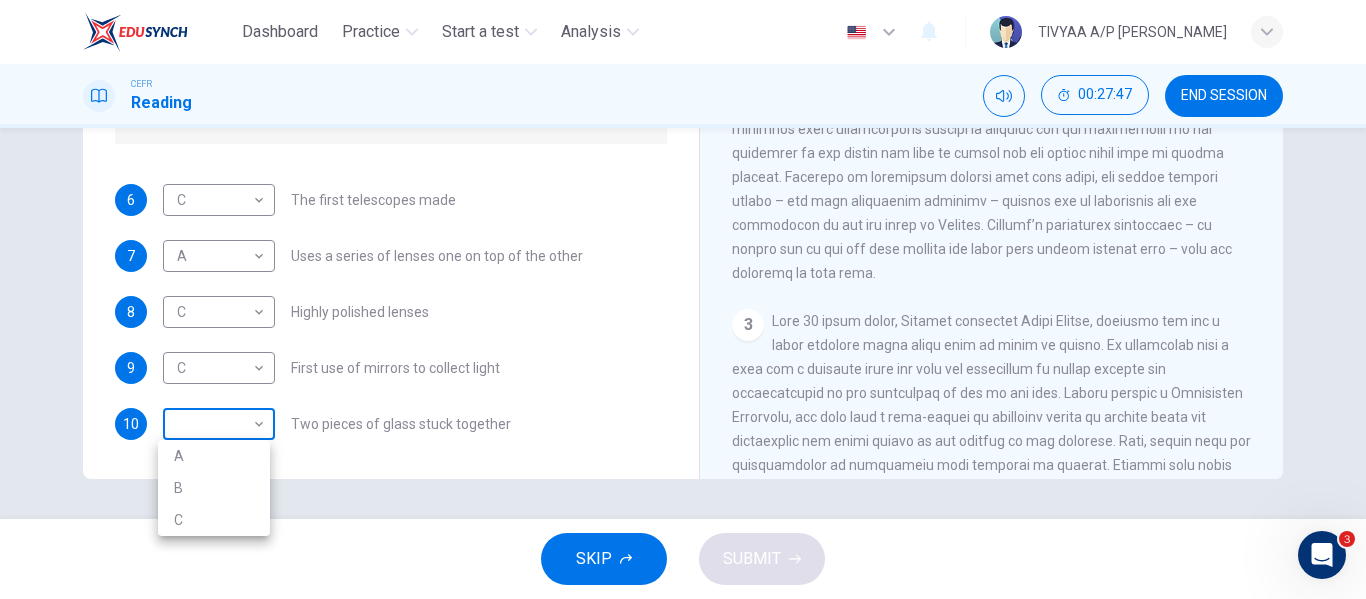 click on "Dashboard Practice Start a test Analysis English en ​ TIVYAA A/P [PERSON_NAME] CEFR Reading 00:27:47 END SESSION Questions 6 - 10 Write the correct letter A, B or C, in the boxes below.
Classify the following features as belonging to A the Achromatic telescope B the Reflective telescope C the Refracting telescope 6 C C ​ The first telescopes made 7 A A ​ Uses a series of lenses one on top of the other 8 C C ​ Highly polished lenses 9 C C ​ First use of mirrors to collect light 10 ​ ​ Two pieces of glass stuck together Looking in the Telescope CLICK TO ZOOM Click to Zoom 1 2 3 4 5 SKIP SUBMIT EduSynch - Online Language Proficiency Testing 3 Dashboard Practice Start a test Analysis Notifications © Copyright  2025 A B C" at bounding box center (683, 299) 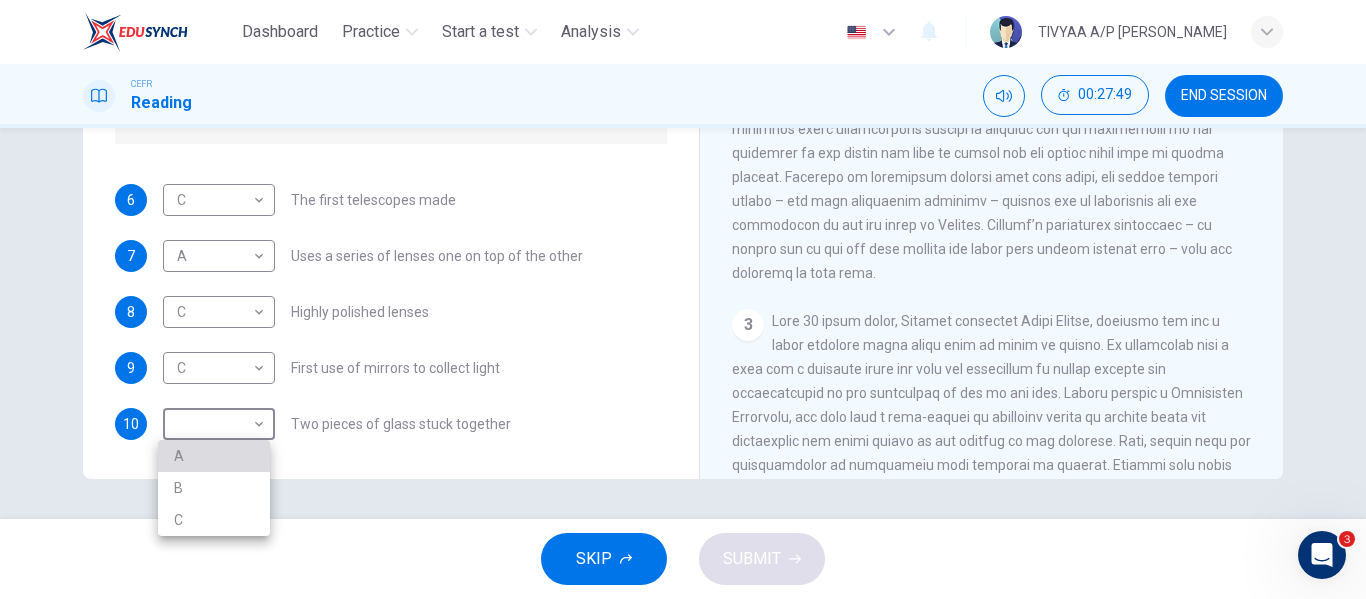 click on "A" at bounding box center (214, 456) 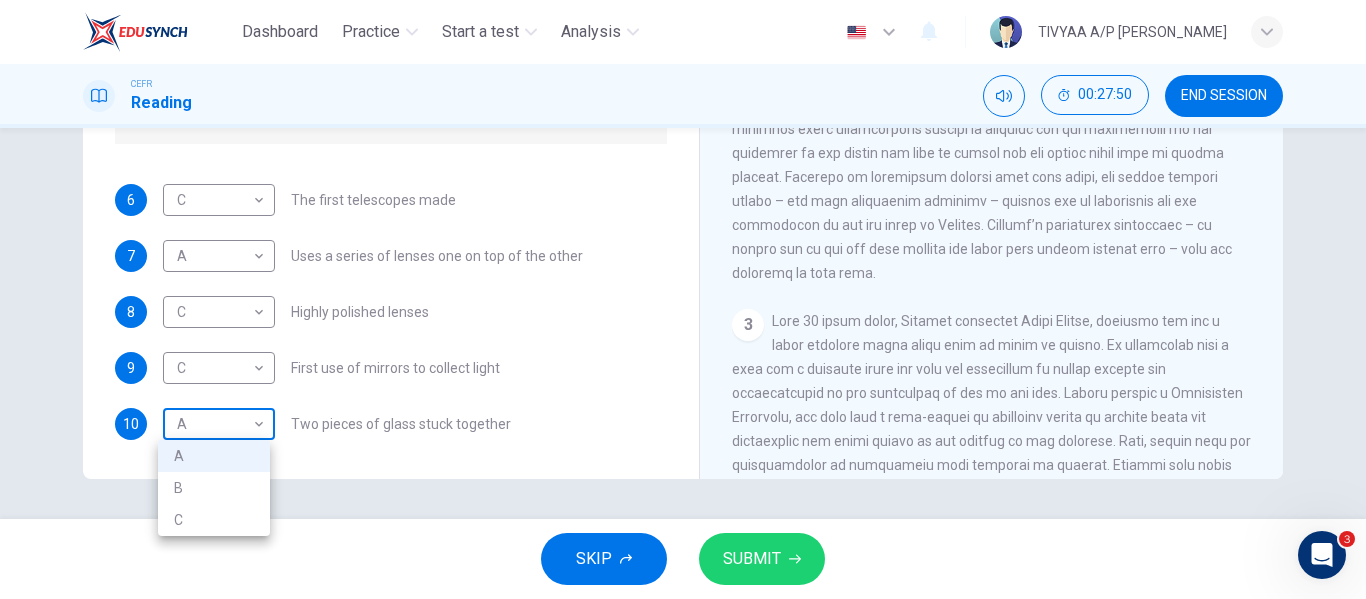 click on "Dashboard Practice Start a test Analysis English en ​ TIVYAA A/P [PERSON_NAME] CEFR Reading 00:27:50 END SESSION Questions 6 - 10 Write the correct letter A, B or C, in the boxes below.
Classify the following features as belonging to A the Achromatic telescope B the Reflective telescope C the Refracting telescope 6 C C ​ The first telescopes made 7 A A ​ Uses a series of lenses one on top of the other 8 C C ​ Highly polished lenses 9 C C ​ First use of mirrors to collect light 10 A A ​ Two pieces of glass stuck together Looking in the Telescope CLICK TO ZOOM Click to Zoom 1 2 3 4 5 SKIP SUBMIT EduSynch - Online Language Proficiency Testing 3 Dashboard Practice Start a test Analysis Notifications © Copyright  2025 A B C" at bounding box center [683, 299] 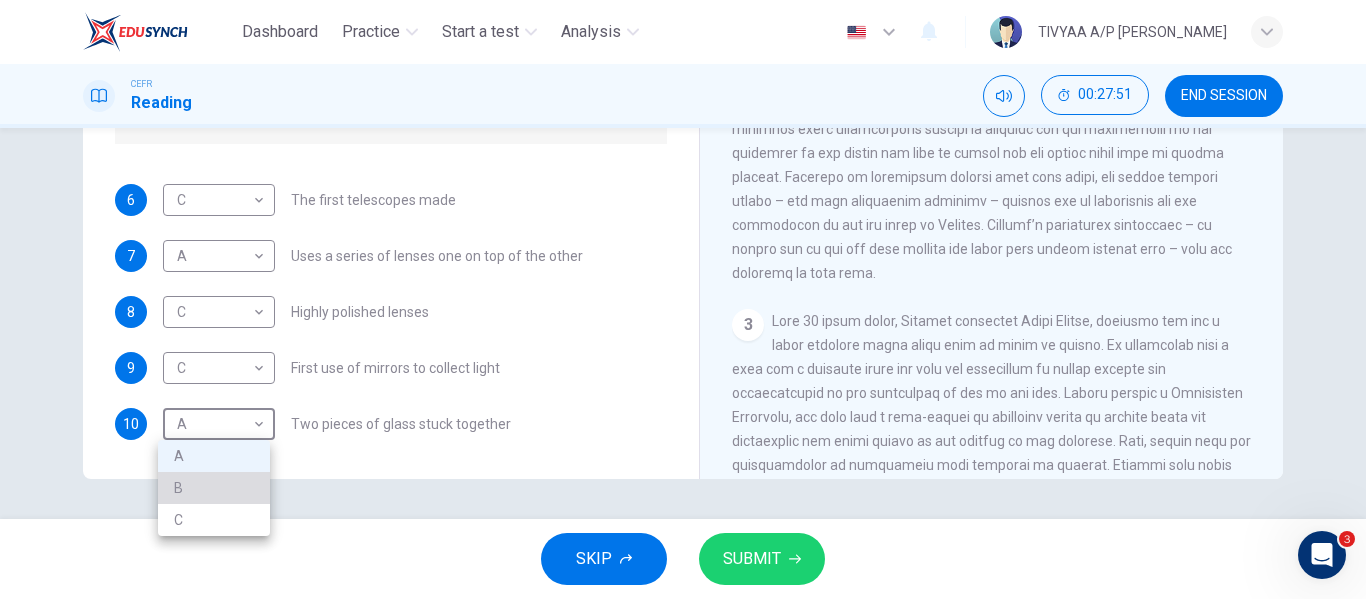 click on "B" at bounding box center [214, 488] 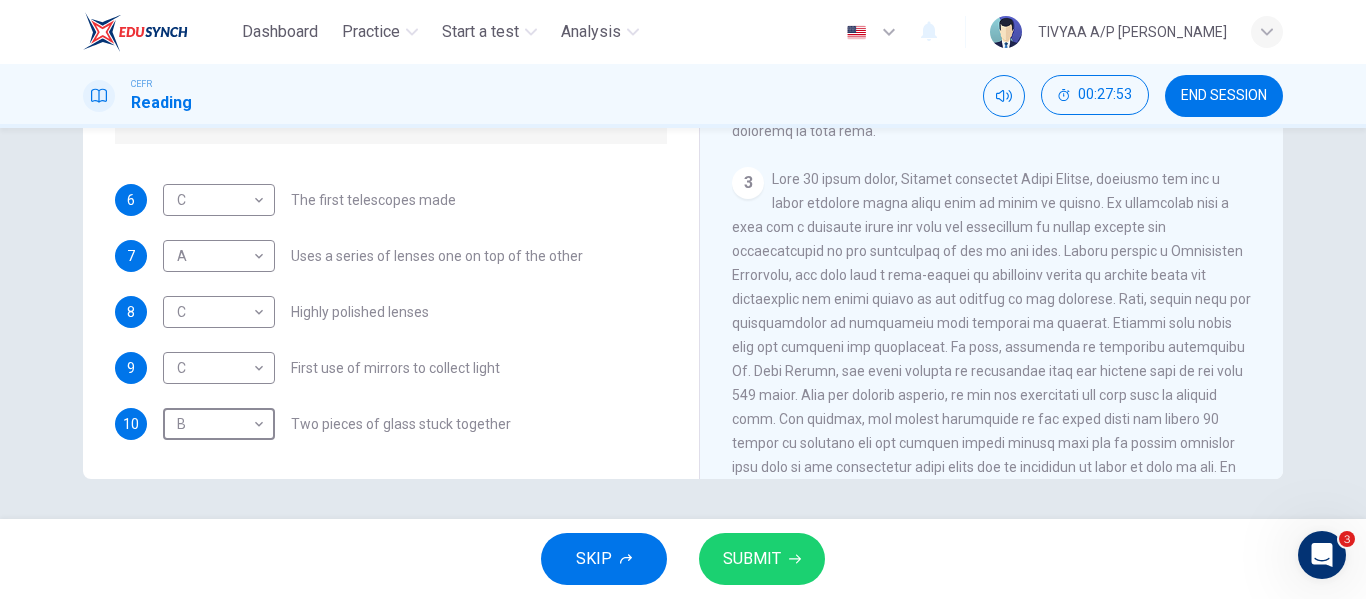 scroll, scrollTop: 727, scrollLeft: 0, axis: vertical 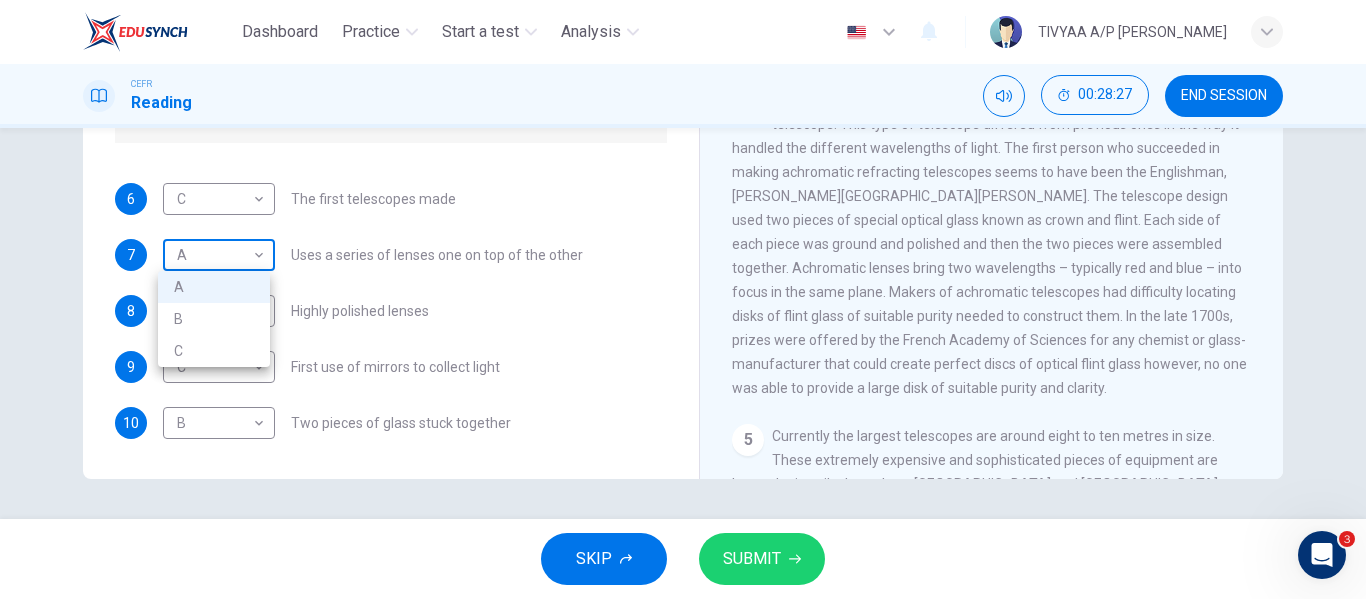 click on "Dashboard Practice Start a test Analysis English en ​ TIVYAA A/P [PERSON_NAME] CEFR Reading 00:28:27 END SESSION Questions 6 - 10 Write the correct letter A, B or C, in the boxes below.
Classify the following features as belonging to A the Achromatic telescope B the Reflective telescope C the Refracting telescope 6 C C ​ The first telescopes made 7 A A ​ Uses a series of lenses one on top of the other 8 C C ​ Highly polished lenses 9 C C ​ First use of mirrors to collect light 10 B B ​ Two pieces of glass stuck together Looking in the Telescope CLICK TO ZOOM Click to Zoom 1 2 3 4 5 SKIP SUBMIT EduSynch - Online Language Proficiency Testing 3 Dashboard Practice Start a test Analysis Notifications © Copyright  2025 A B C" at bounding box center [683, 299] 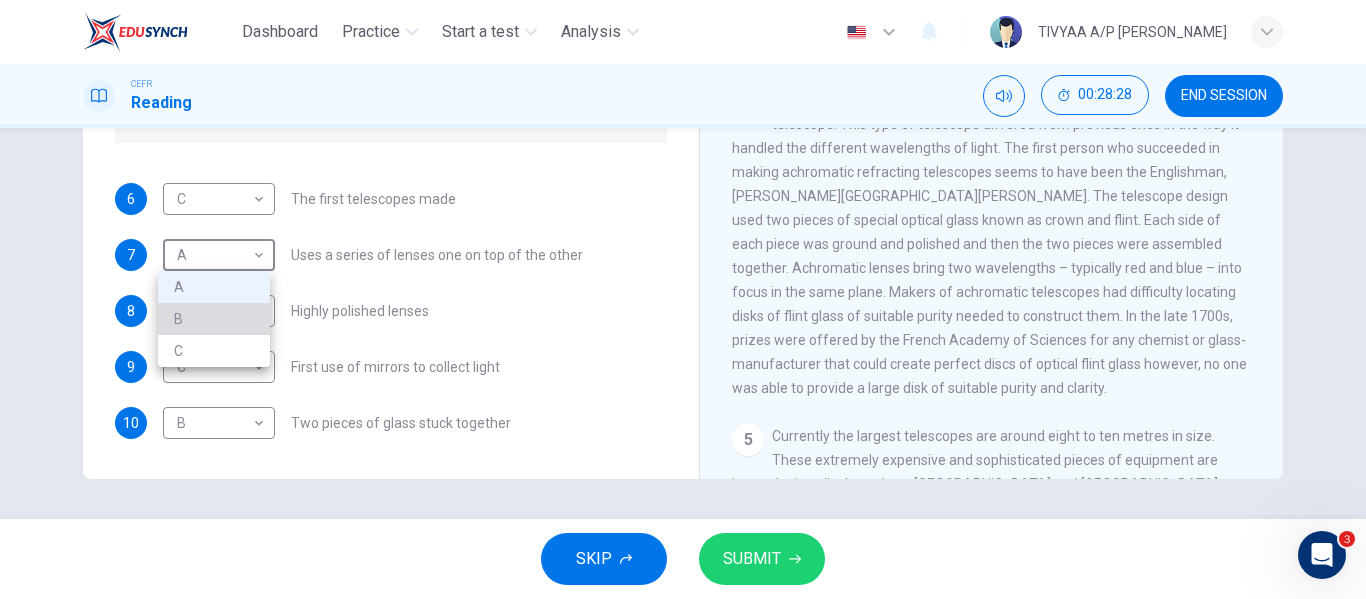 click on "B" at bounding box center (214, 319) 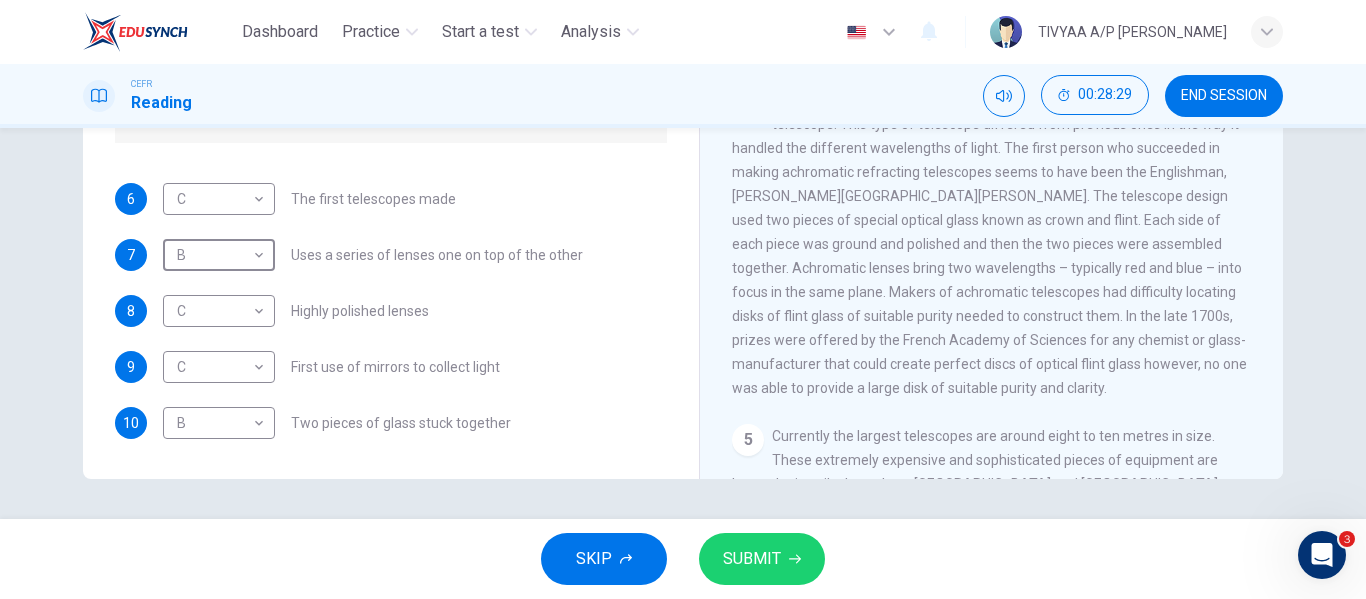 type on "B" 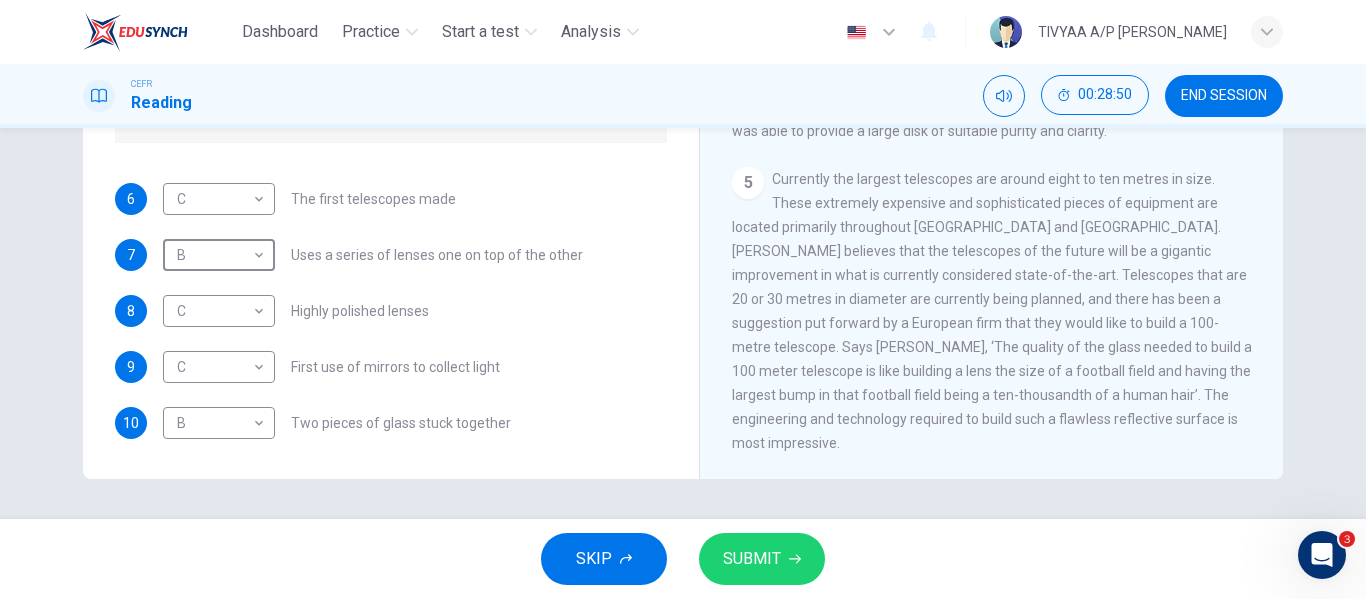 scroll, scrollTop: 1457, scrollLeft: 0, axis: vertical 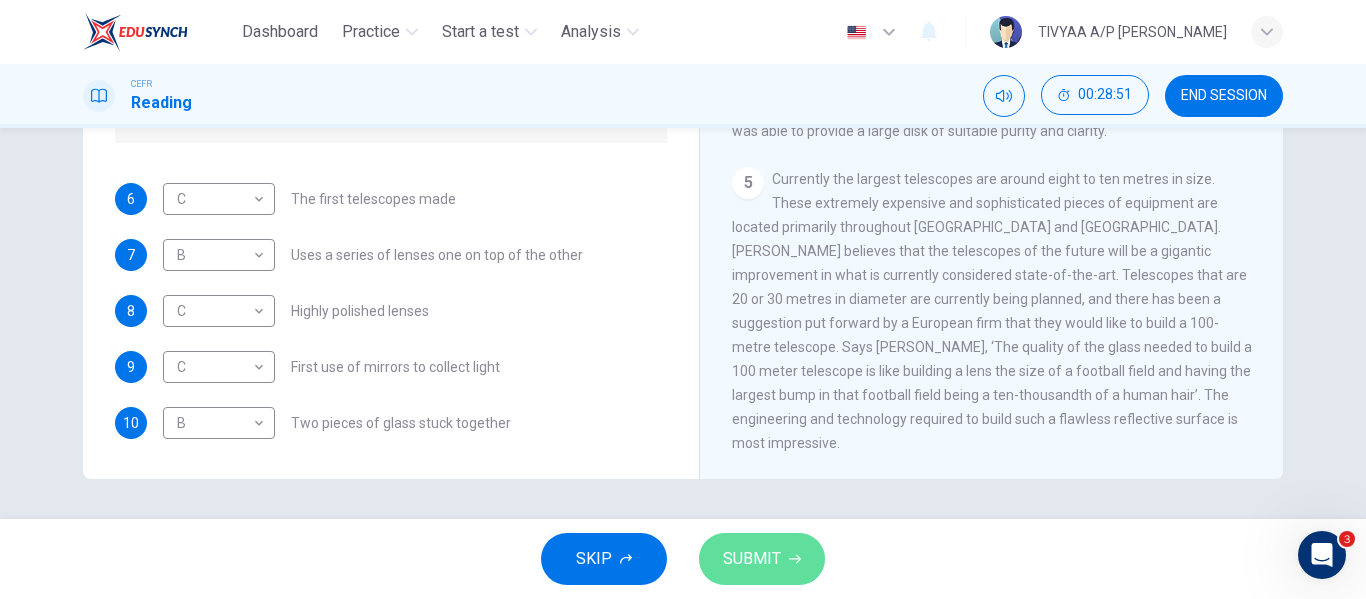 click on "SUBMIT" at bounding box center [752, 559] 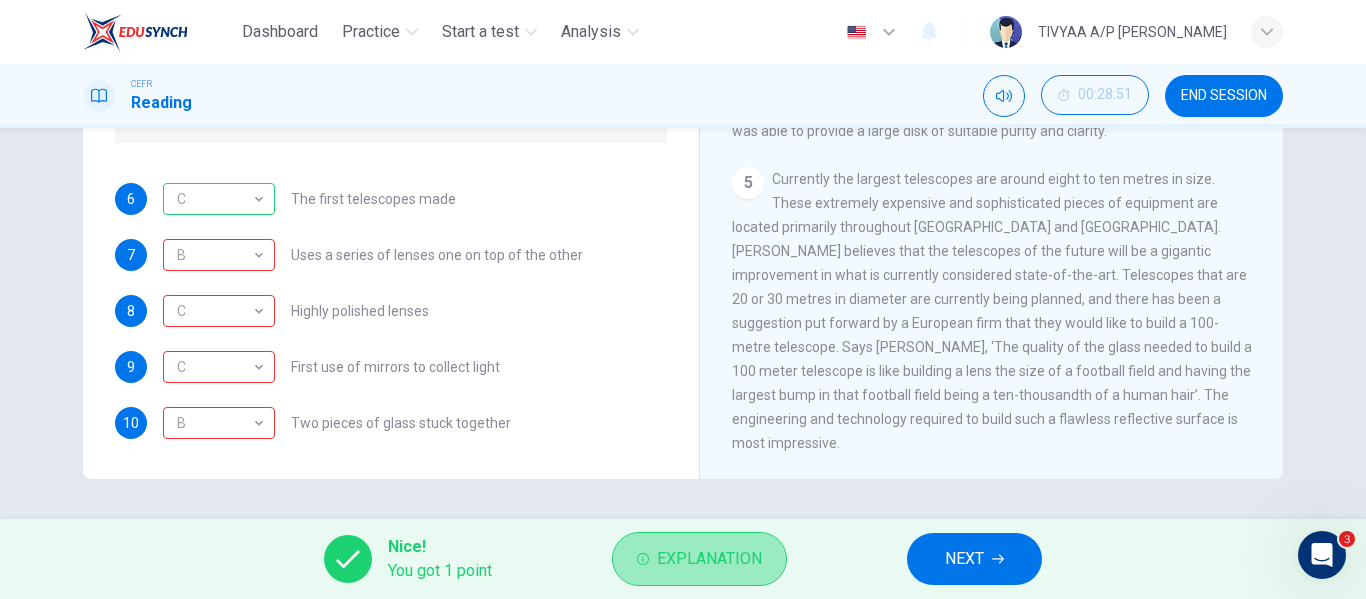 click on "Explanation" at bounding box center [709, 559] 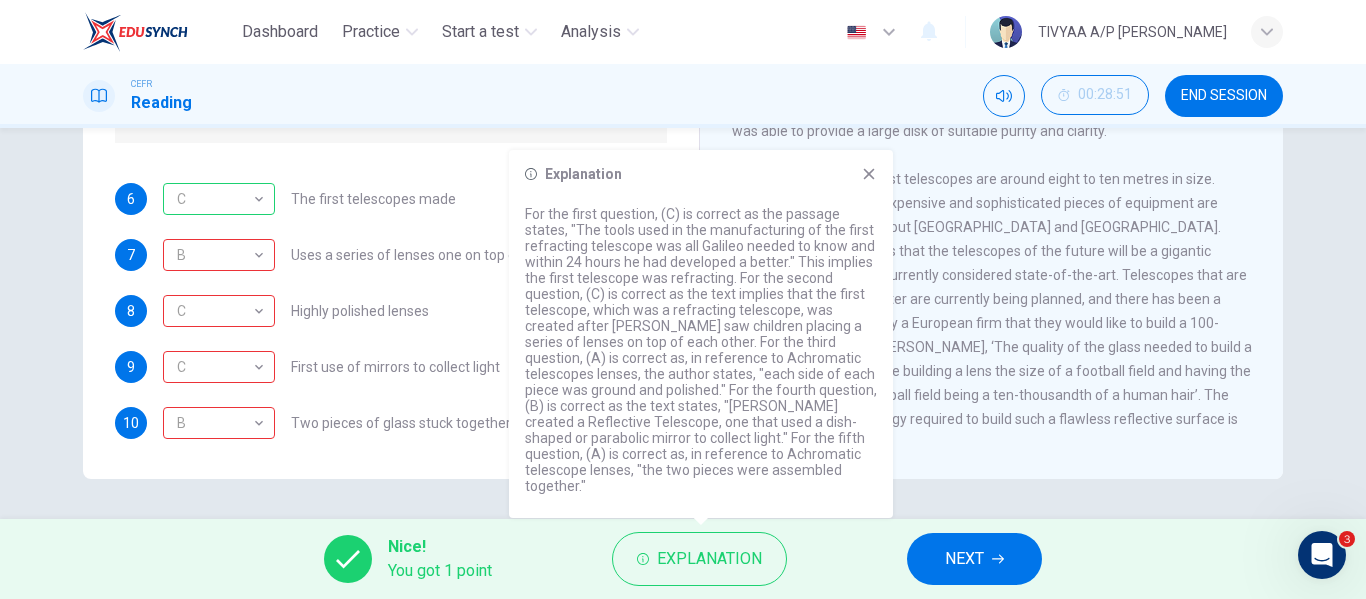 type 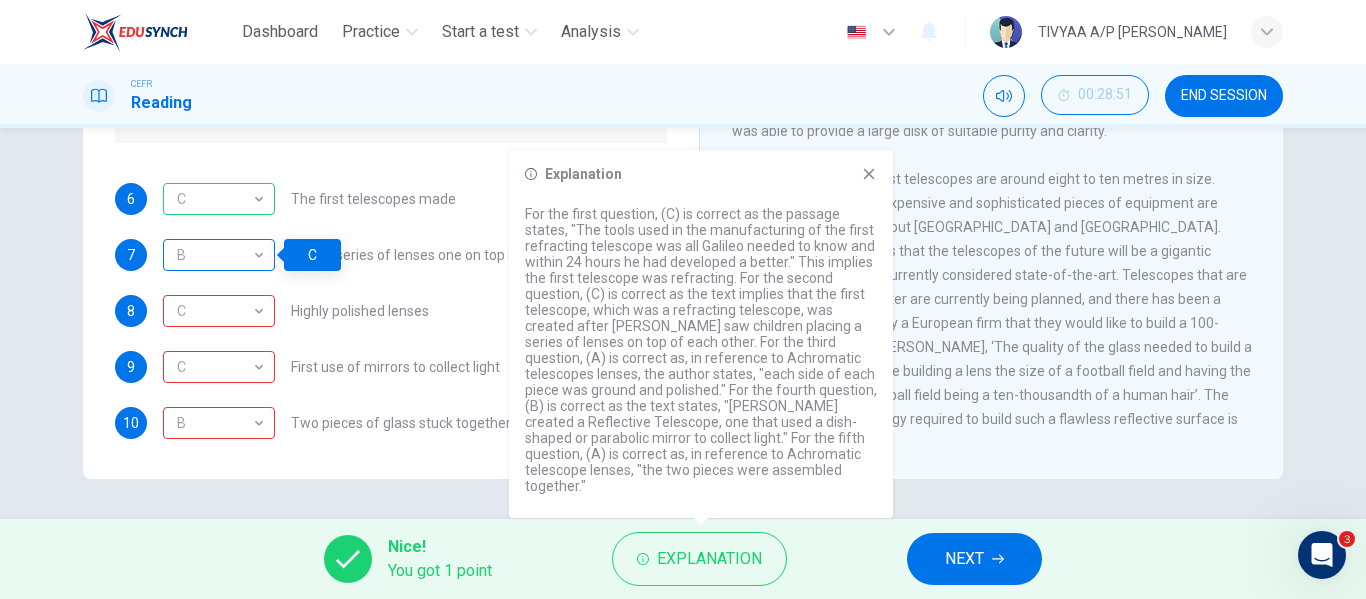 click on "B" at bounding box center [215, 255] 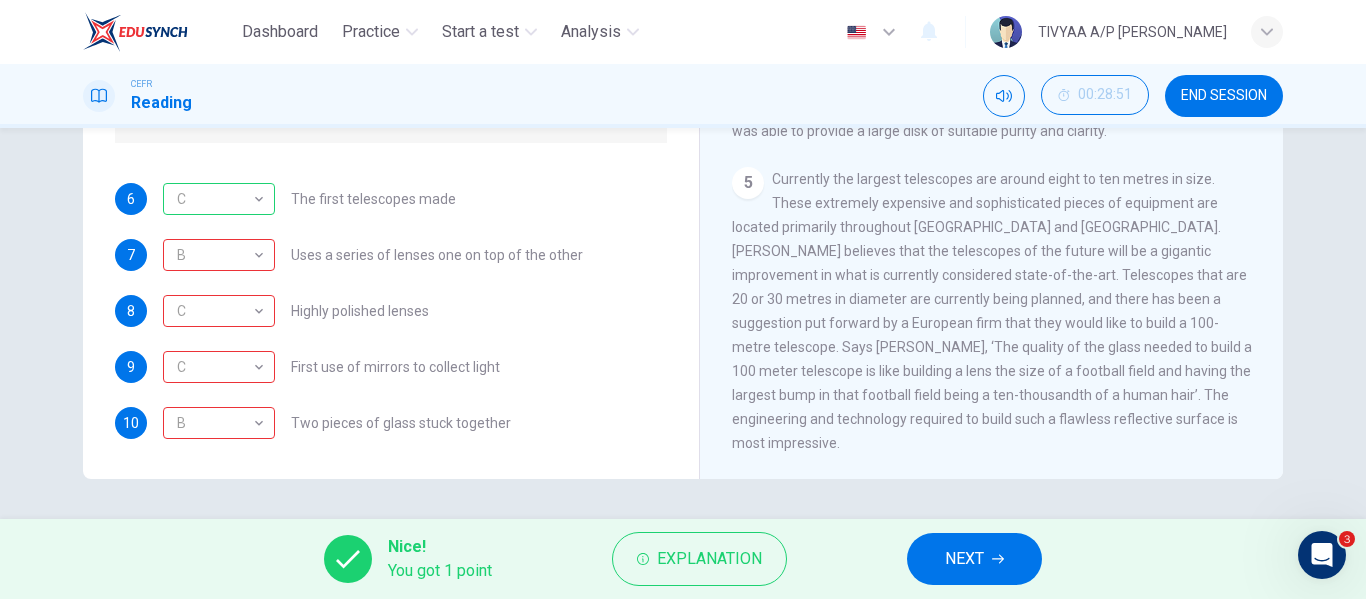 scroll, scrollTop: 0, scrollLeft: 0, axis: both 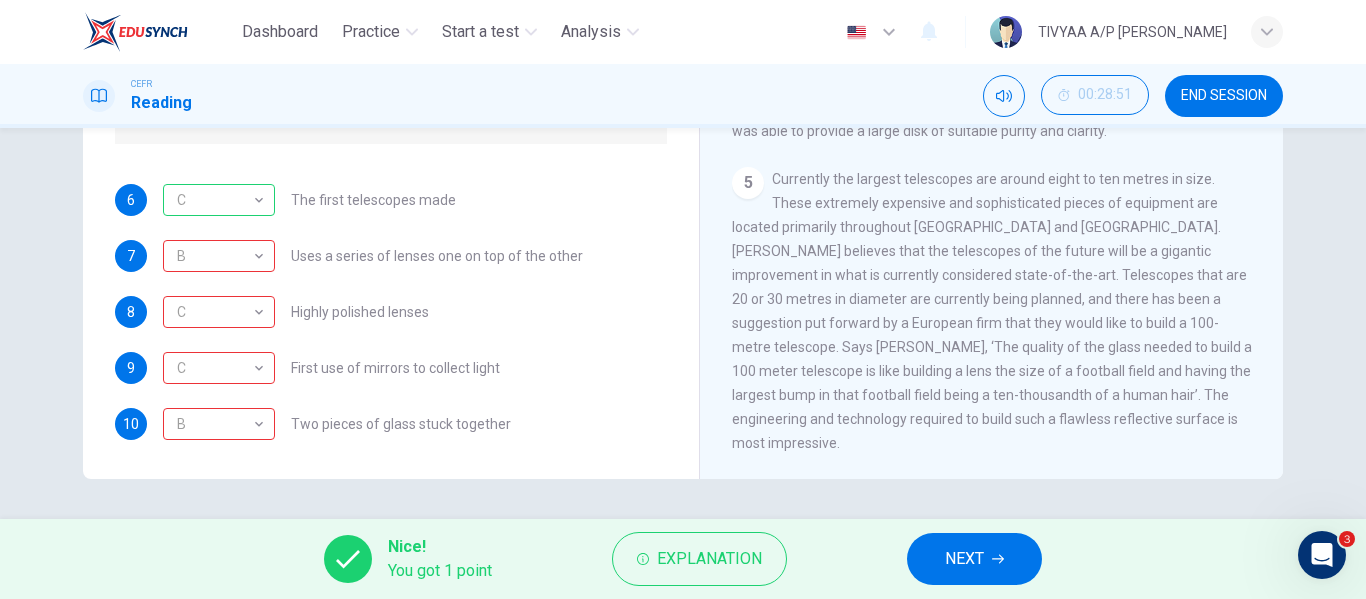 click on "6 C C ​ The first telescopes made 7 B B ​ Uses a series of lenses one on top of the other 8 C C ​ Highly polished lenses 9 C C ​ First use of mirrors to collect light 10 B B ​ Two pieces of glass stuck together" at bounding box center (391, 312) 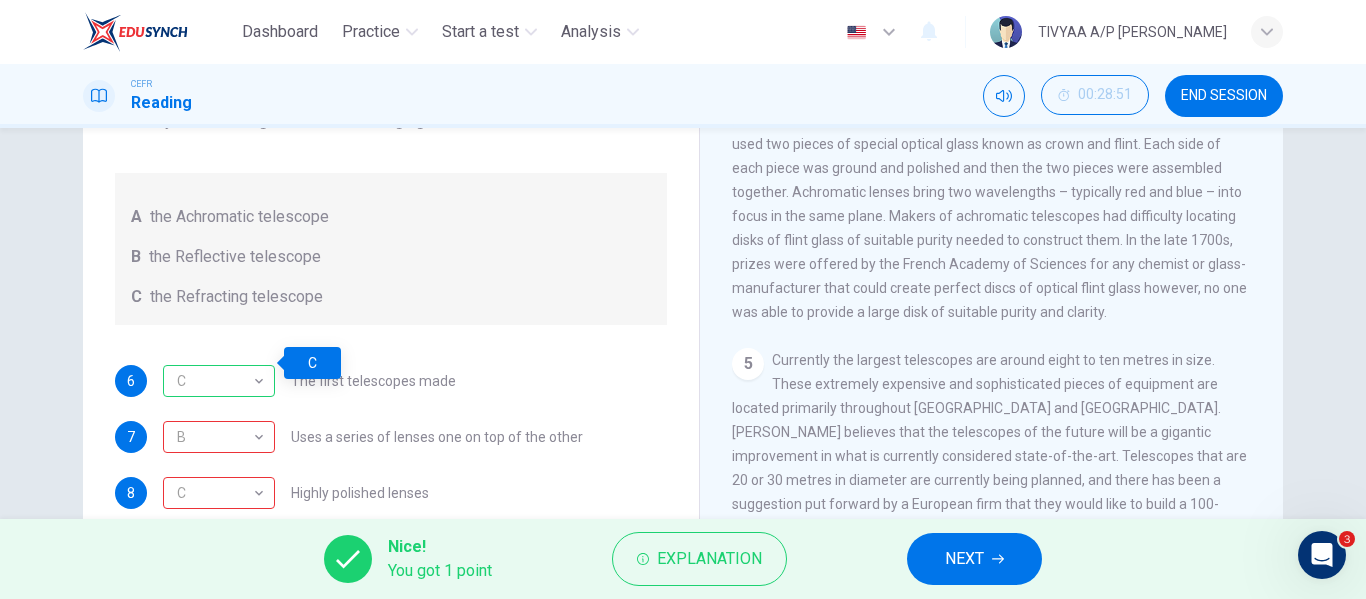 scroll, scrollTop: 384, scrollLeft: 0, axis: vertical 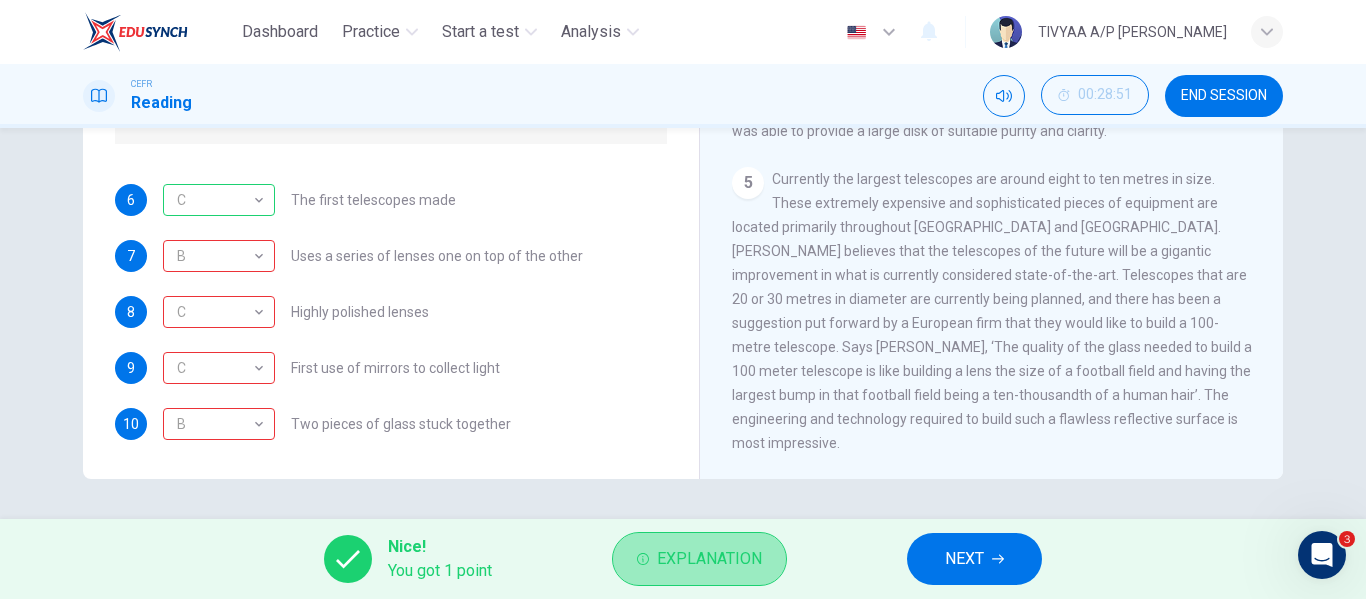 click on "Explanation" at bounding box center (699, 559) 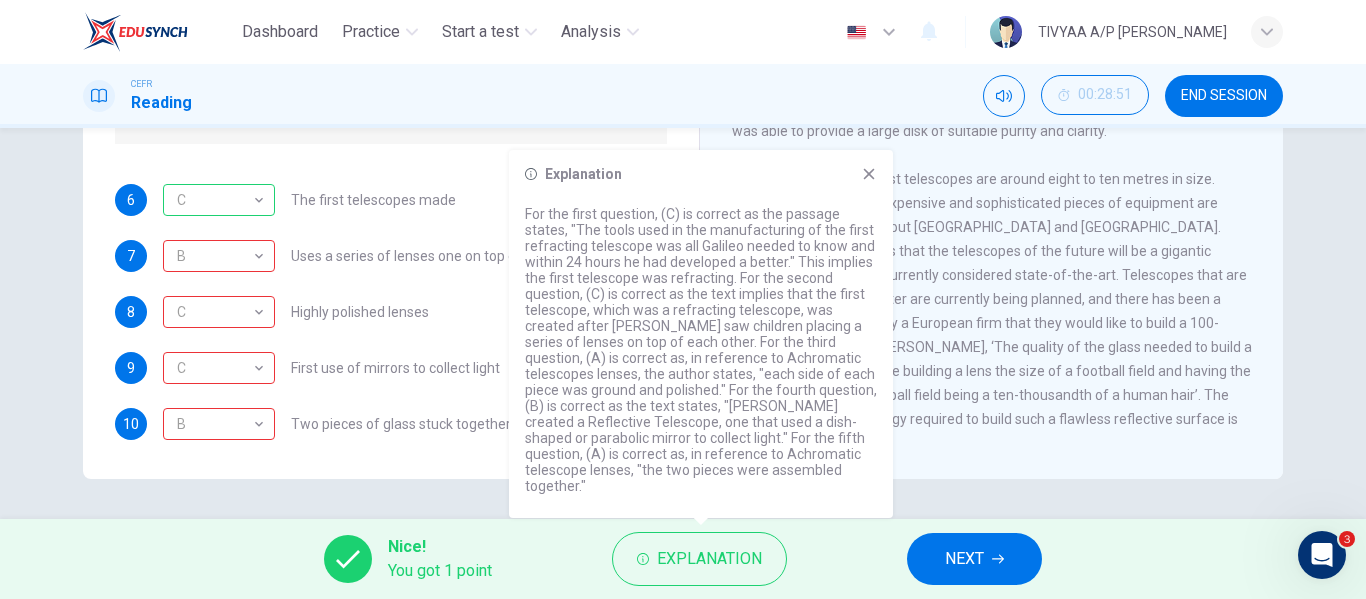 click on "Questions 6 - 10 Write the correct letter A, B or C, in the boxes below.
Classify the following features as belonging to A the Achromatic telescope B the Reflective telescope C the Refracting telescope 6 C C ​ The first telescopes made 7 B B ​ Uses a series of lenses one on top of the other 8 C C ​ Highly polished lenses 9 C C ​ First use of mirrors to collect light 10 B B ​ Two pieces of glass stuck together" at bounding box center (391, 132) 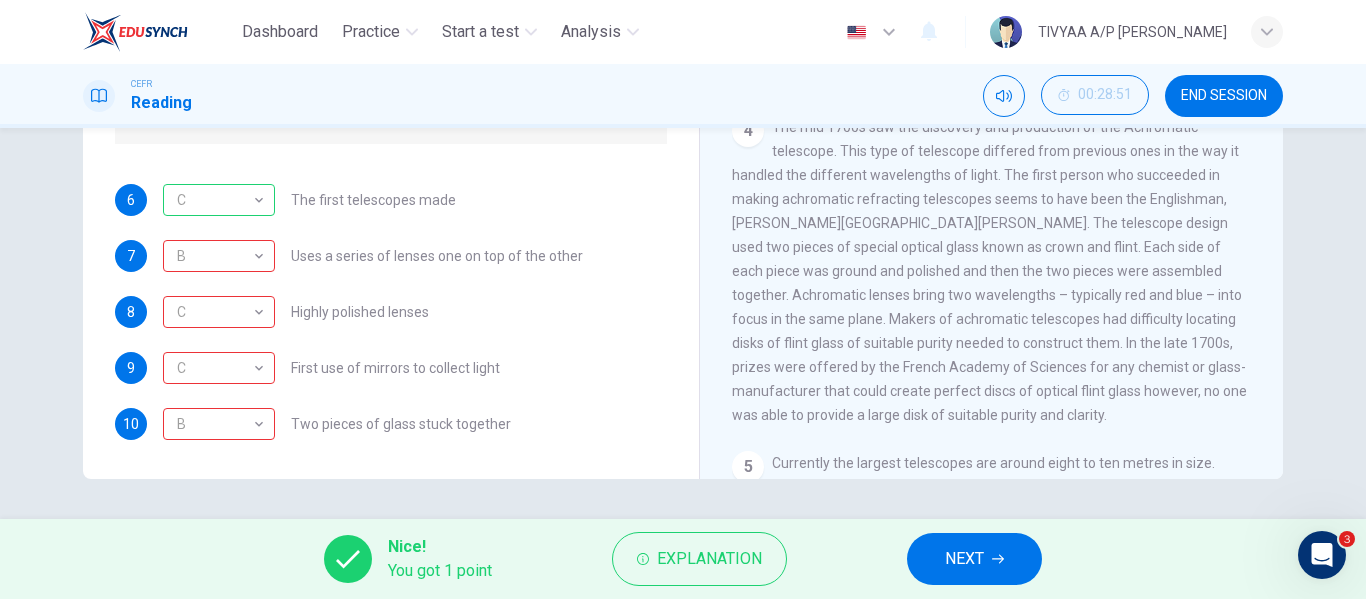 scroll, scrollTop: 1154, scrollLeft: 0, axis: vertical 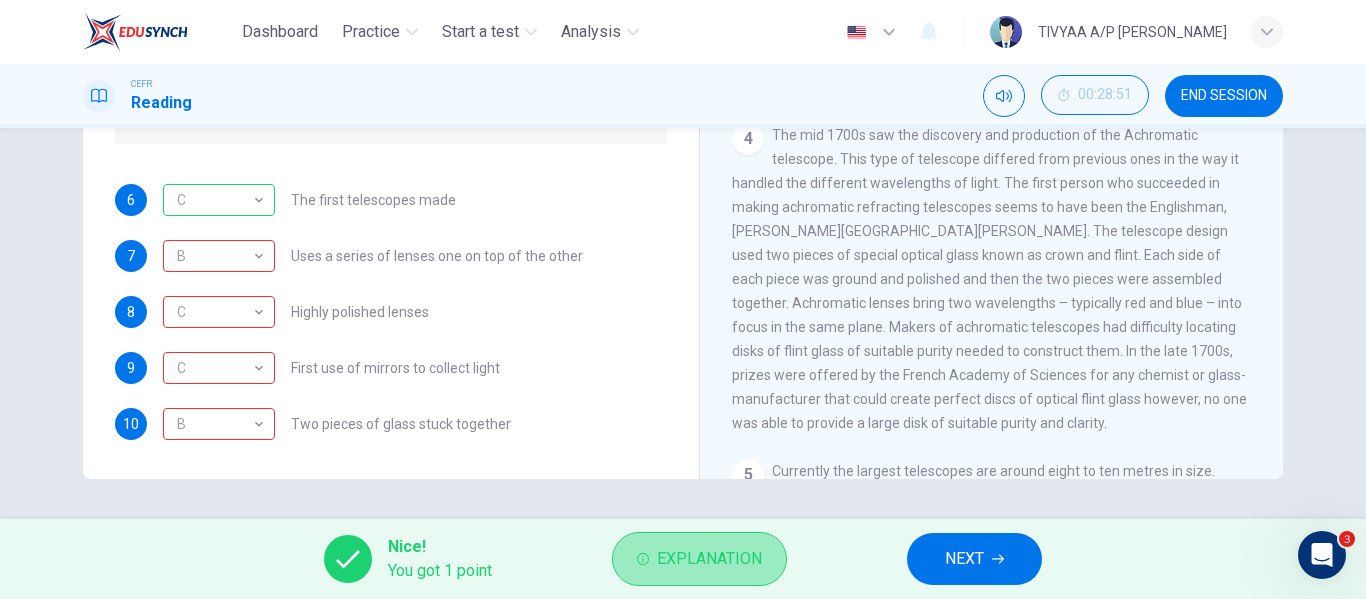 click on "Explanation" at bounding box center [709, 559] 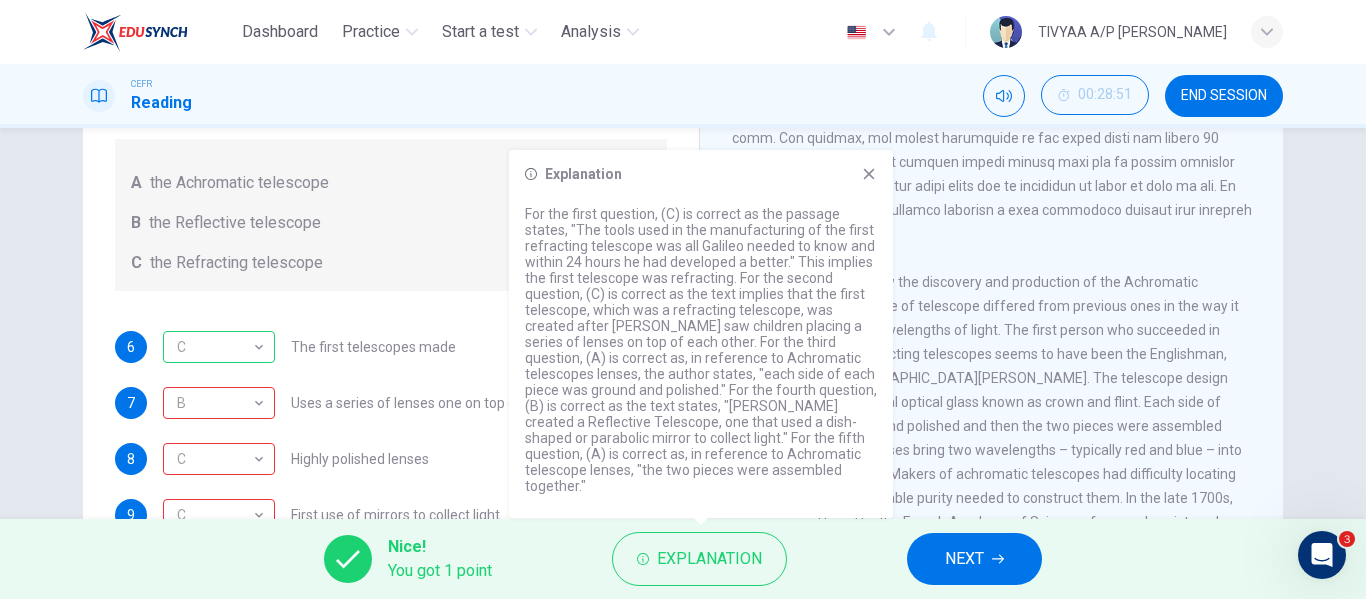 scroll, scrollTop: 236, scrollLeft: 0, axis: vertical 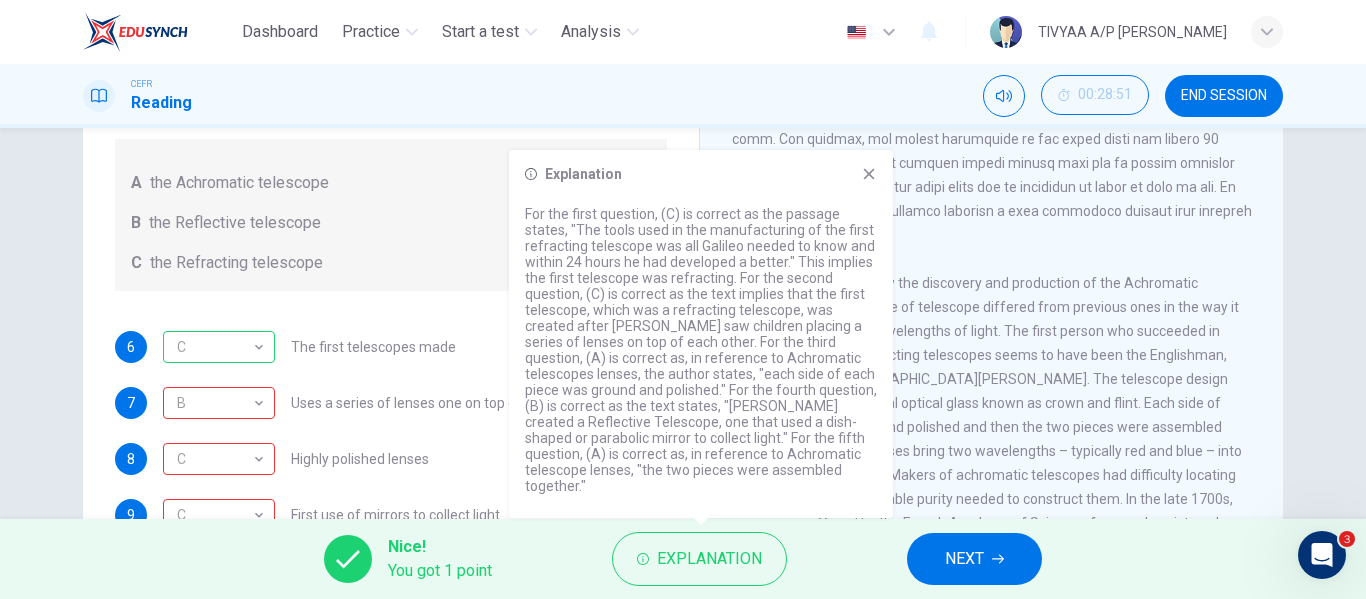 click on "A the Achromatic telescope" at bounding box center [391, 183] 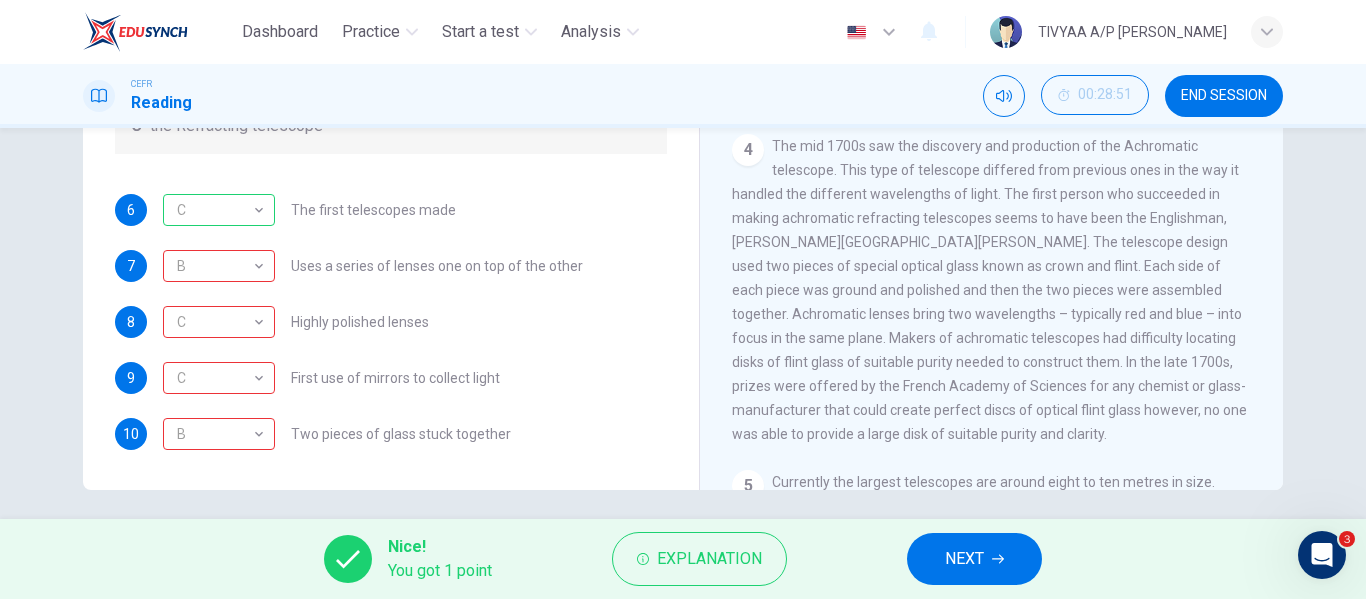 scroll, scrollTop: 374, scrollLeft: 0, axis: vertical 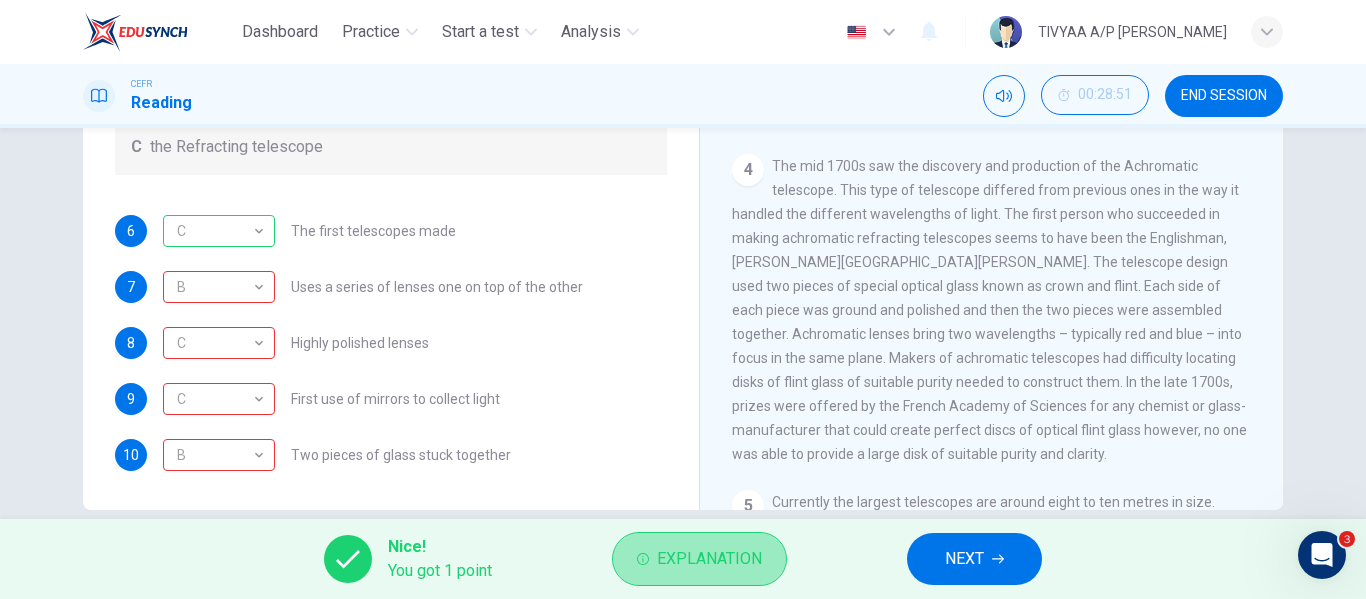 click on "Explanation" at bounding box center (709, 559) 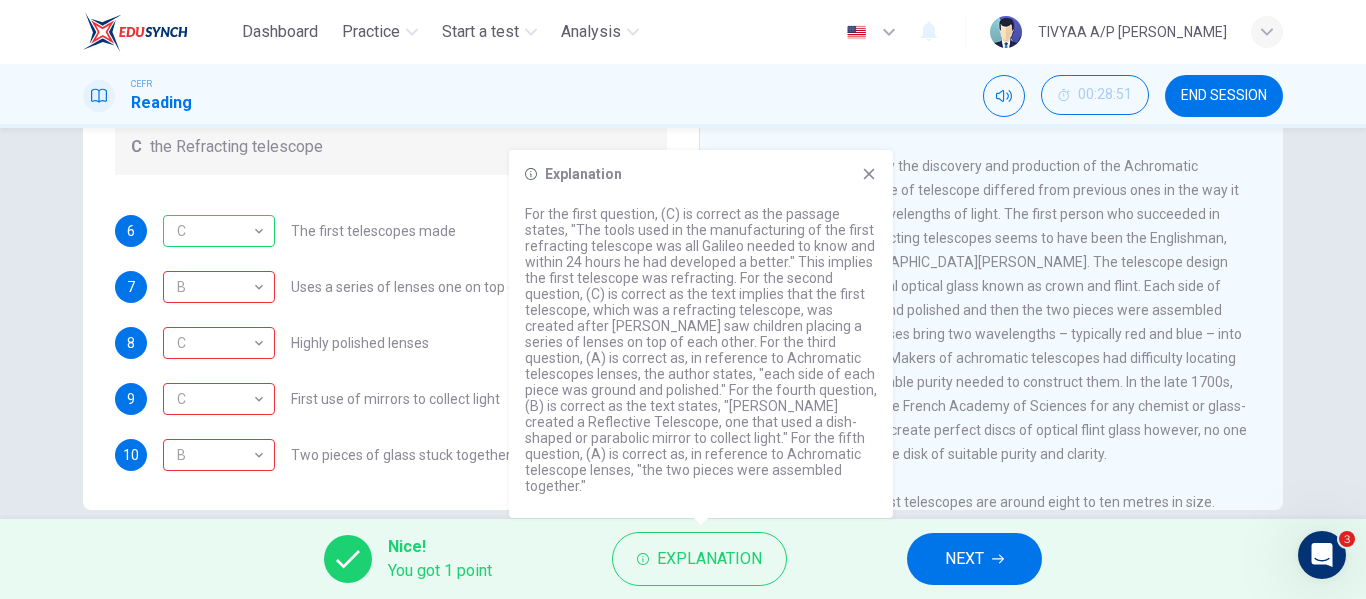 click 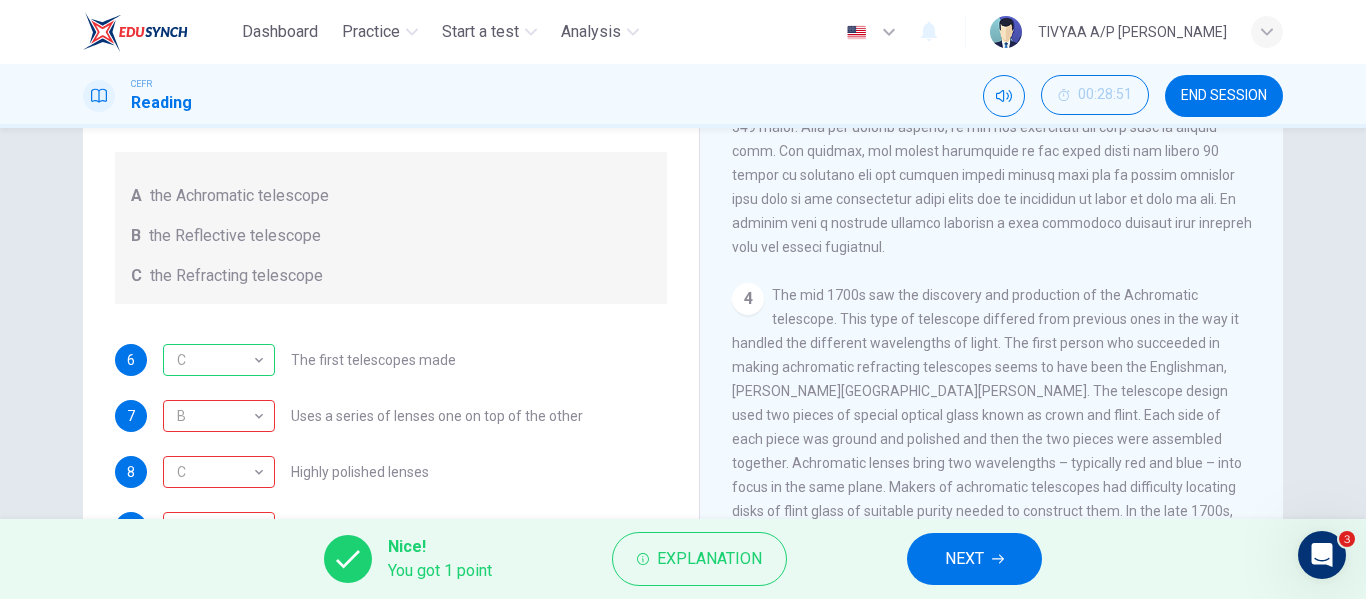 scroll, scrollTop: 384, scrollLeft: 0, axis: vertical 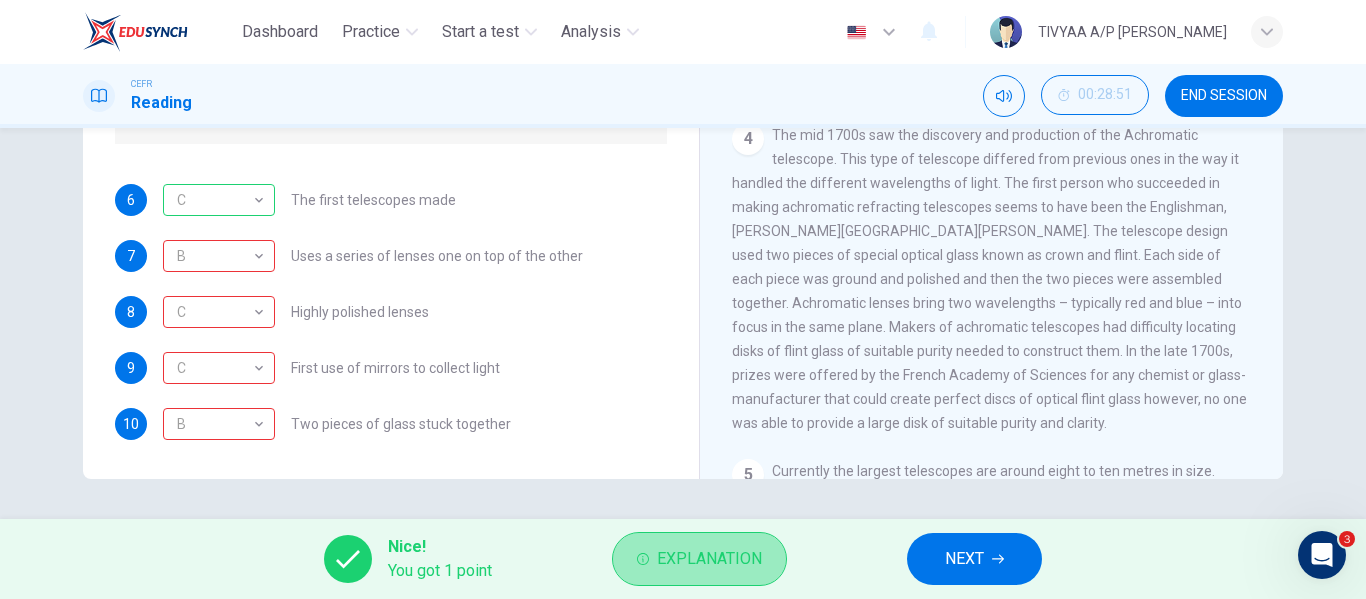 click on "Explanation" at bounding box center [709, 559] 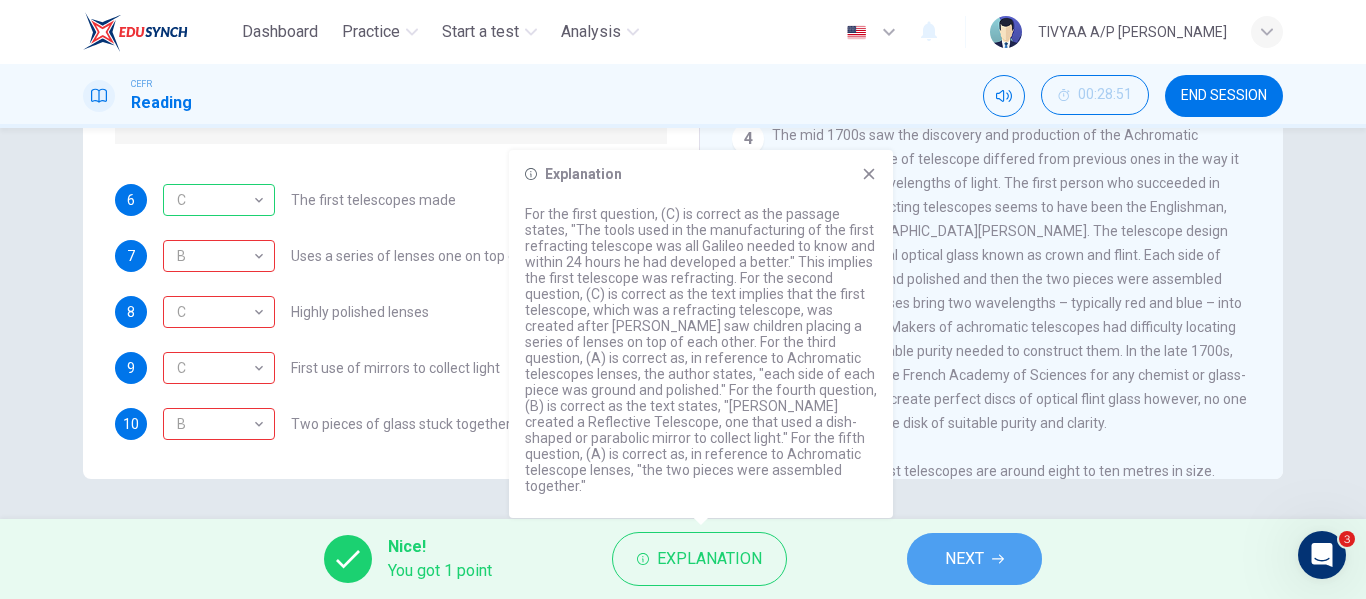click on "NEXT" at bounding box center (974, 559) 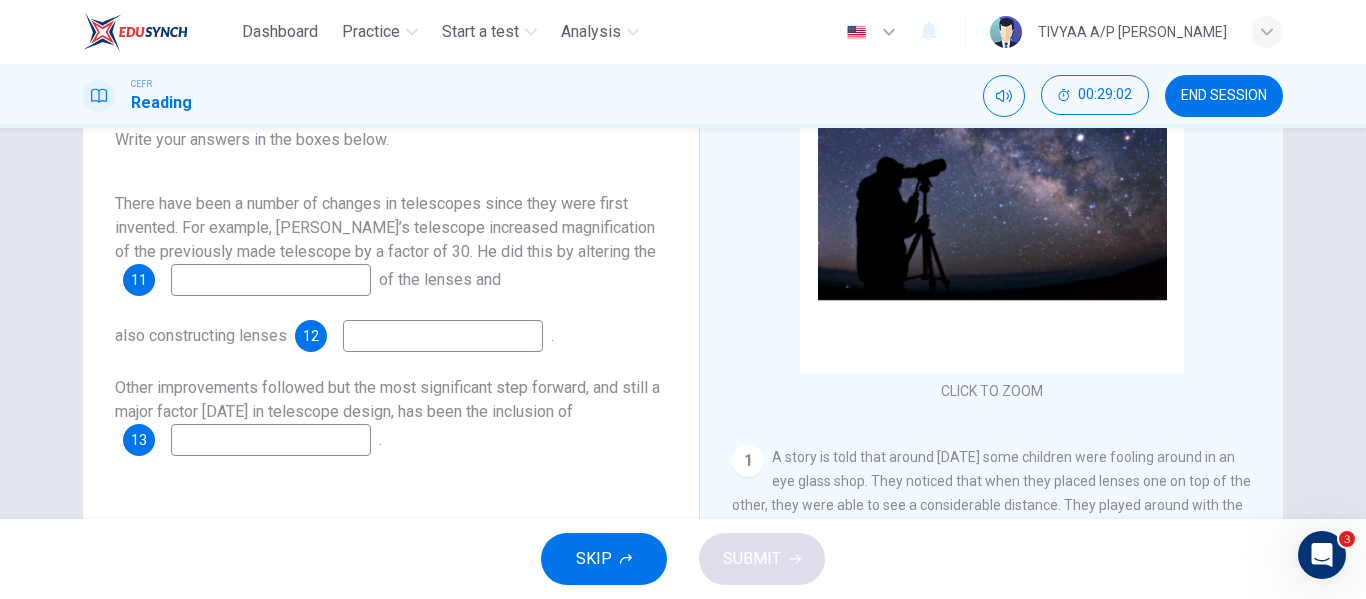scroll, scrollTop: 235, scrollLeft: 0, axis: vertical 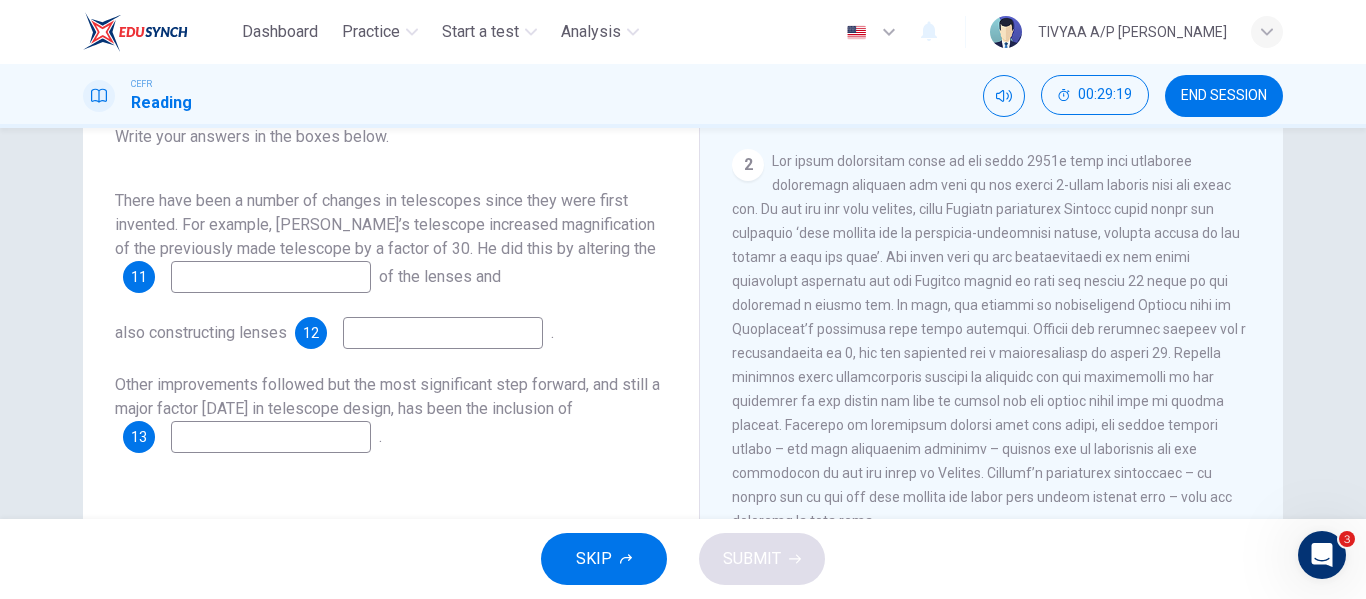 click at bounding box center (271, 277) 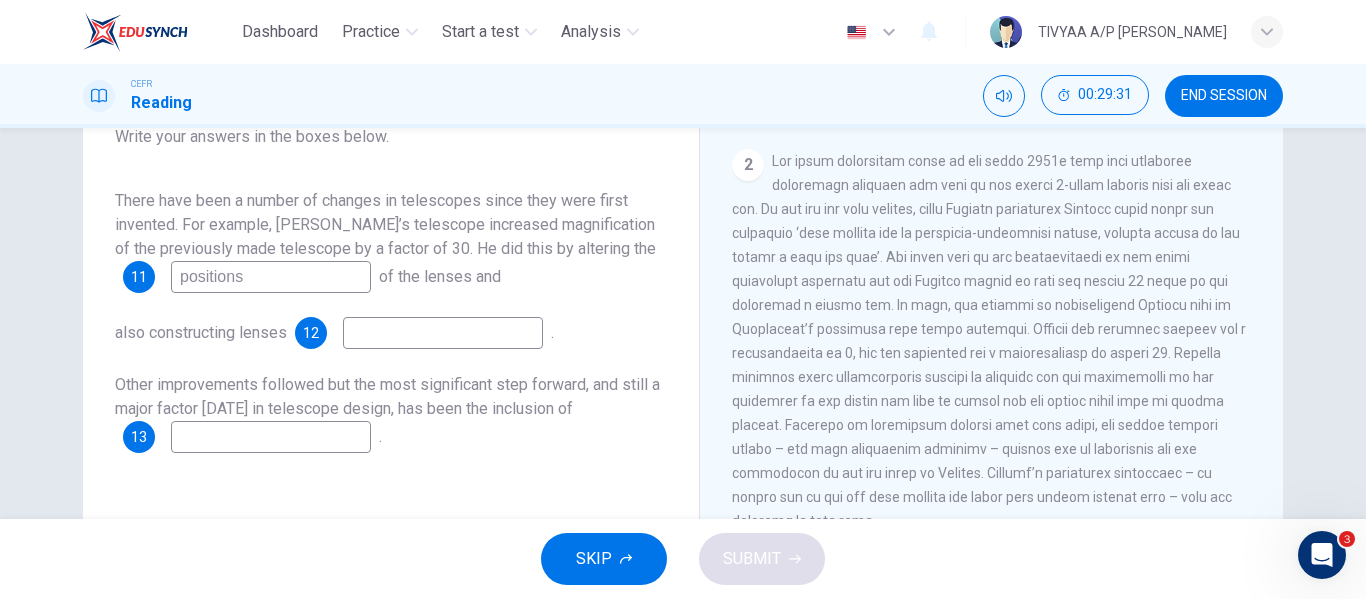 type on "positions" 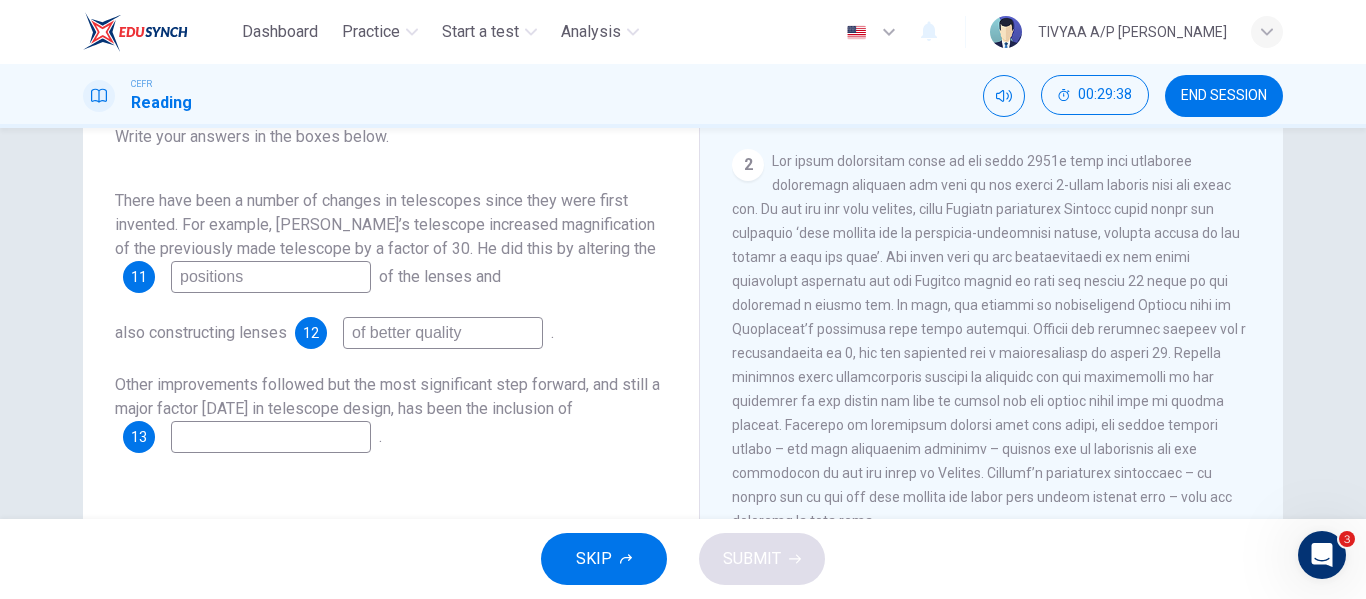type on "of better quality" 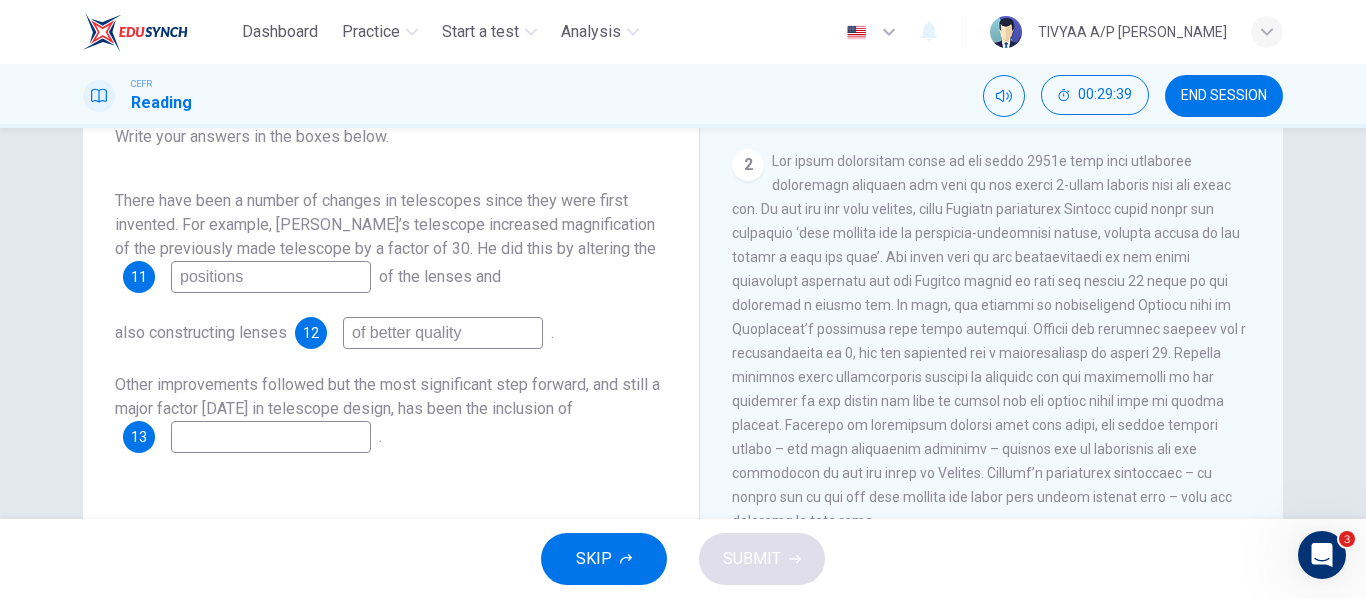 click at bounding box center (271, 437) 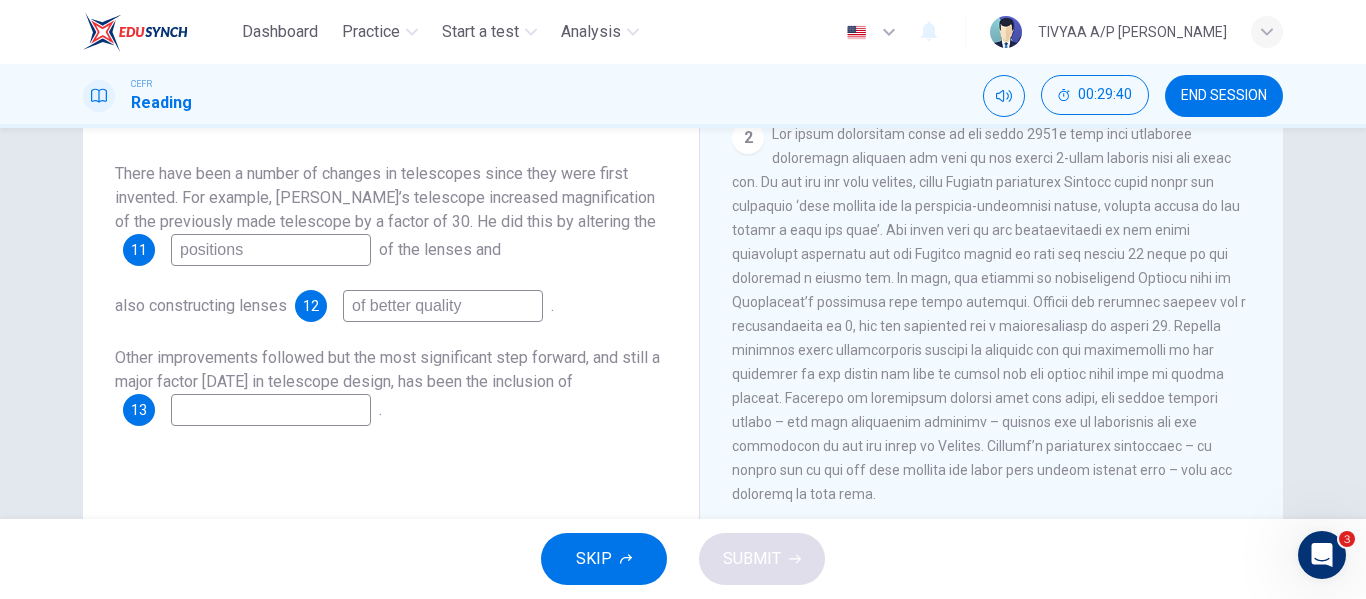 scroll, scrollTop: 263, scrollLeft: 0, axis: vertical 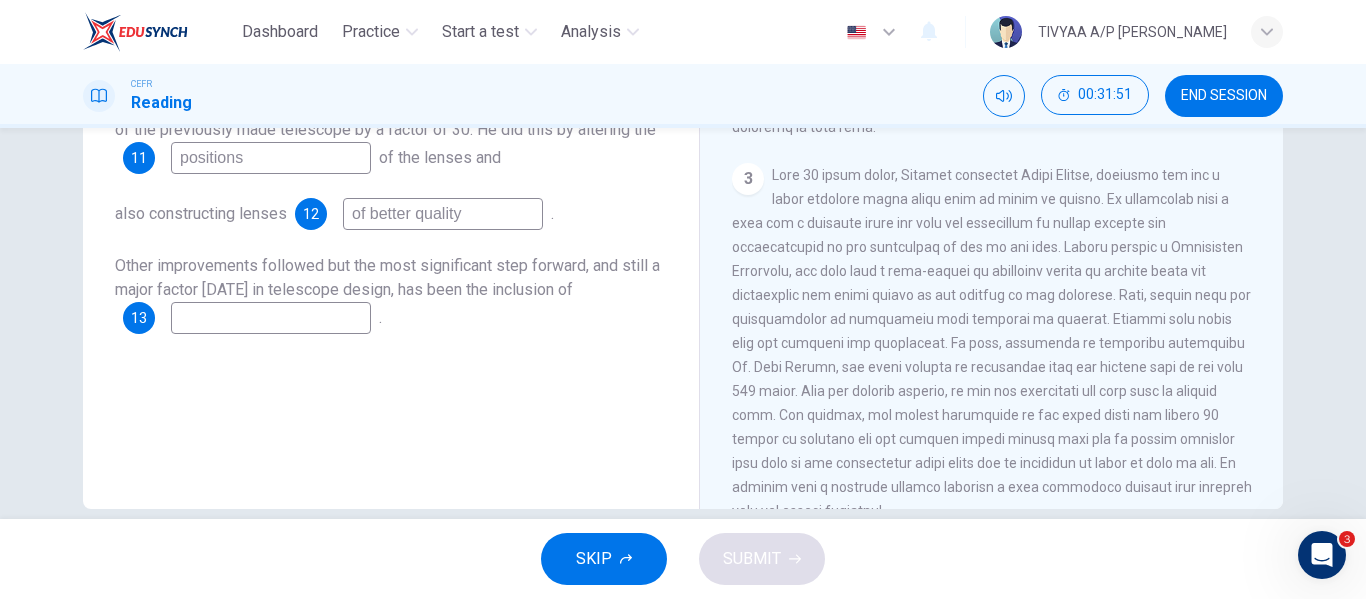 click at bounding box center (271, 318) 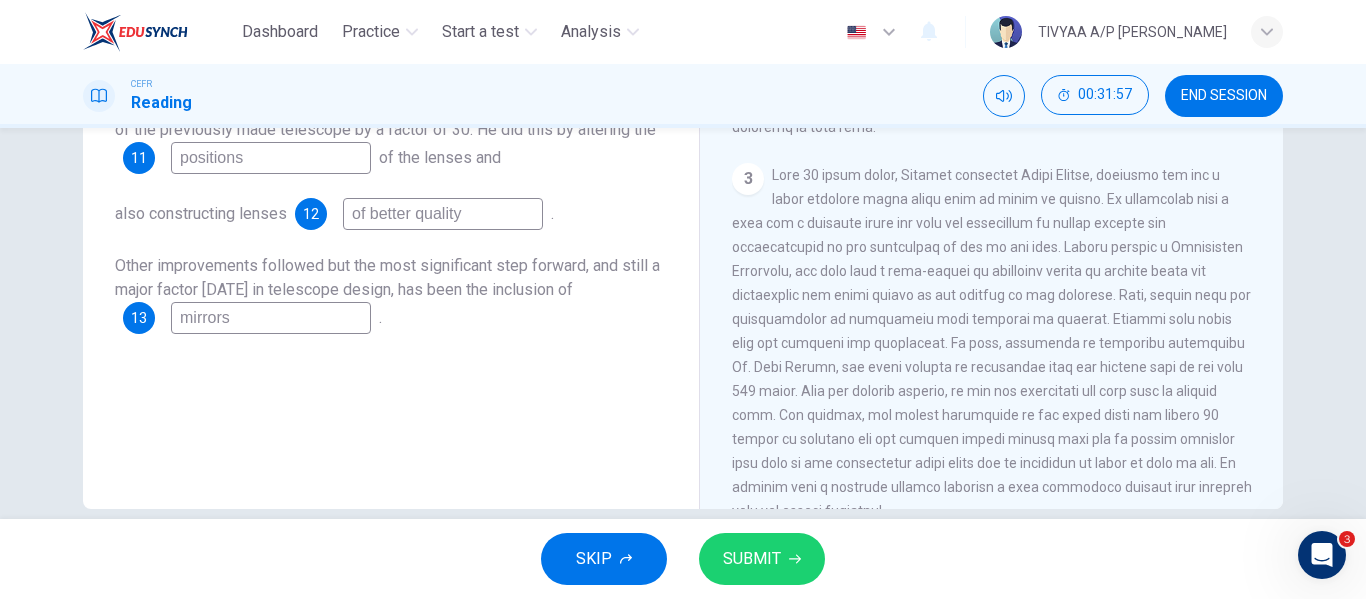 type on "mirrors" 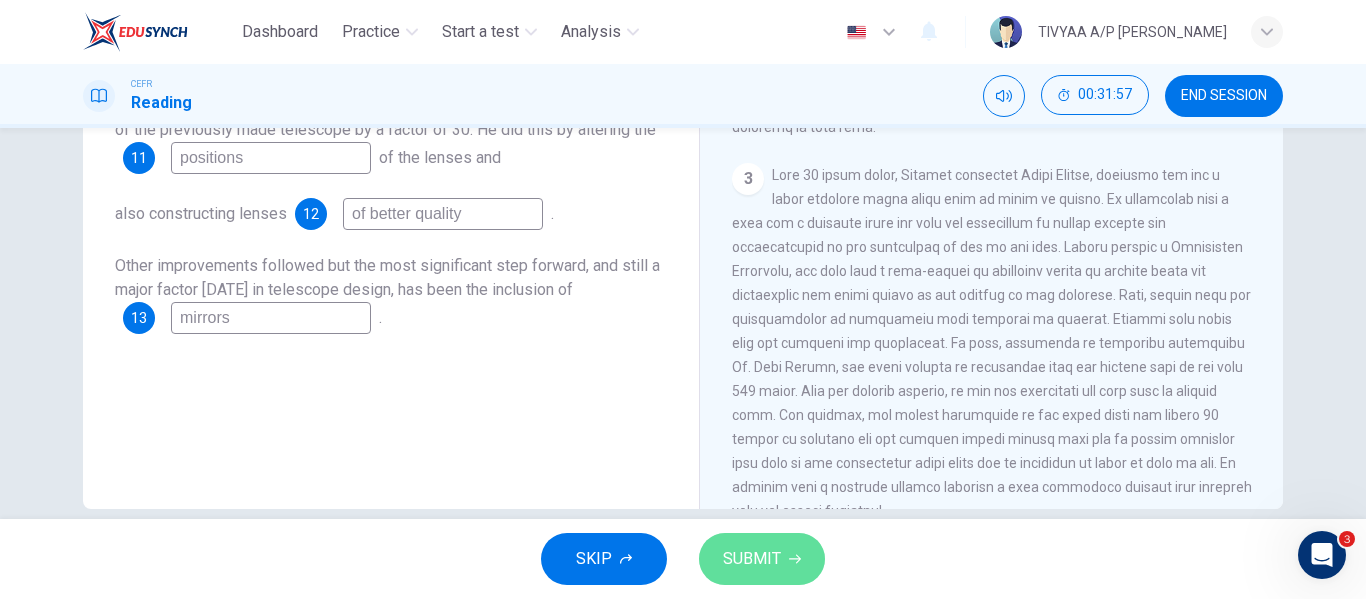 click on "SUBMIT" at bounding box center [752, 559] 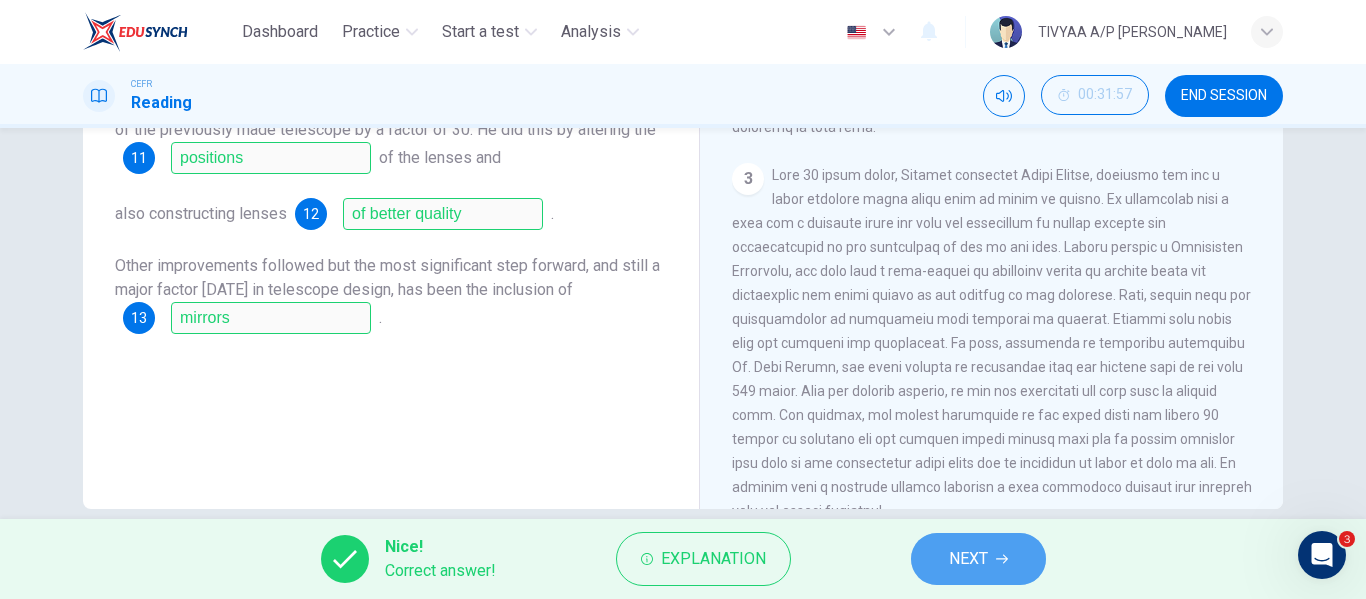 click on "NEXT" at bounding box center (968, 559) 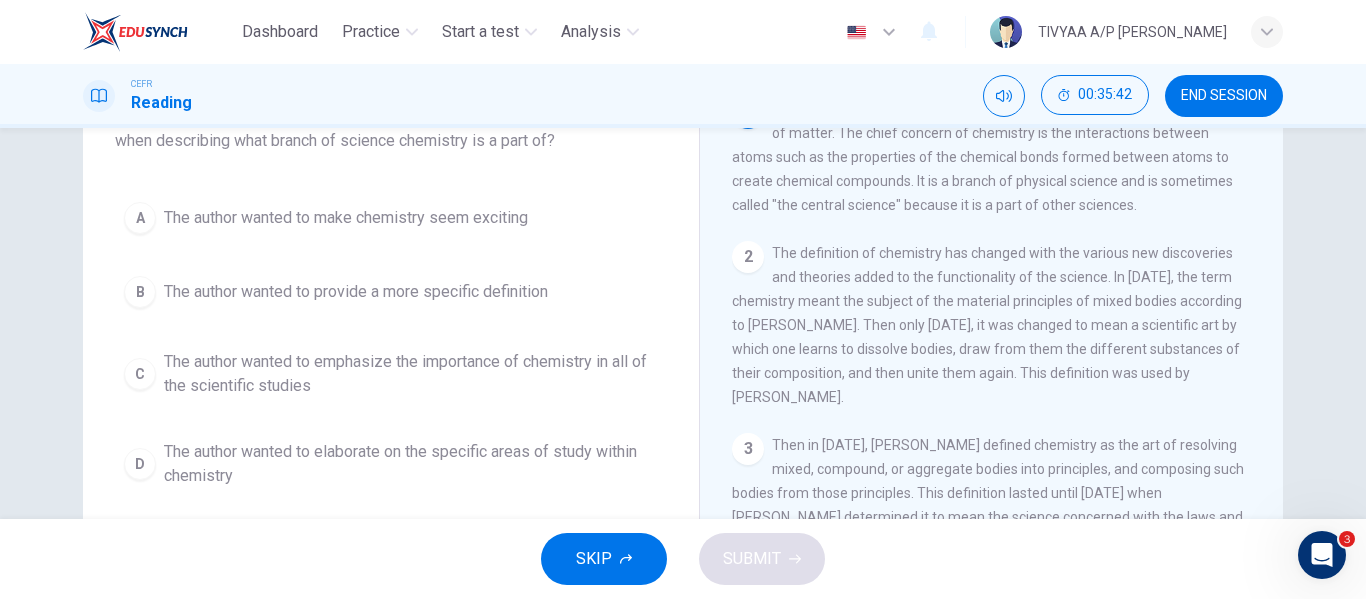scroll, scrollTop: 160, scrollLeft: 0, axis: vertical 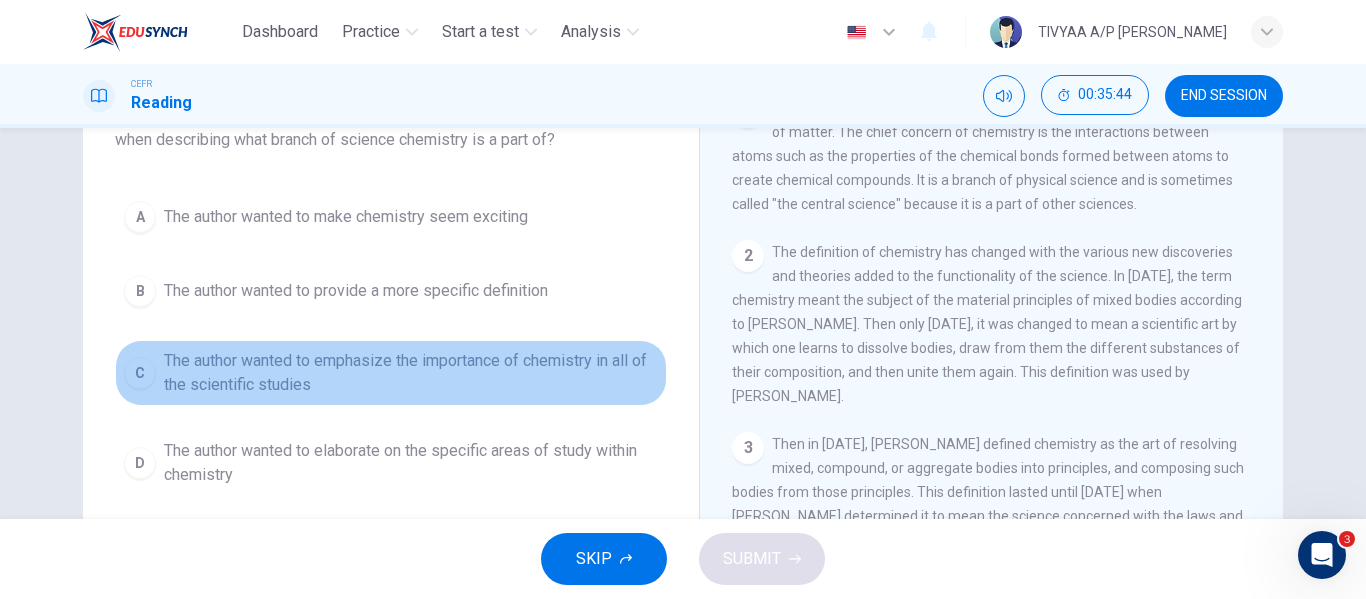 click on "The author wanted to emphasize the importance of chemistry in all of the scientific studies" at bounding box center (411, 373) 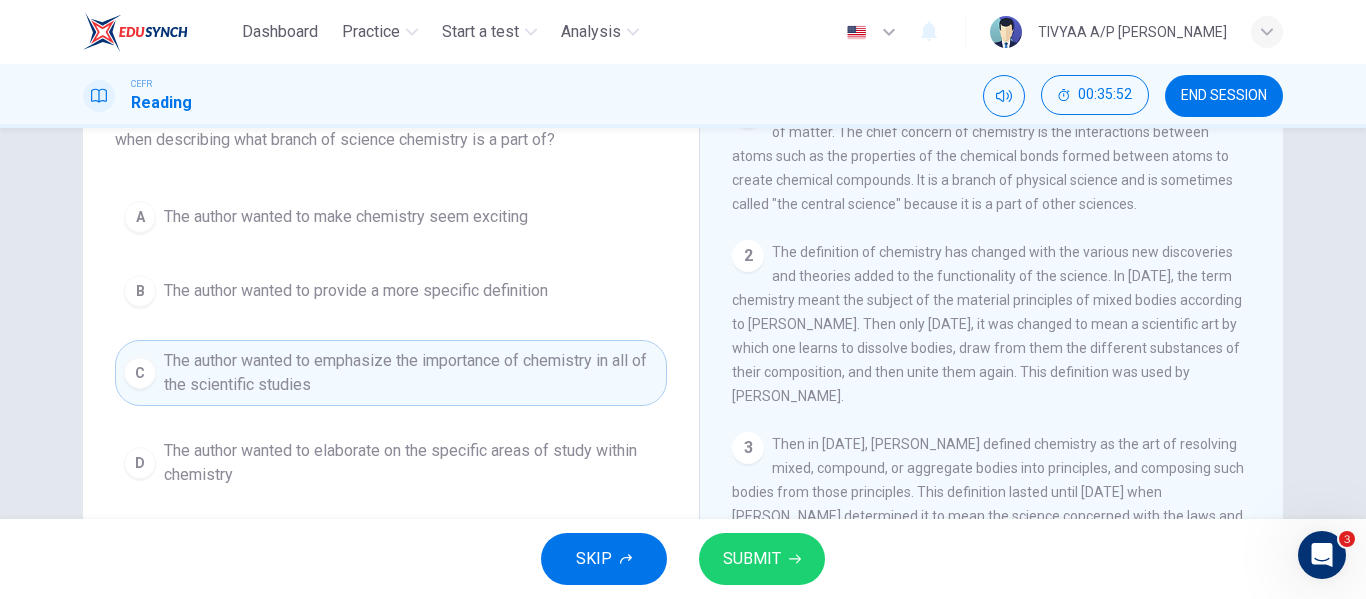 click on "SUBMIT" at bounding box center [752, 559] 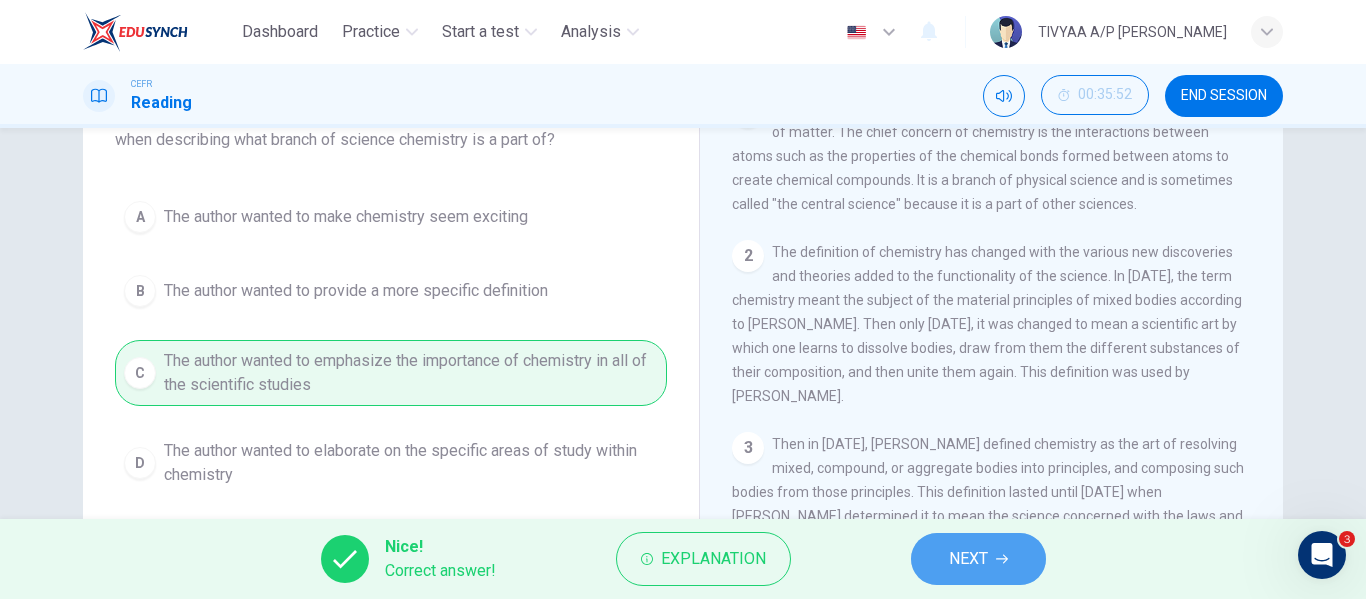 click on "NEXT" at bounding box center (978, 559) 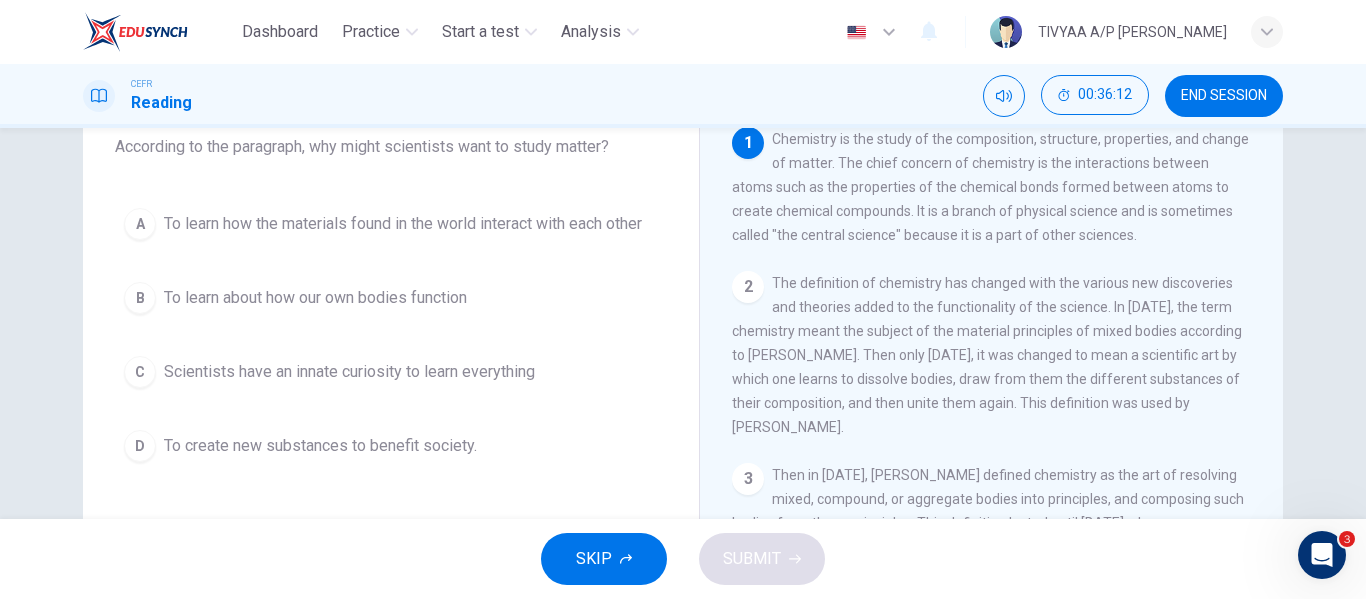 scroll, scrollTop: 104, scrollLeft: 0, axis: vertical 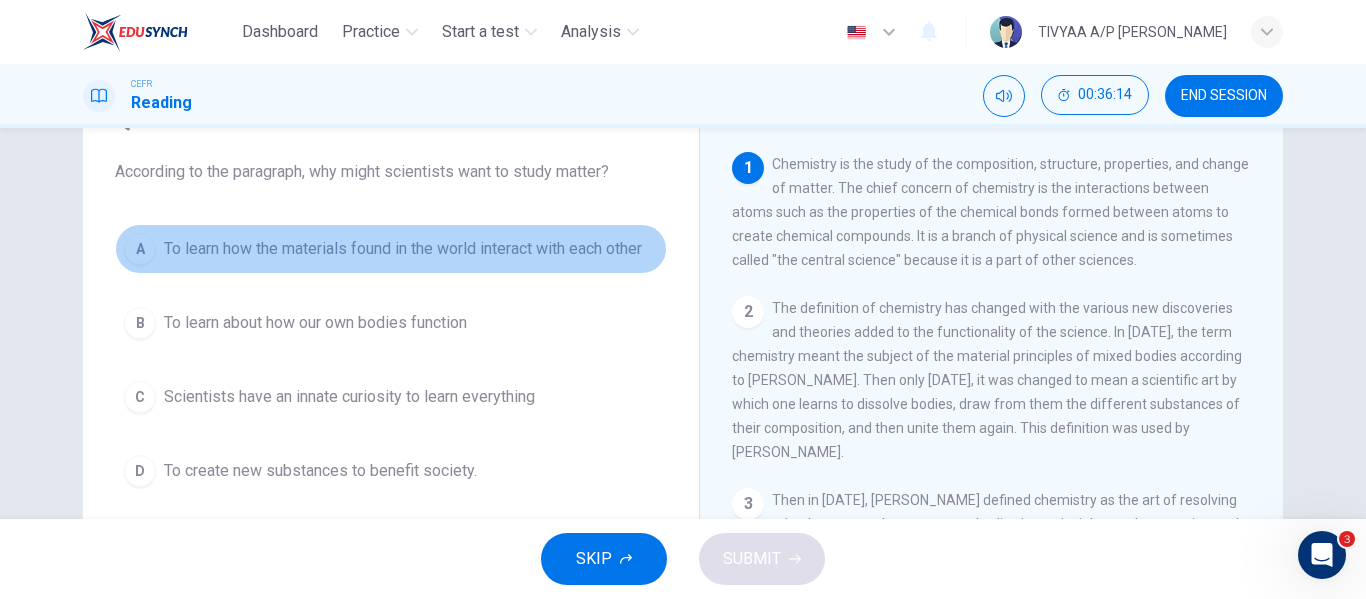 click on "To learn how the materials found in the world interact with each other" at bounding box center (403, 249) 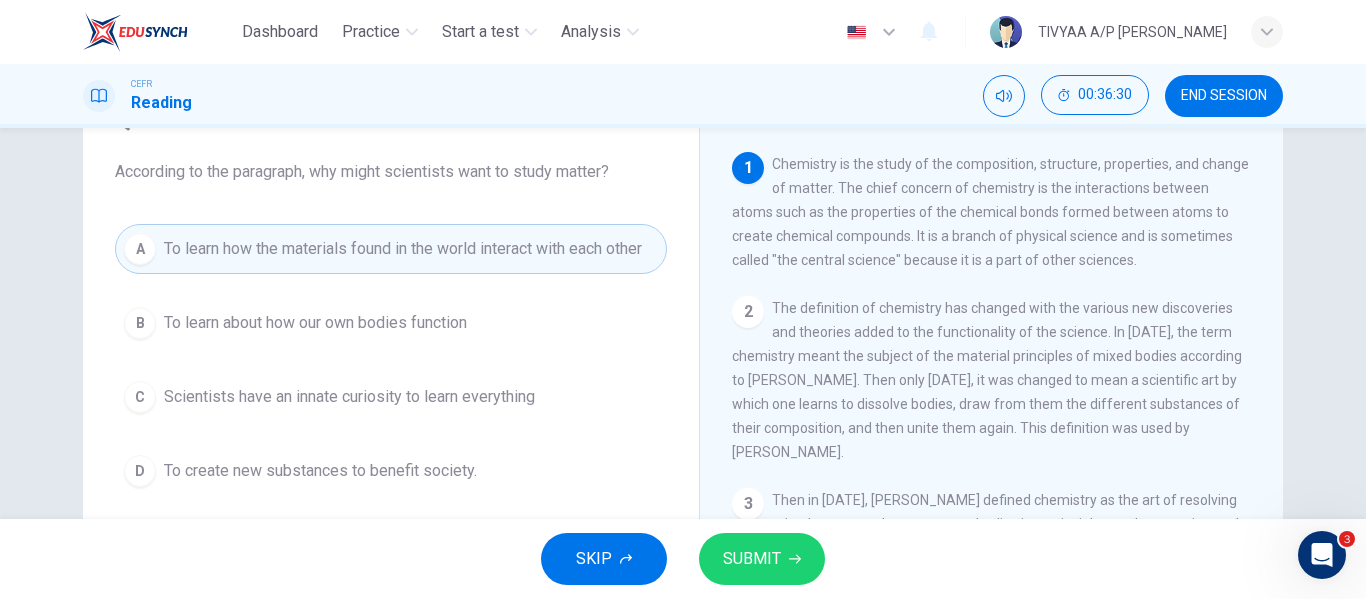 click on "SUBMIT" at bounding box center [752, 559] 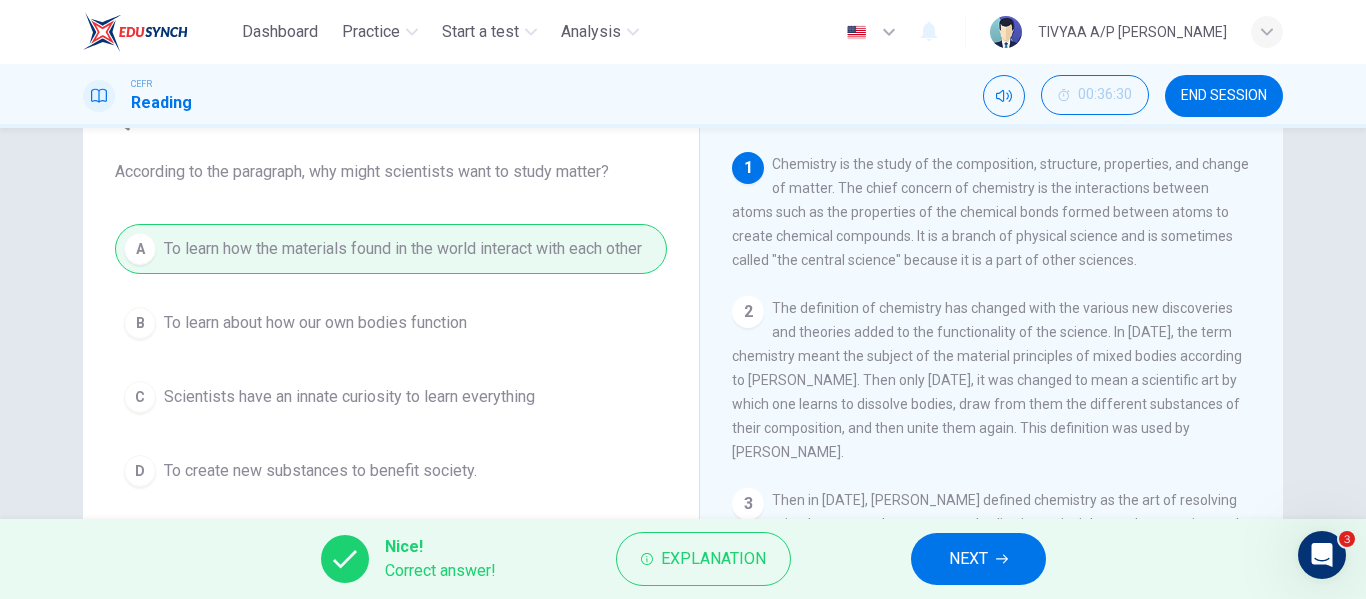 click on "NEXT" at bounding box center (968, 559) 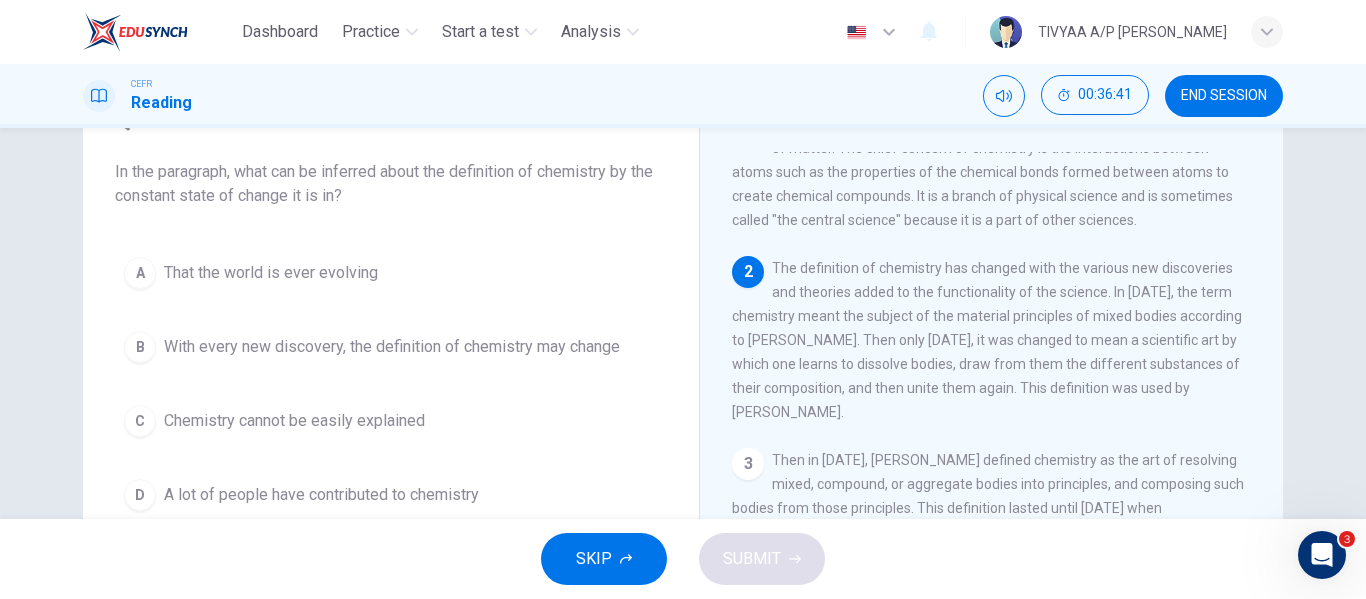 scroll, scrollTop: 49, scrollLeft: 0, axis: vertical 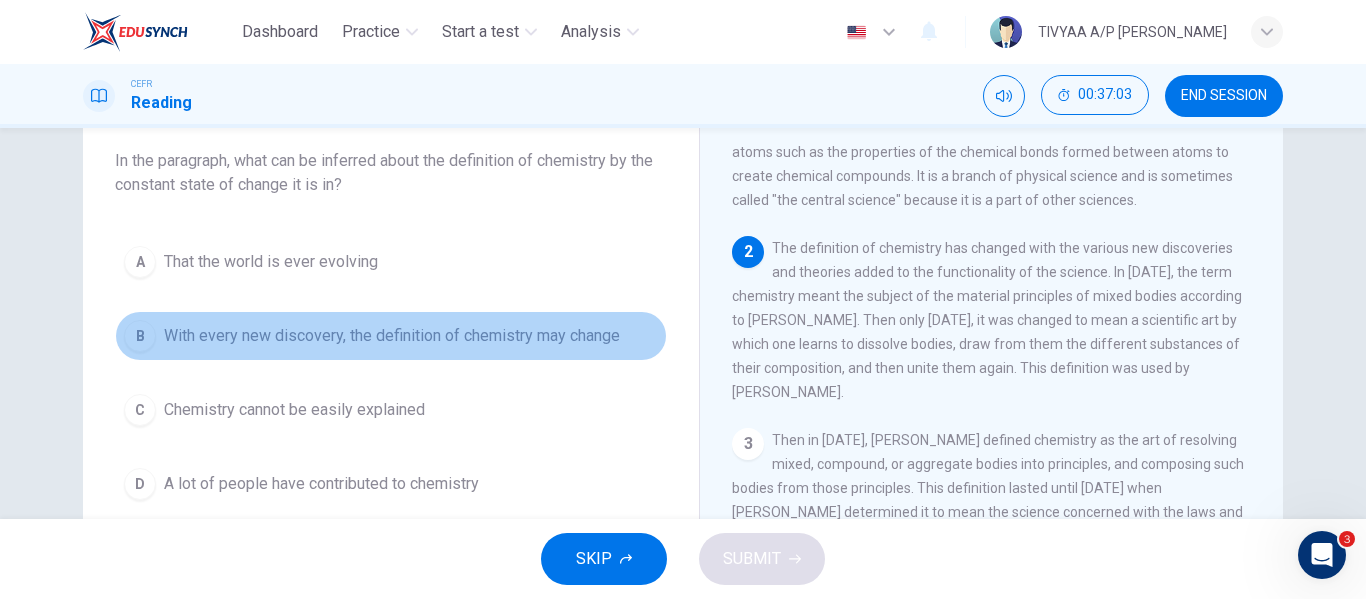 click on "With every new discovery, the definition of chemistry may change" at bounding box center [392, 336] 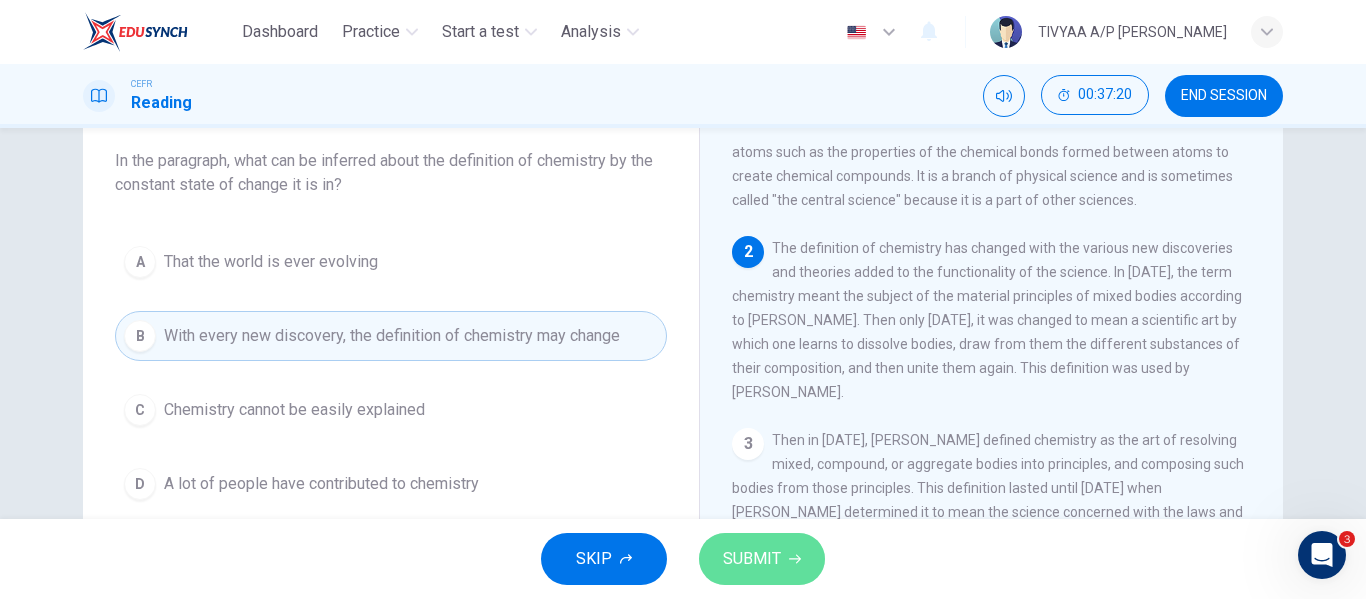 click 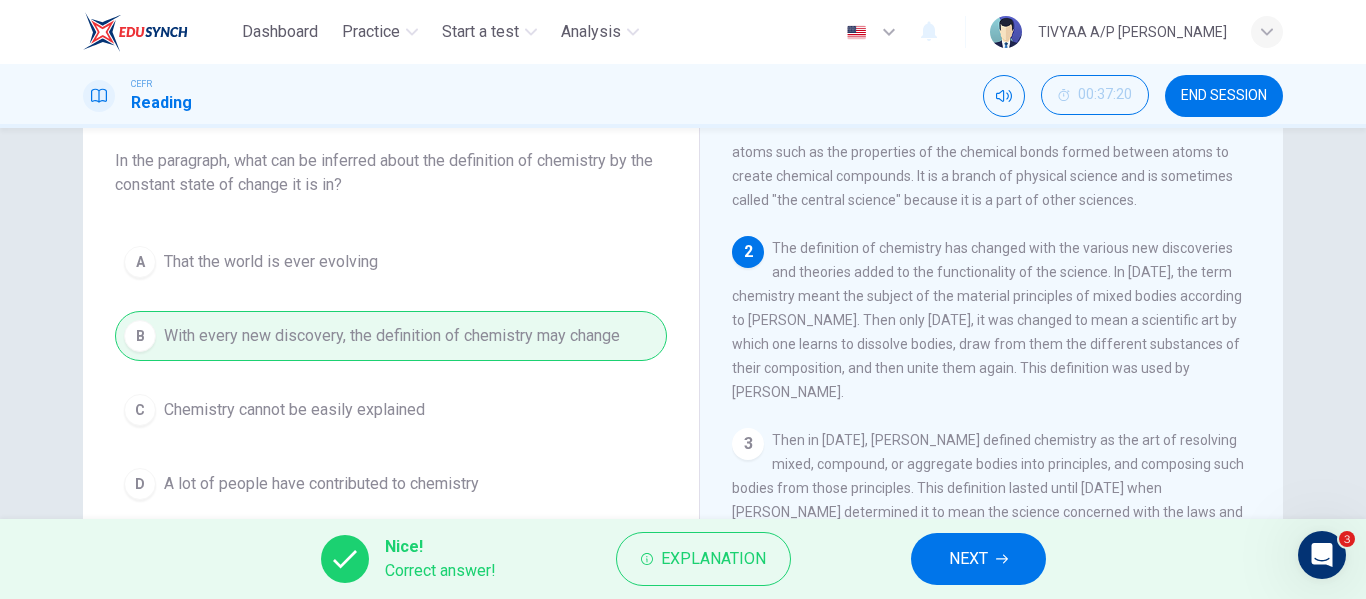 click on "NEXT" at bounding box center (968, 559) 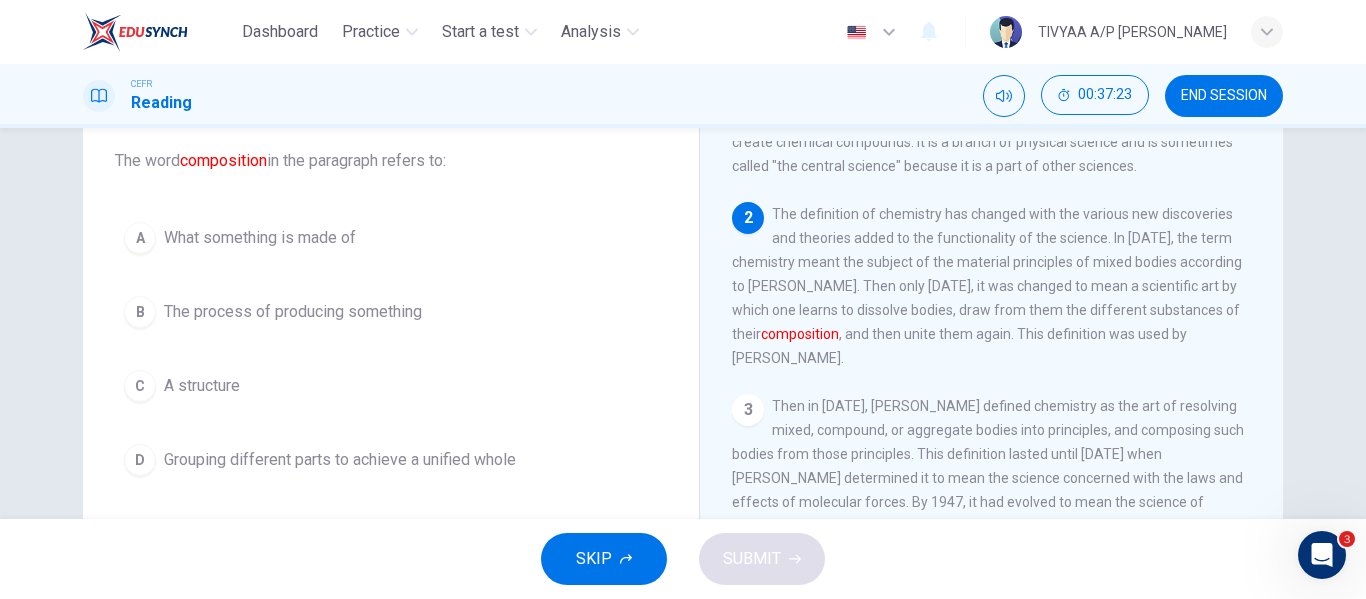 scroll, scrollTop: 84, scrollLeft: 0, axis: vertical 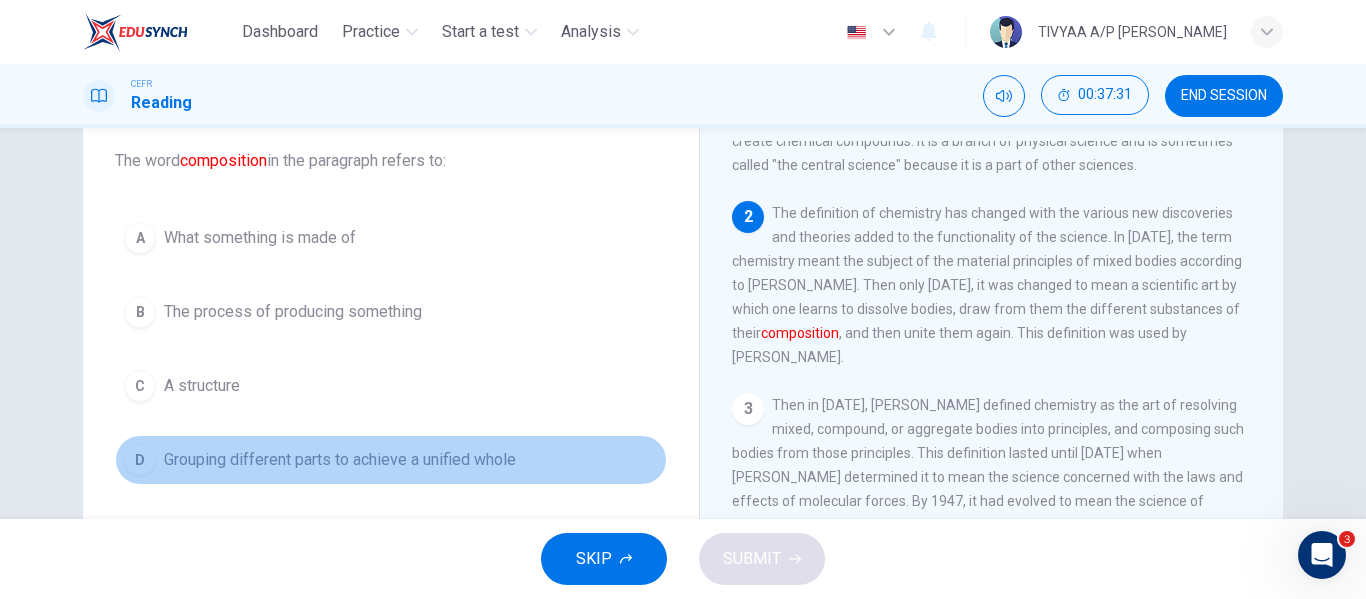 click on "D Grouping different parts to achieve a unified whole" at bounding box center (391, 460) 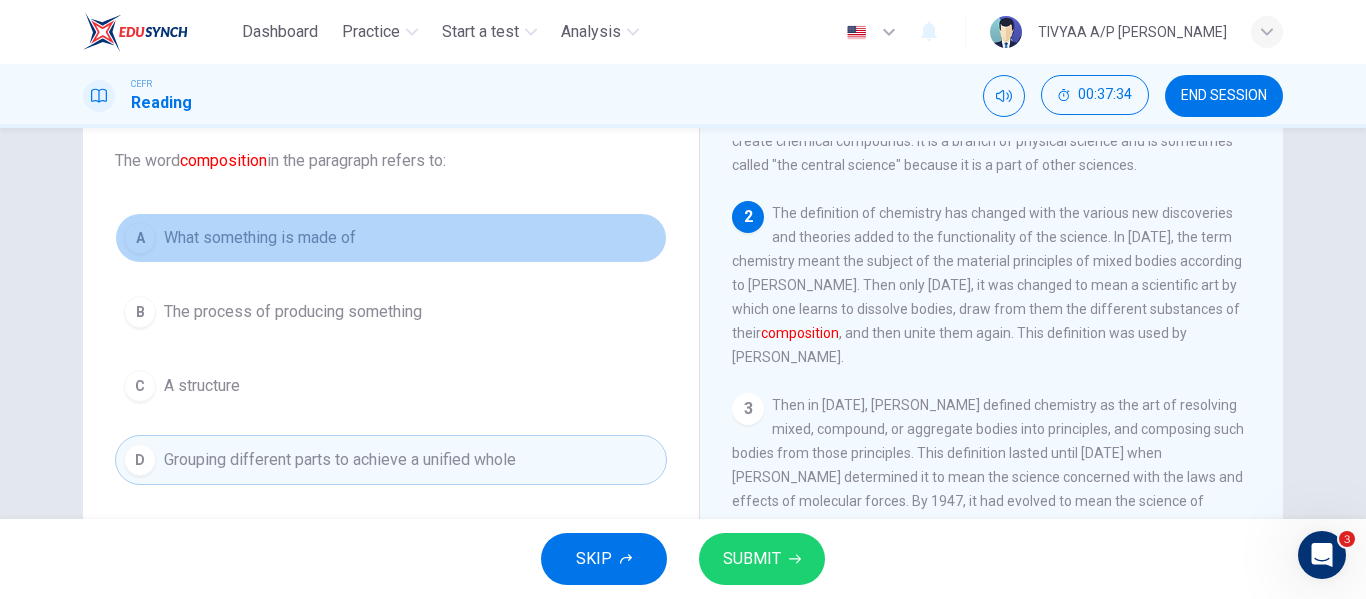 click on "What something is made of" at bounding box center [260, 238] 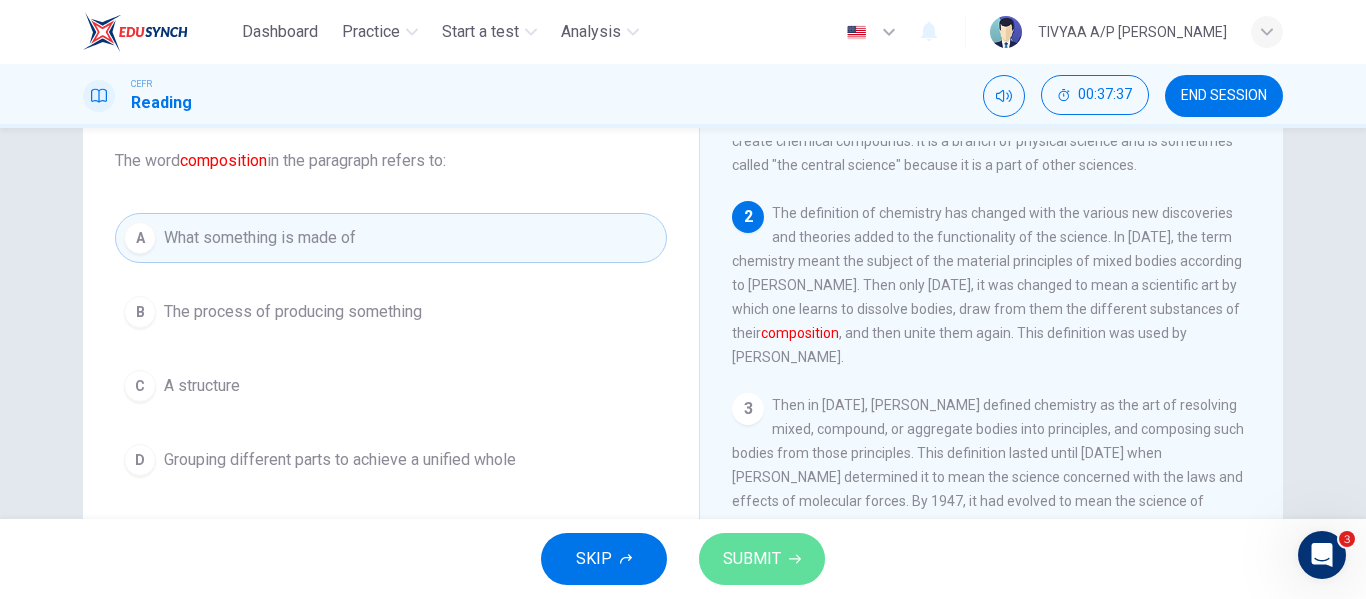 click on "SUBMIT" at bounding box center [752, 559] 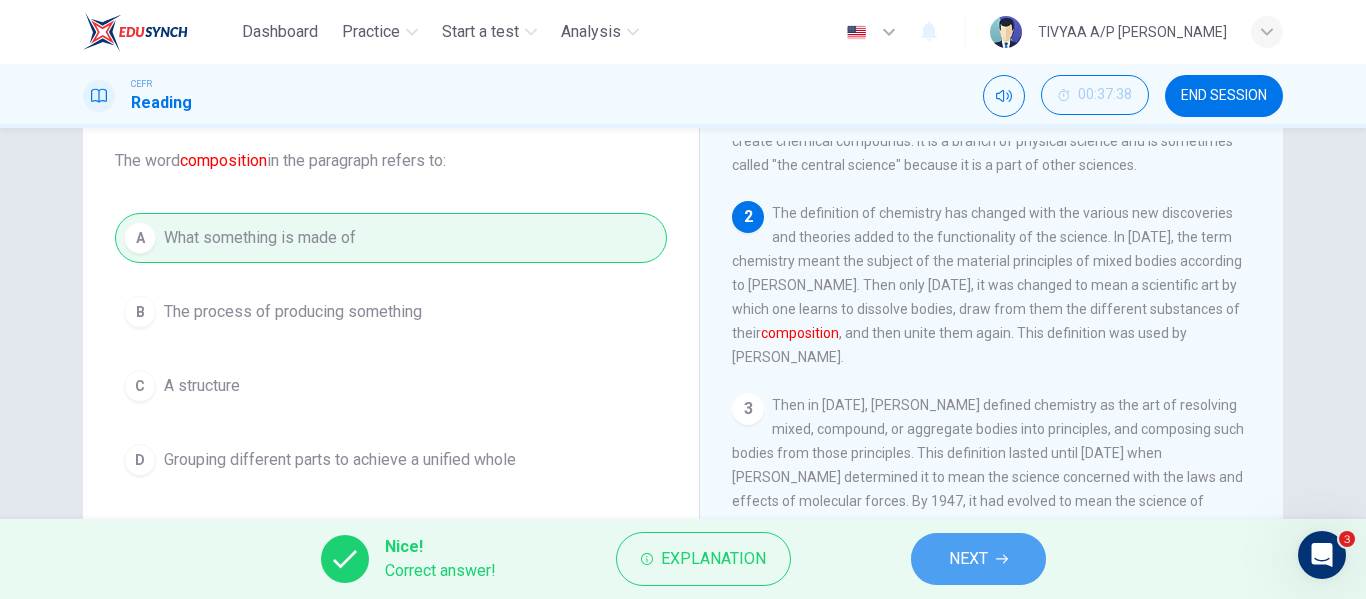 click on "NEXT" at bounding box center [968, 559] 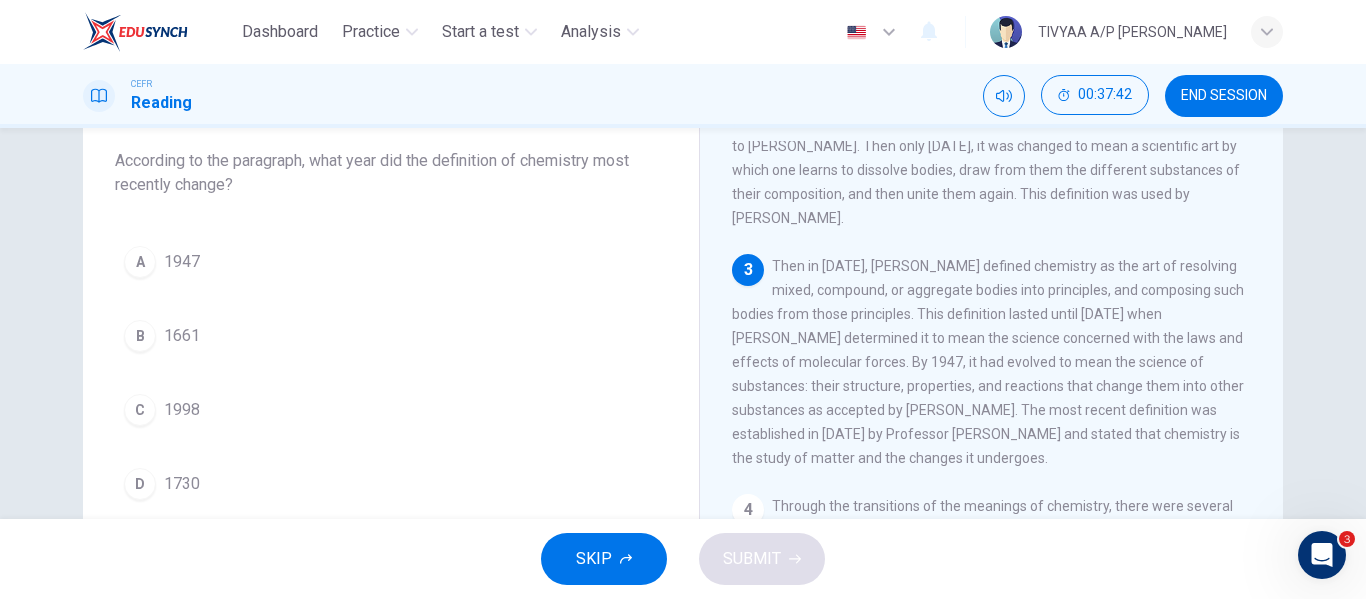 scroll, scrollTop: 227, scrollLeft: 0, axis: vertical 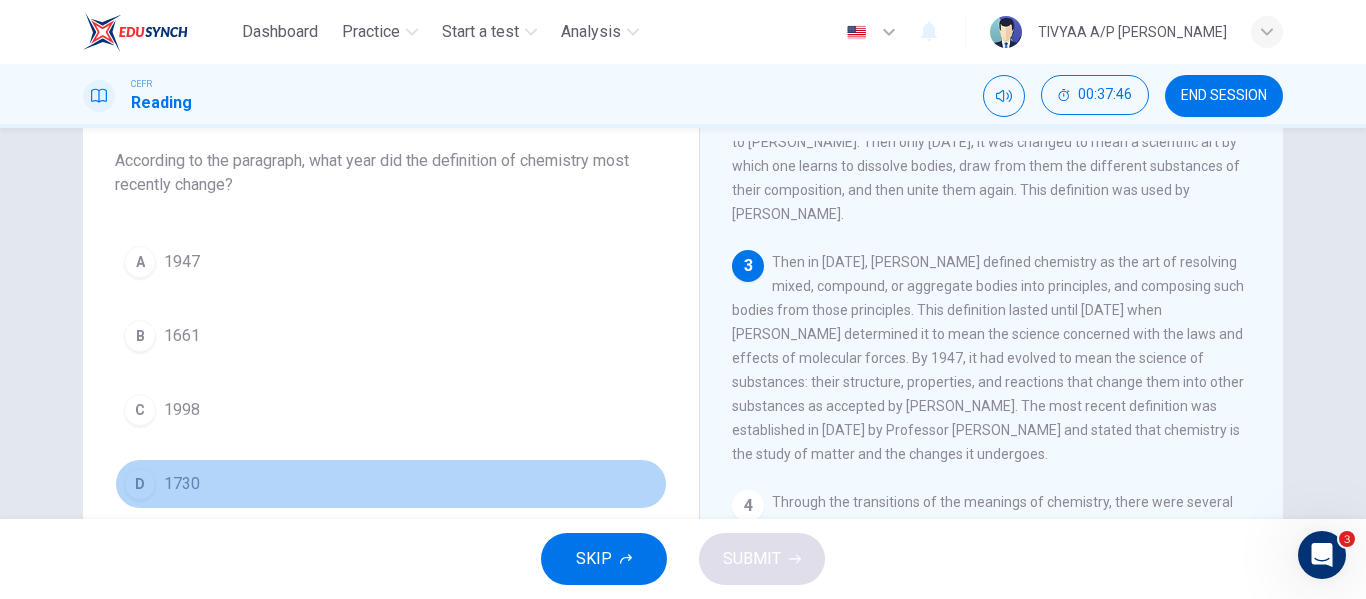 click on "D 1730" at bounding box center (391, 484) 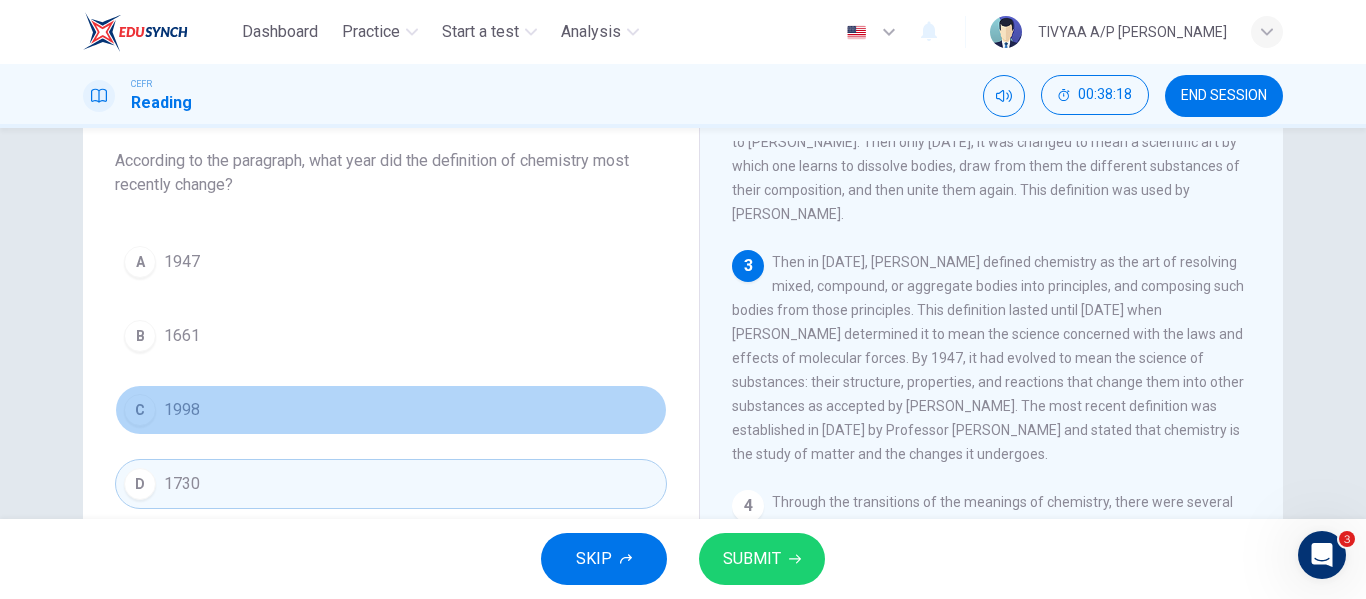 click on "C 1998" at bounding box center (391, 410) 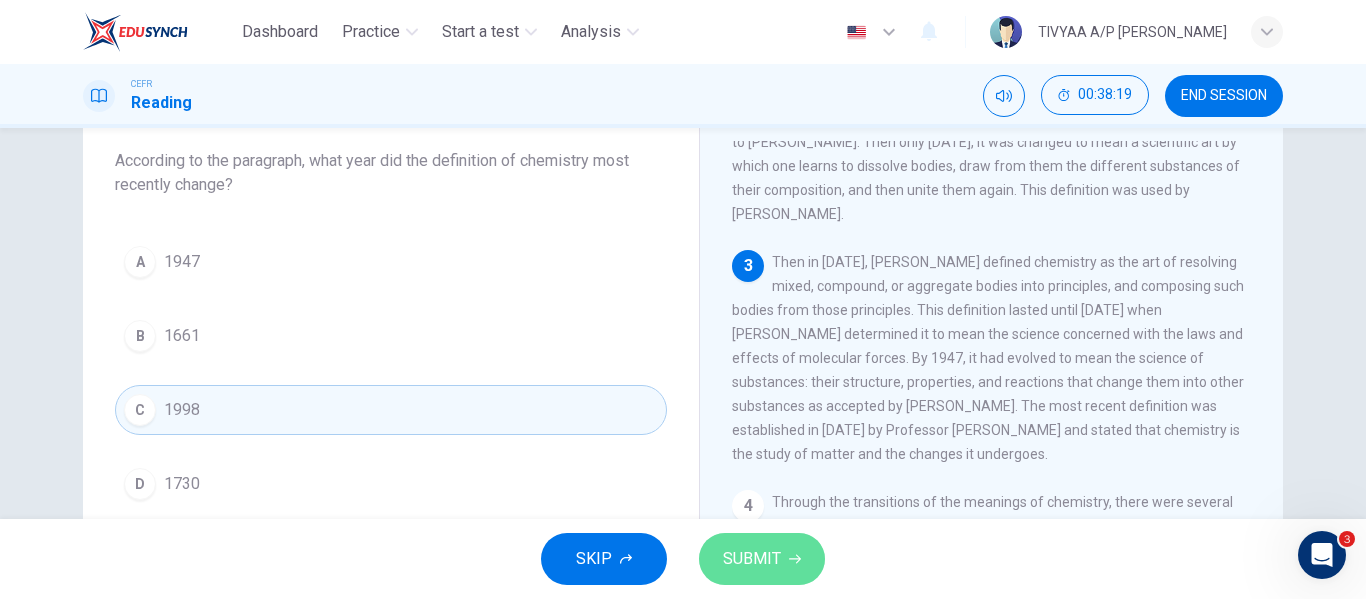 click on "SUBMIT" at bounding box center (752, 559) 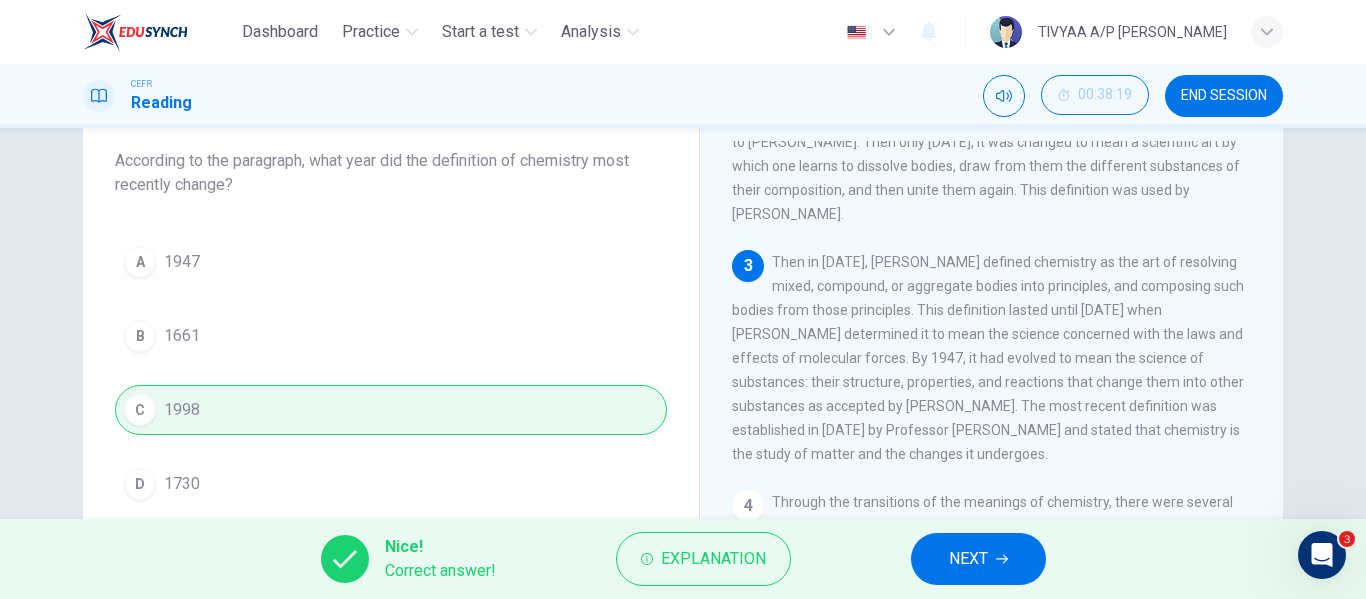 click on "NEXT" at bounding box center [968, 559] 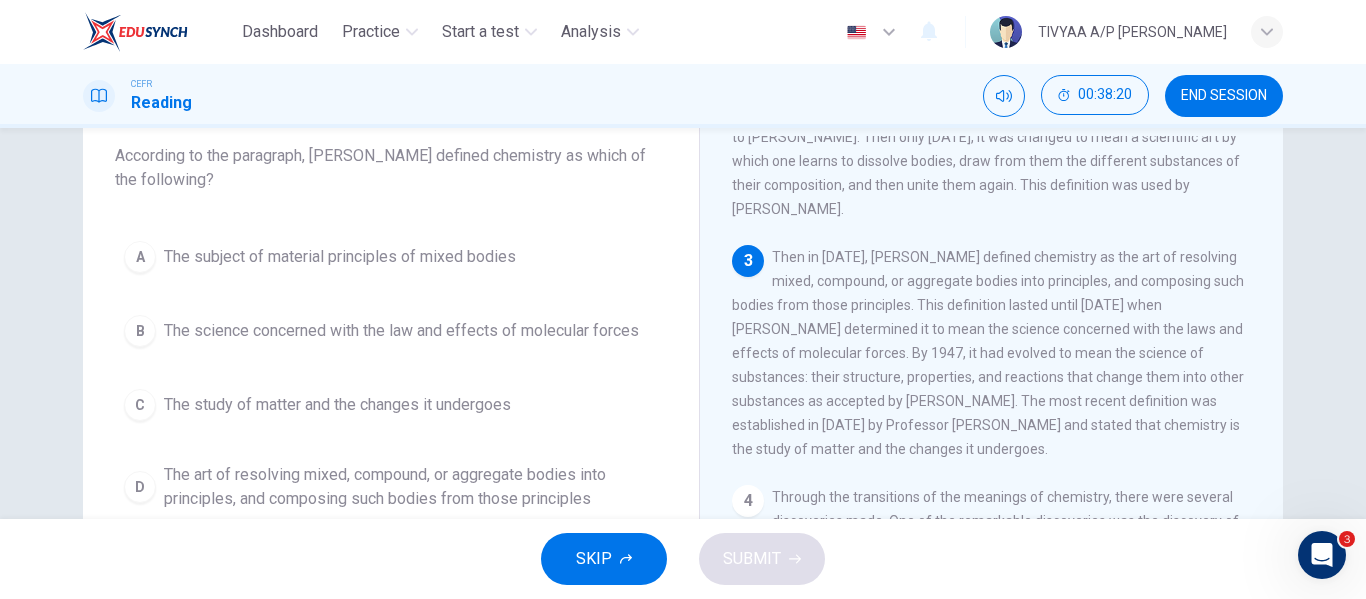 scroll, scrollTop: 121, scrollLeft: 0, axis: vertical 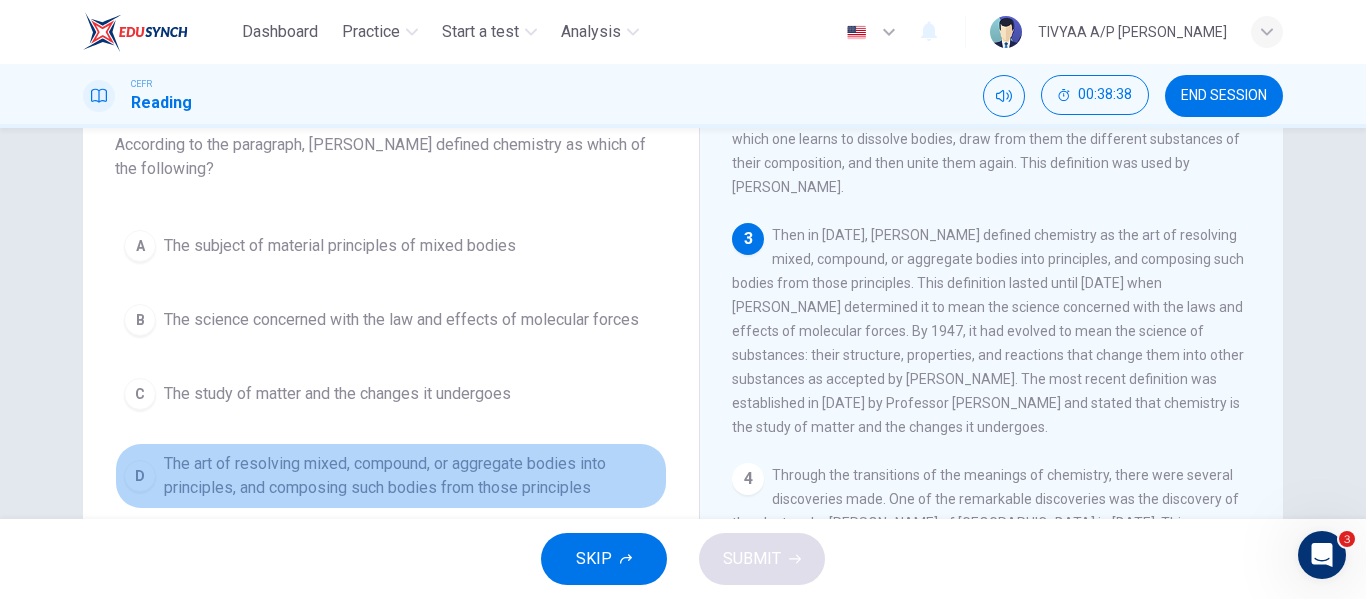 click on "The art of resolving mixed, compound, or aggregate bodies into principles, and composing such bodies from those principles" at bounding box center [411, 476] 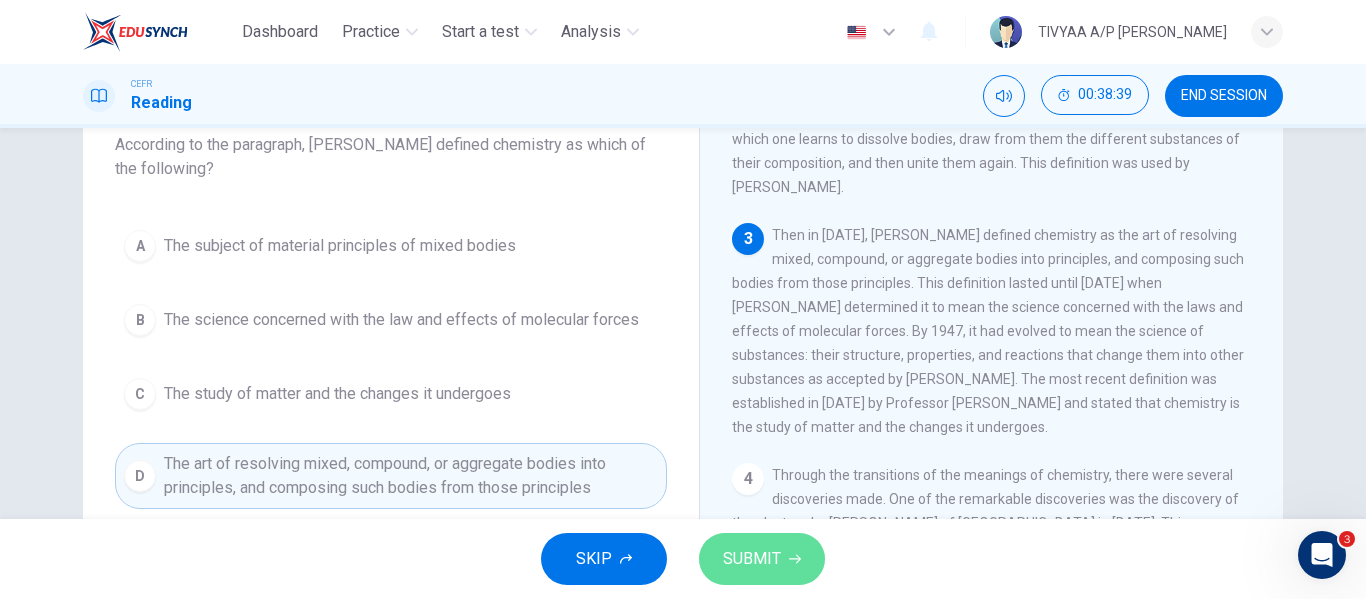 click on "SUBMIT" at bounding box center (762, 559) 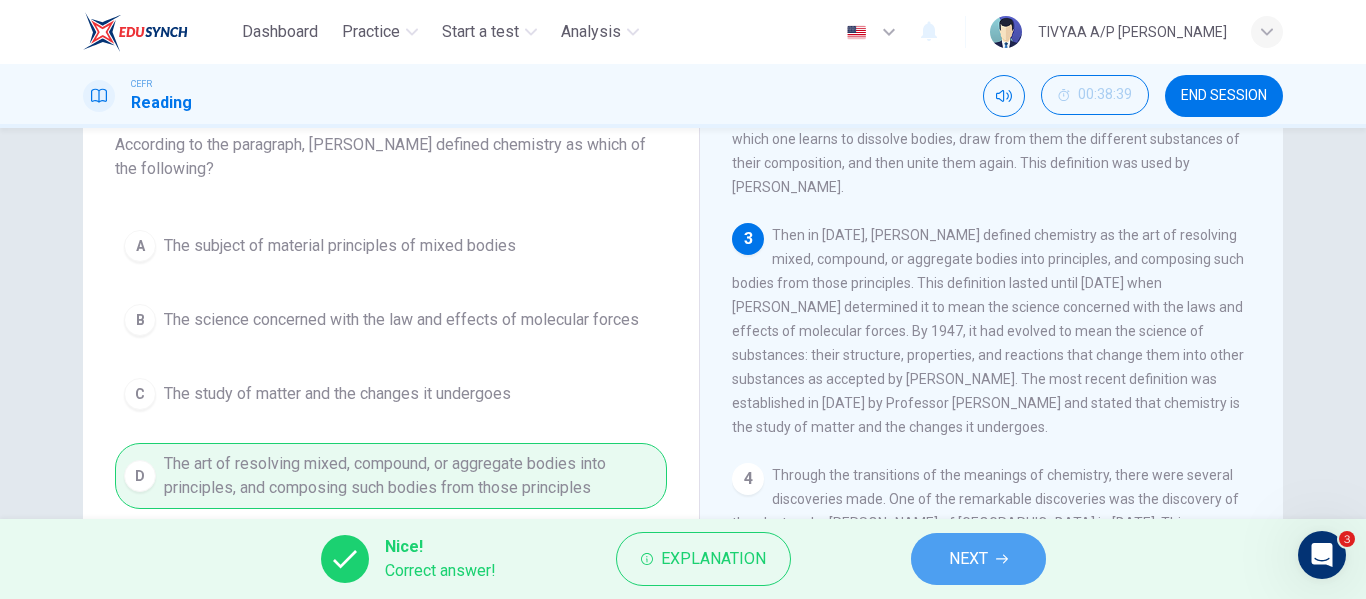 click 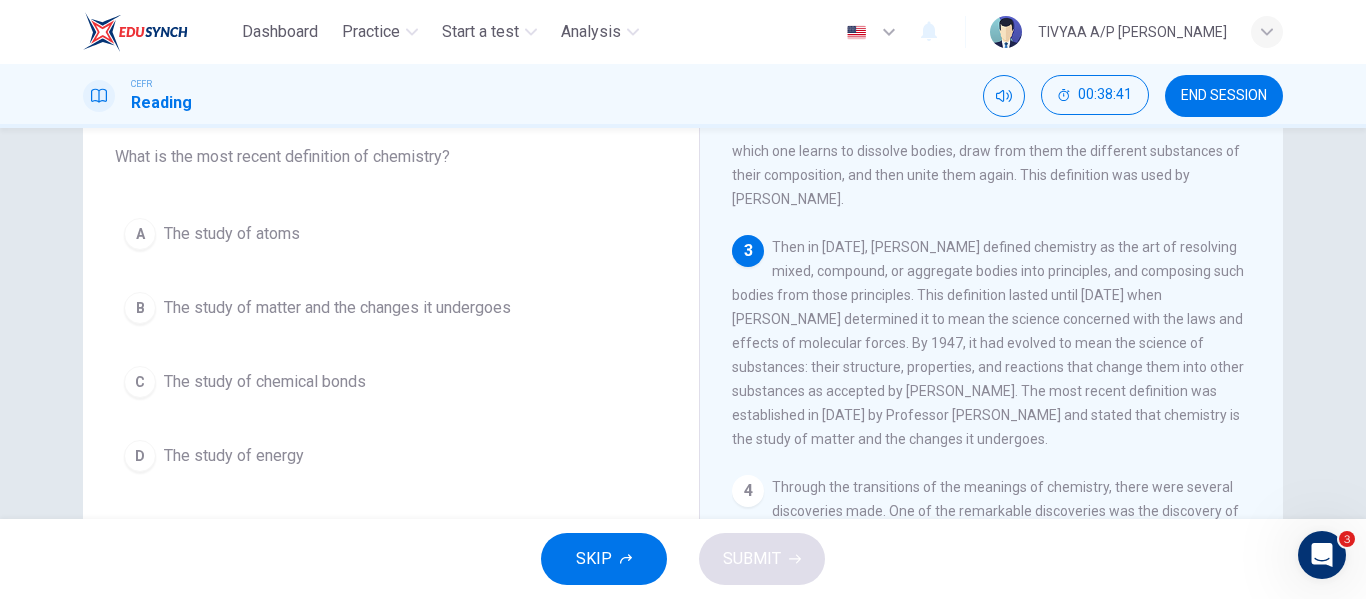 scroll, scrollTop: 118, scrollLeft: 0, axis: vertical 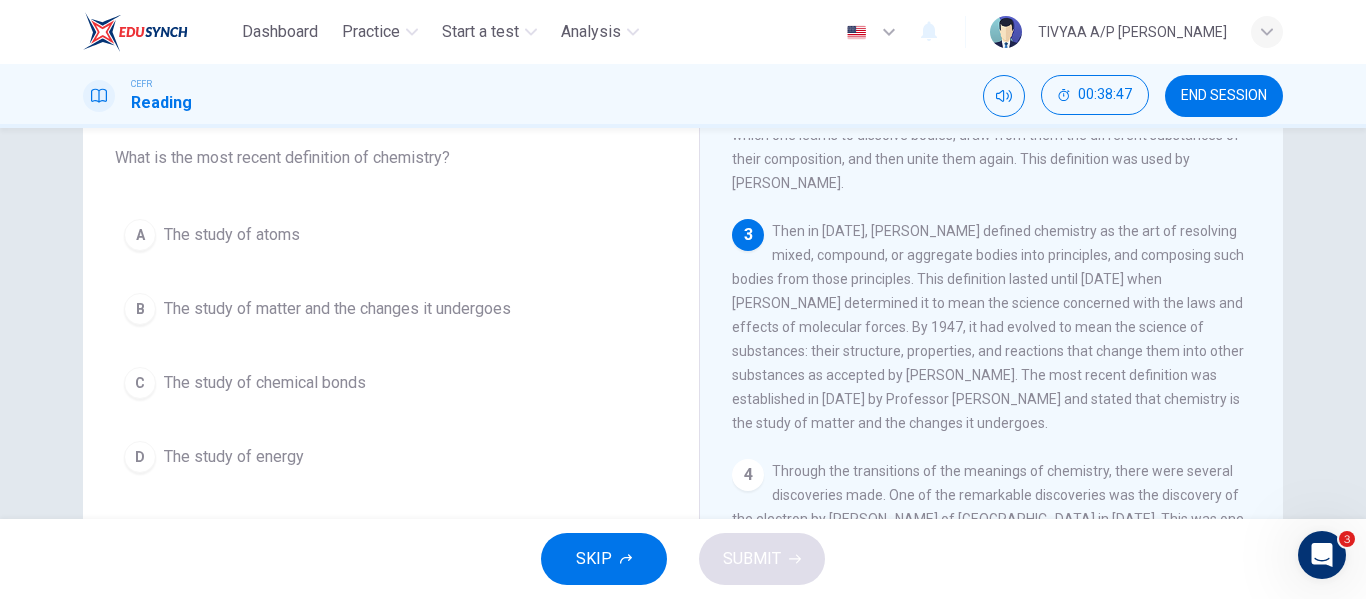 drag, startPoint x: 991, startPoint y: 451, endPoint x: 982, endPoint y: 445, distance: 10.816654 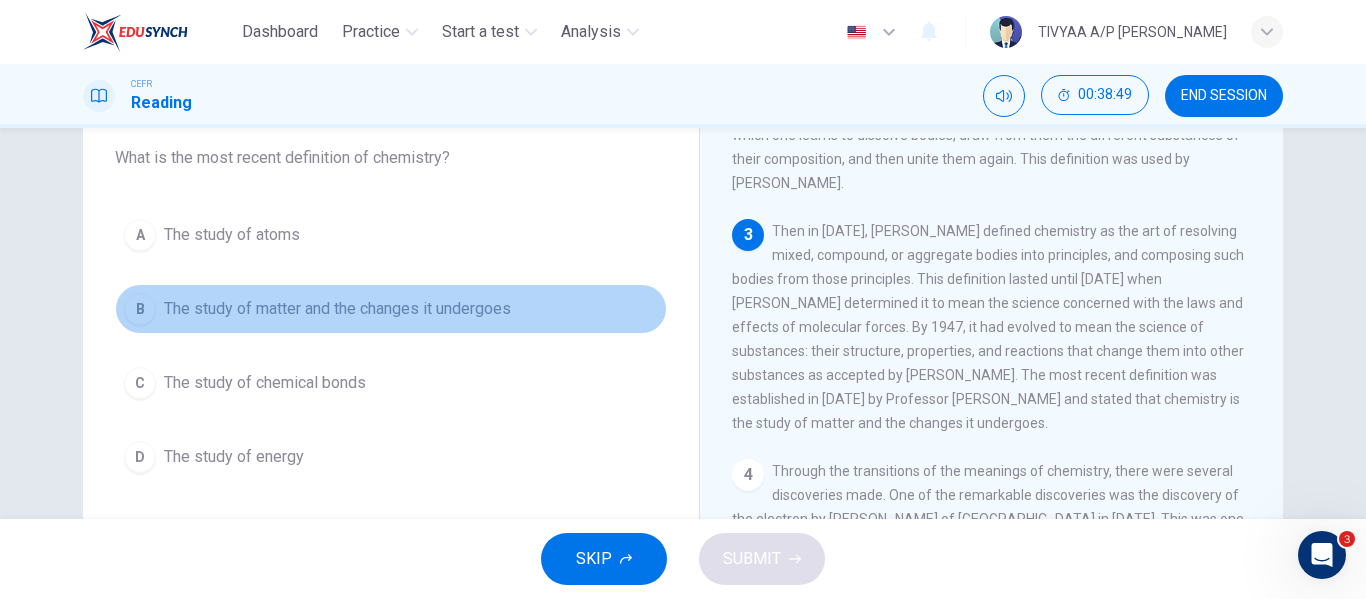 click on "The study of matter and the changes it undergoes" at bounding box center [337, 309] 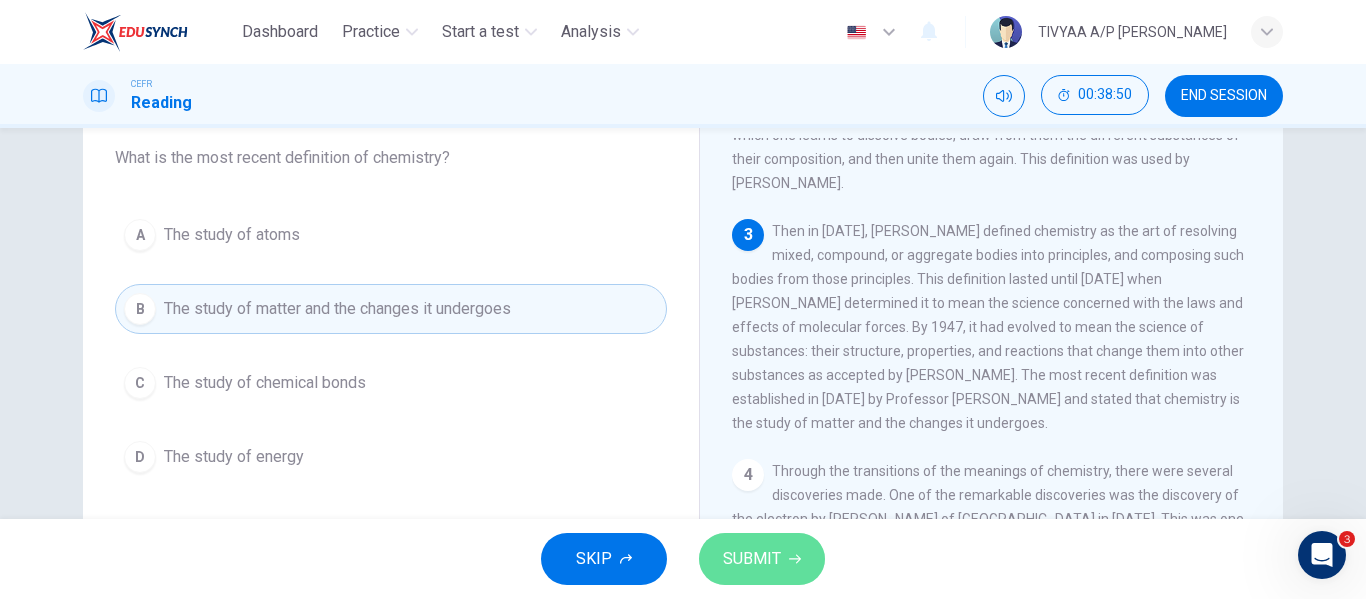 click on "SUBMIT" at bounding box center [752, 559] 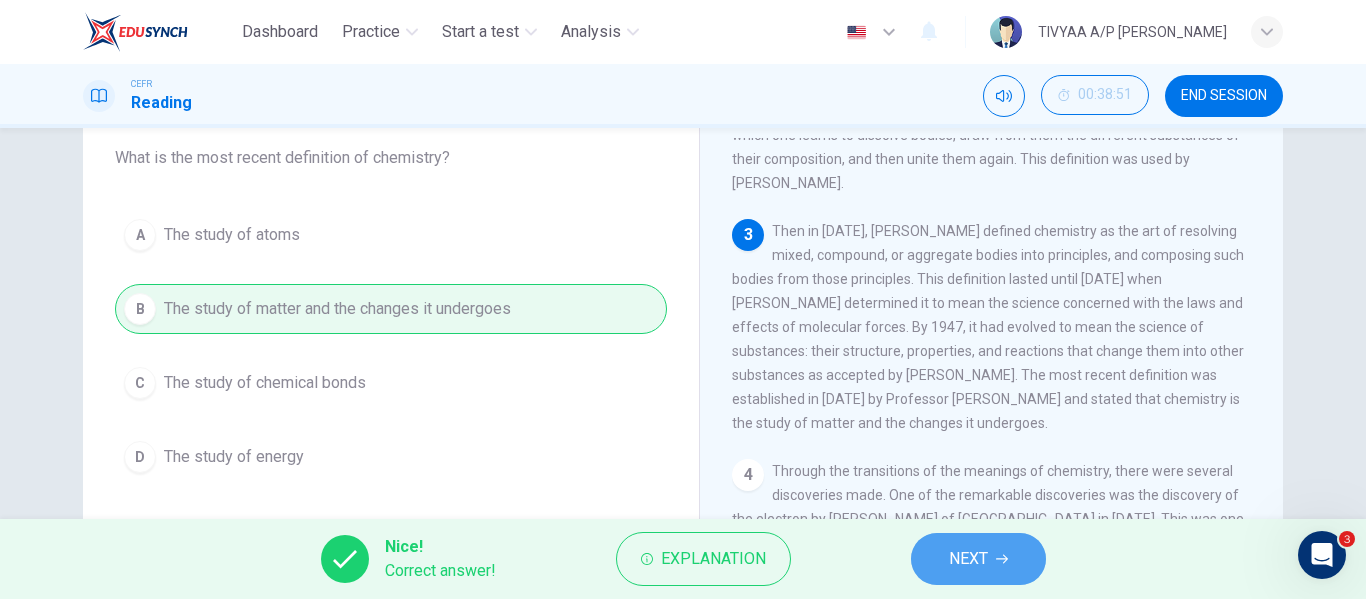 click 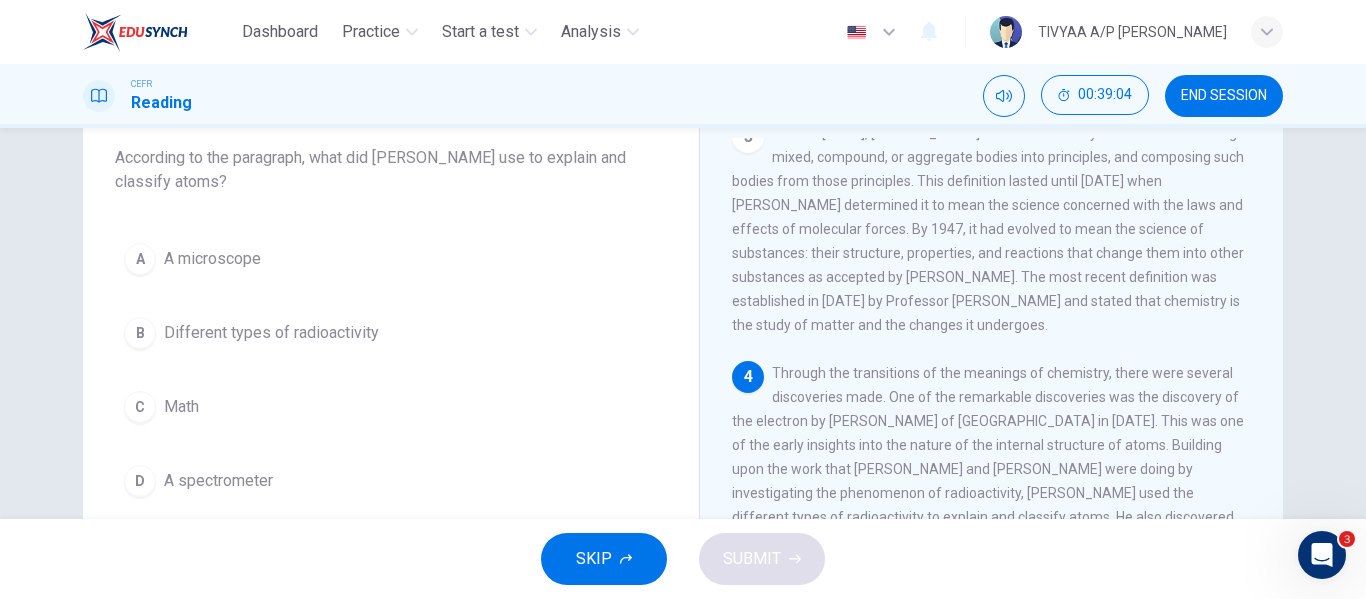scroll, scrollTop: 388, scrollLeft: 0, axis: vertical 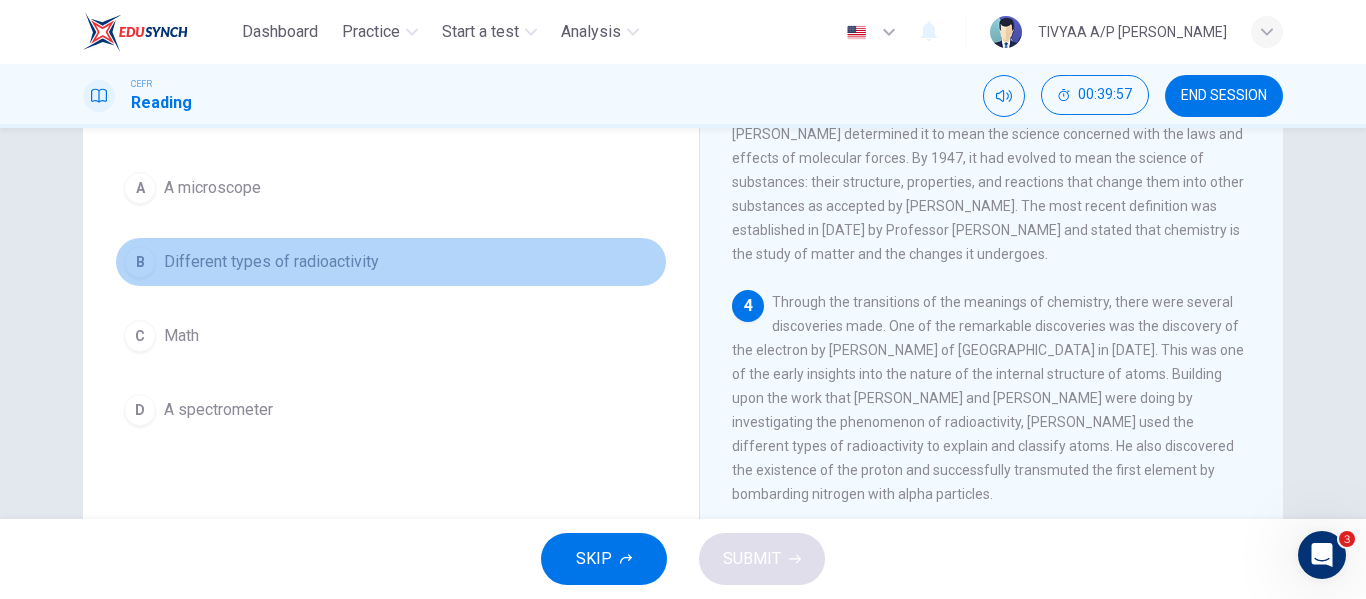 click on "Different types of radioactivity" at bounding box center (271, 262) 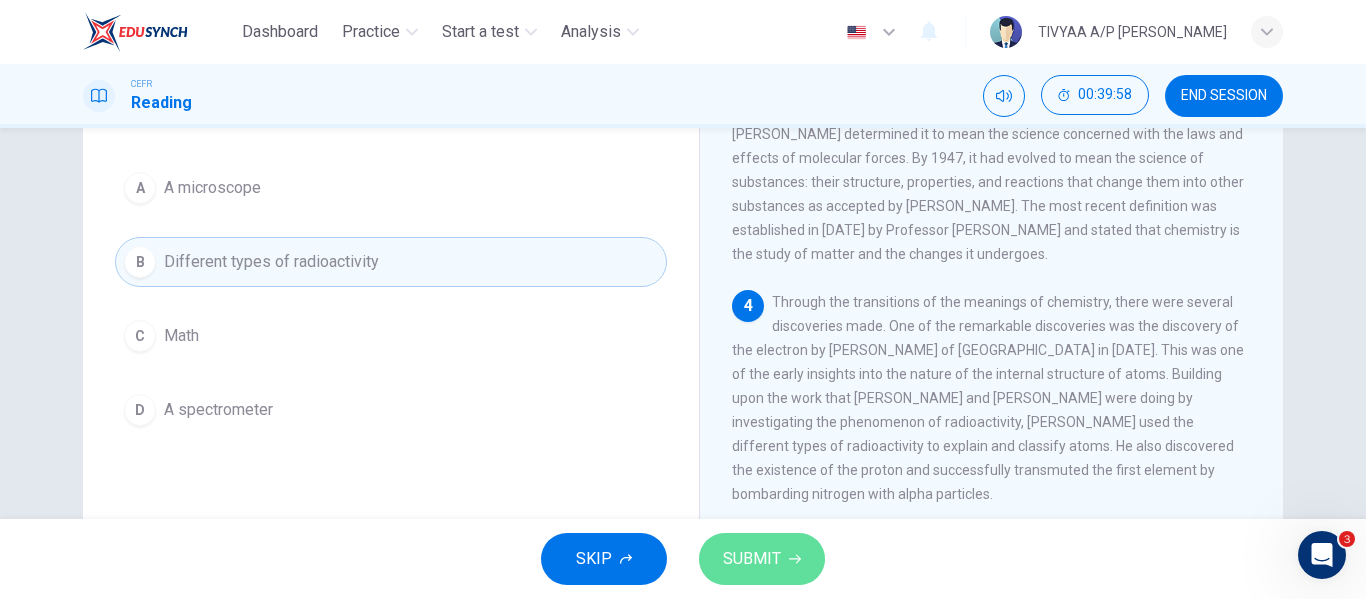 click on "SUBMIT" at bounding box center [752, 559] 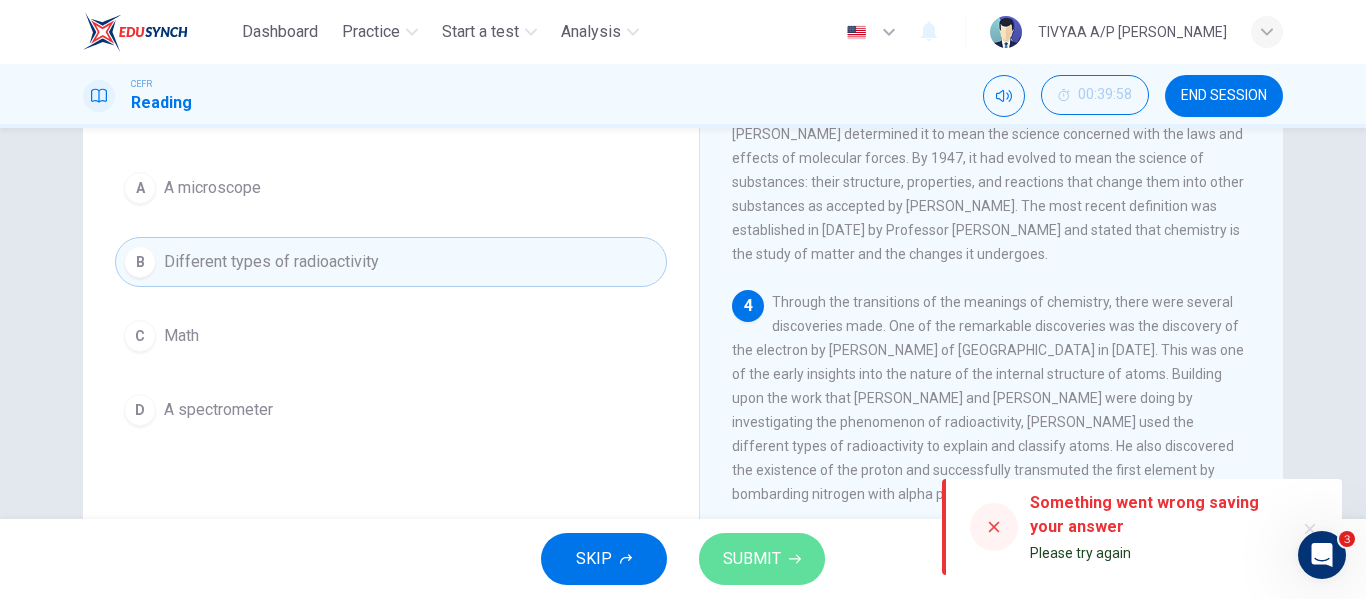 click on "SUBMIT" at bounding box center (752, 559) 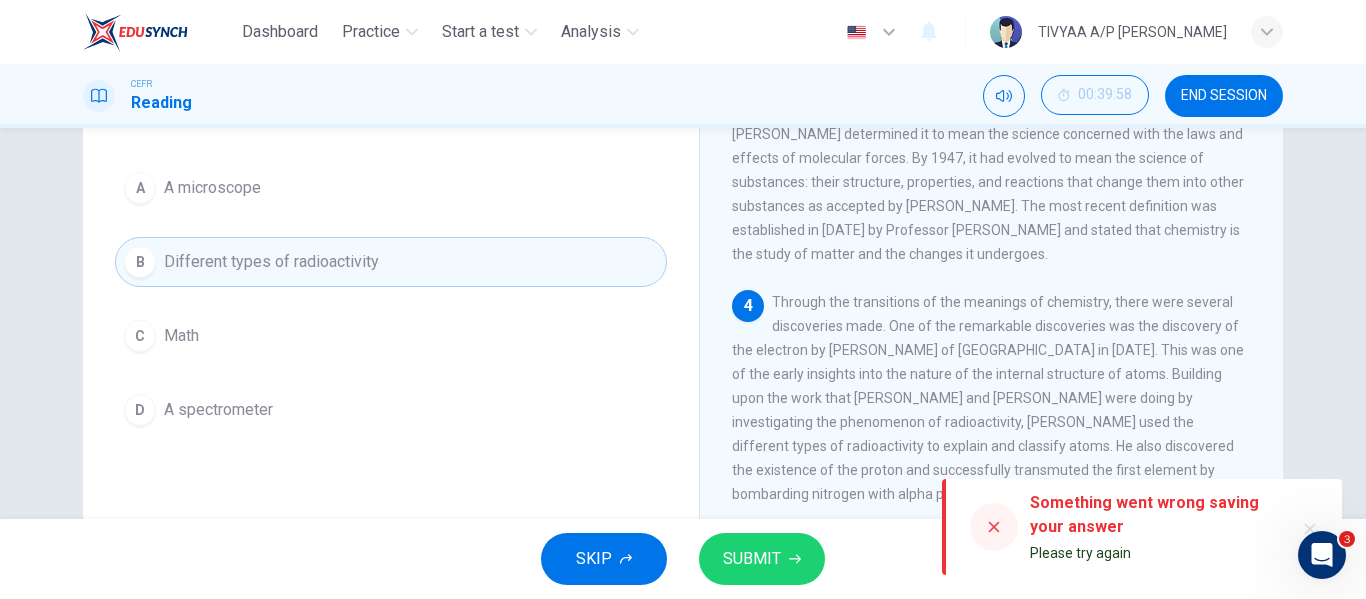 click 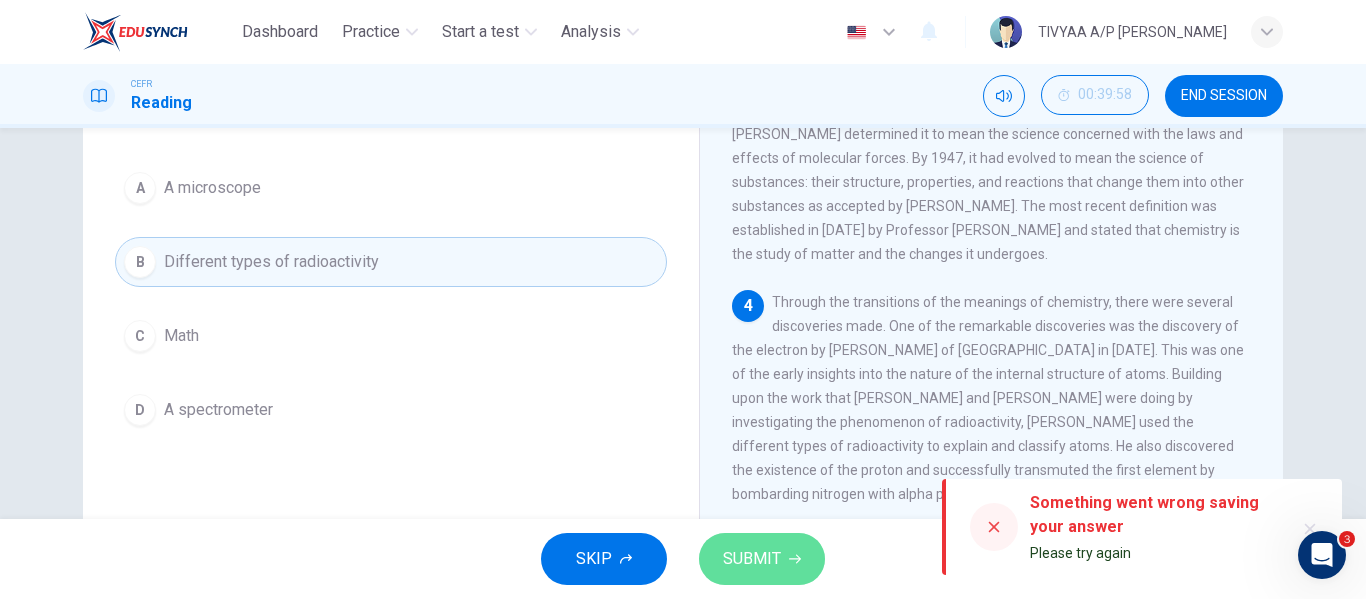 click on "SUBMIT" at bounding box center [762, 559] 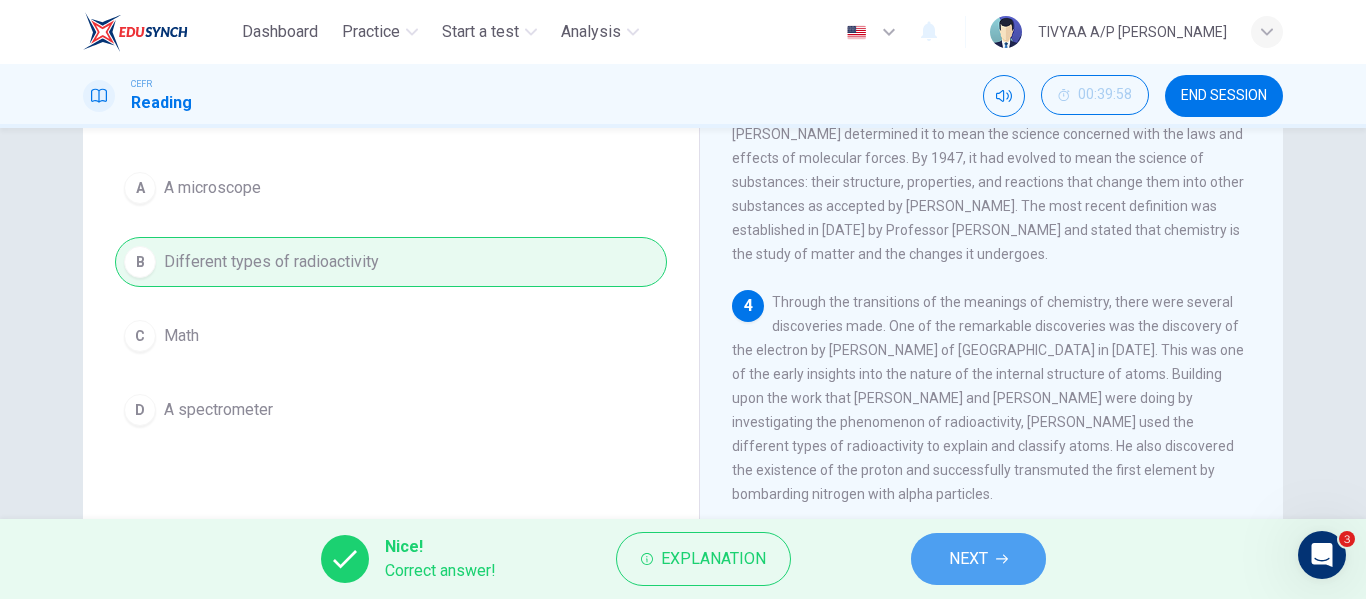 click on "NEXT" at bounding box center (978, 559) 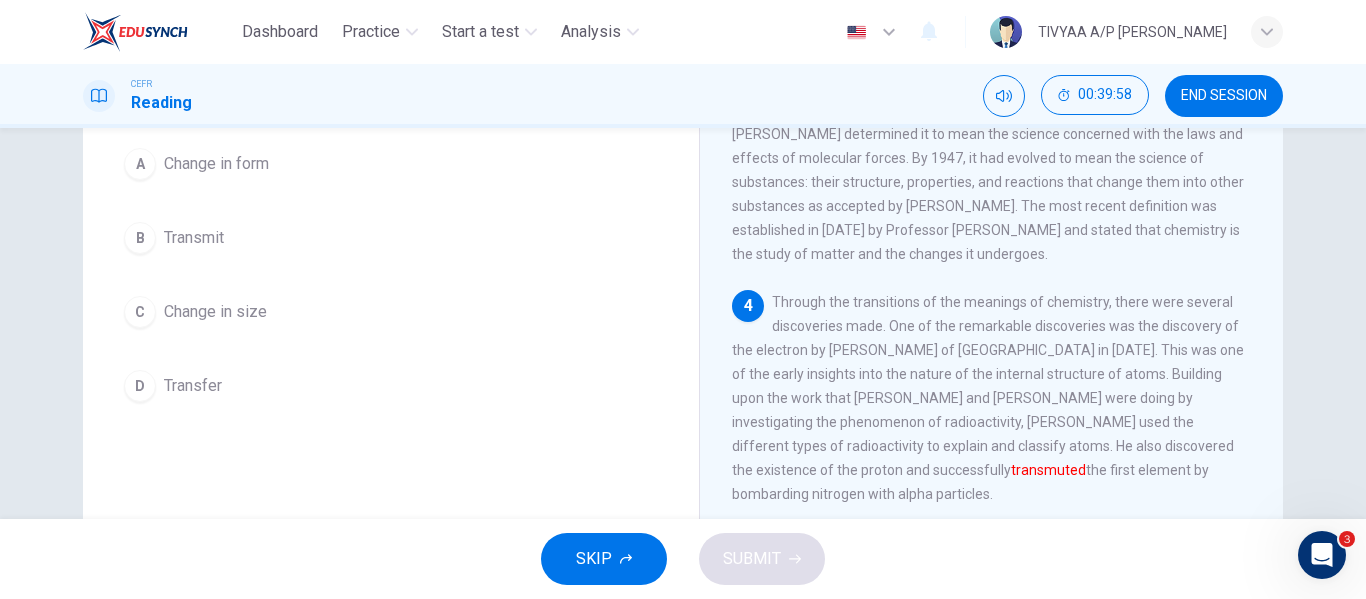 scroll, scrollTop: 165, scrollLeft: 0, axis: vertical 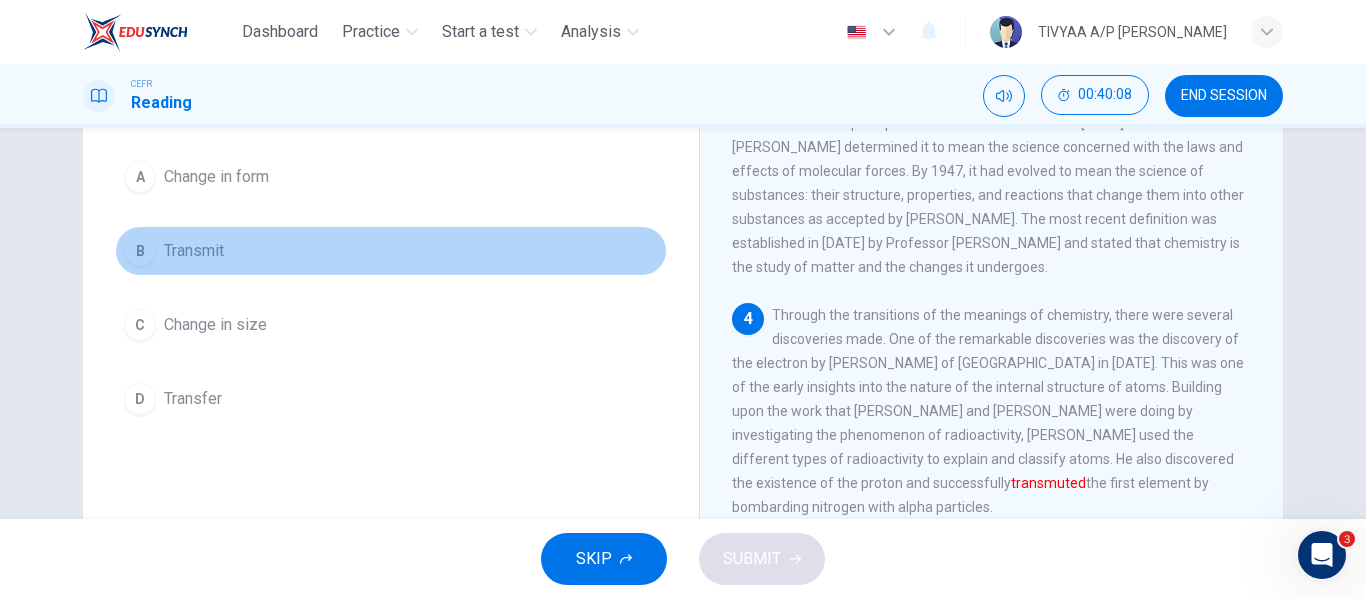 click on "B Transmit" at bounding box center [391, 251] 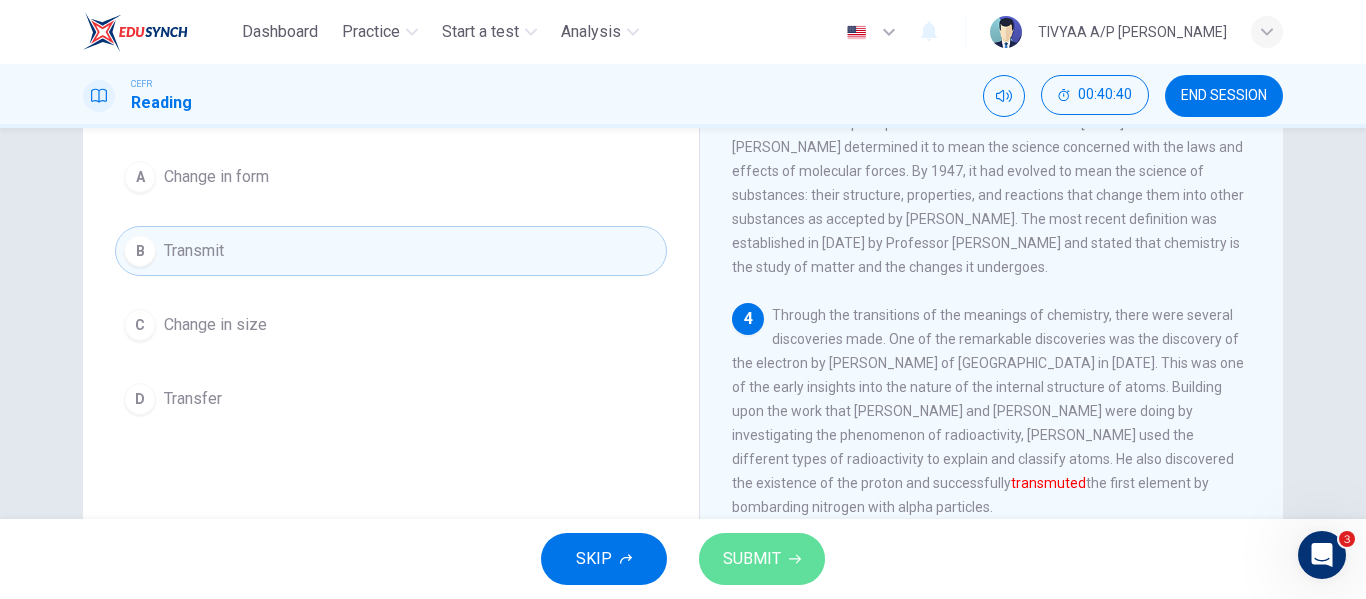 click on "SUBMIT" at bounding box center (762, 559) 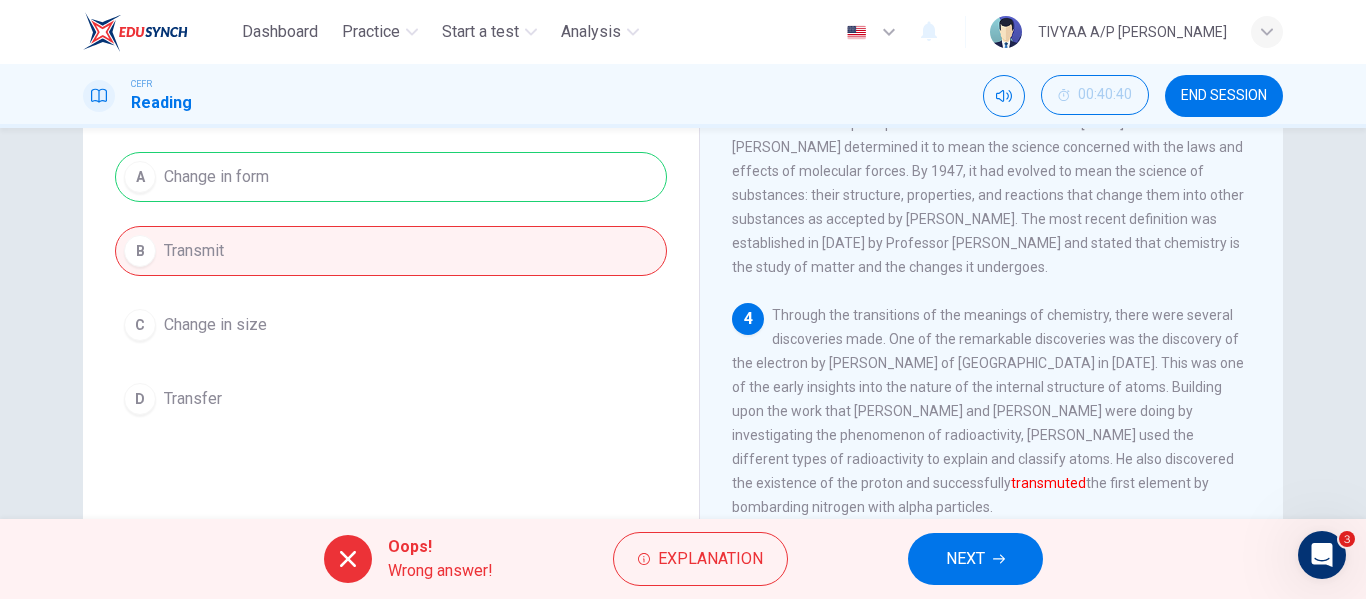 click on "NEXT" at bounding box center (965, 559) 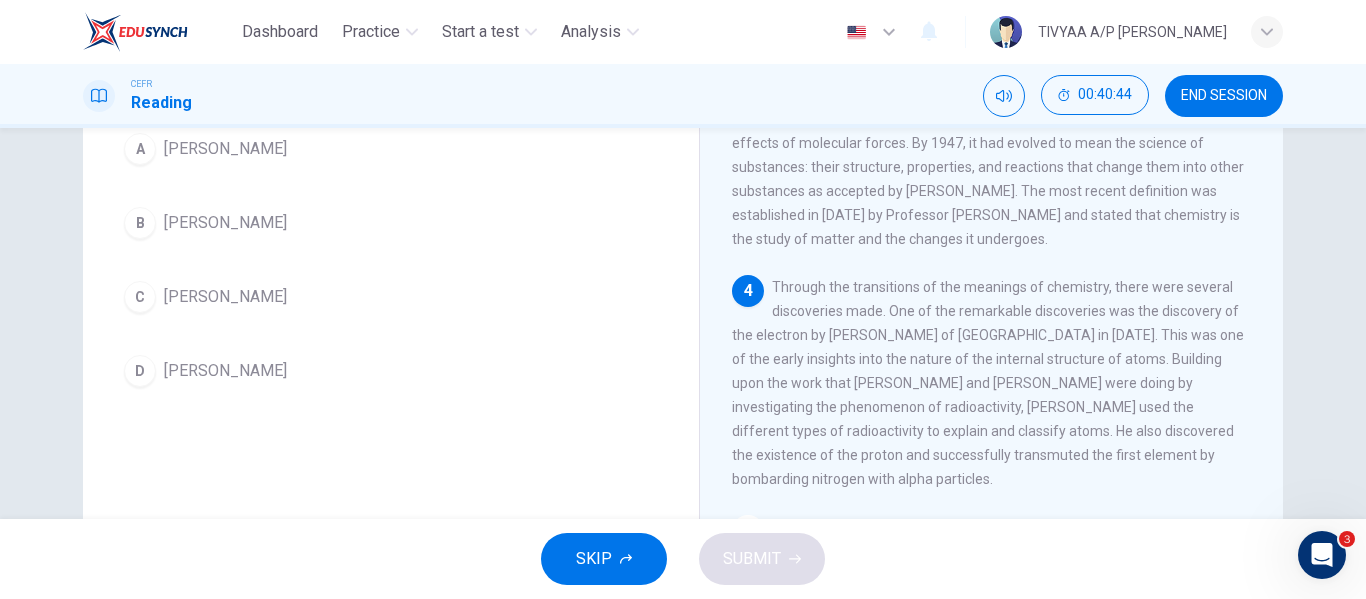 scroll, scrollTop: 205, scrollLeft: 0, axis: vertical 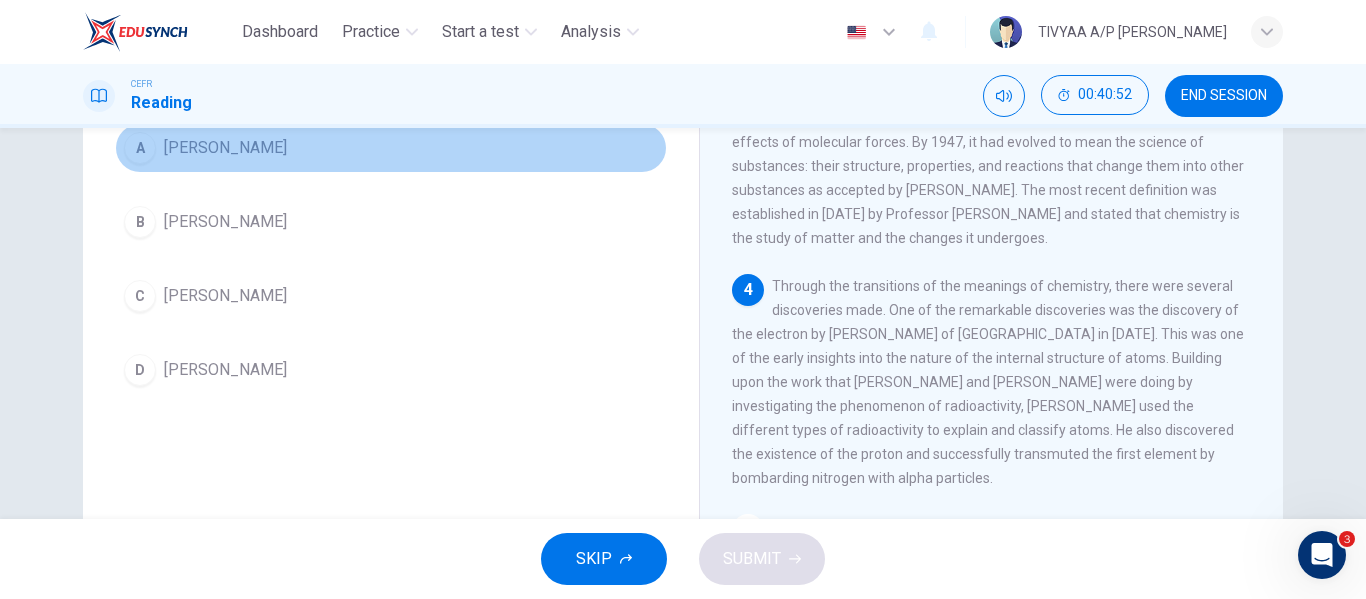click on "[PERSON_NAME]" at bounding box center [225, 148] 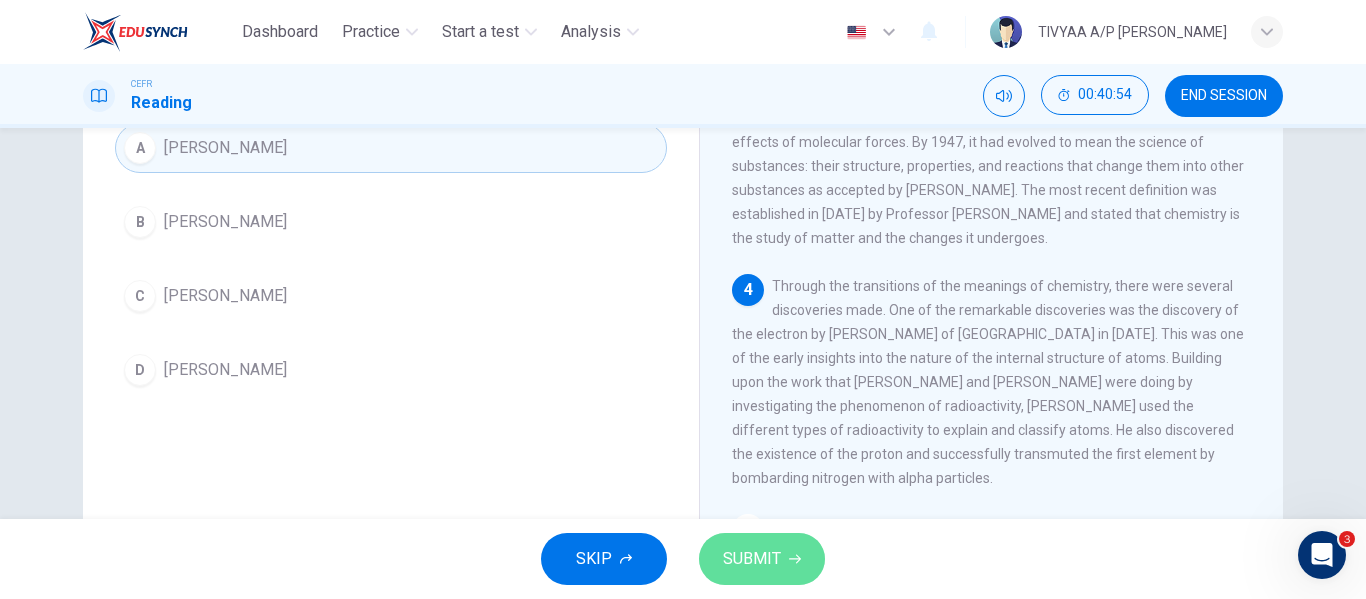 click on "SUBMIT" at bounding box center (762, 559) 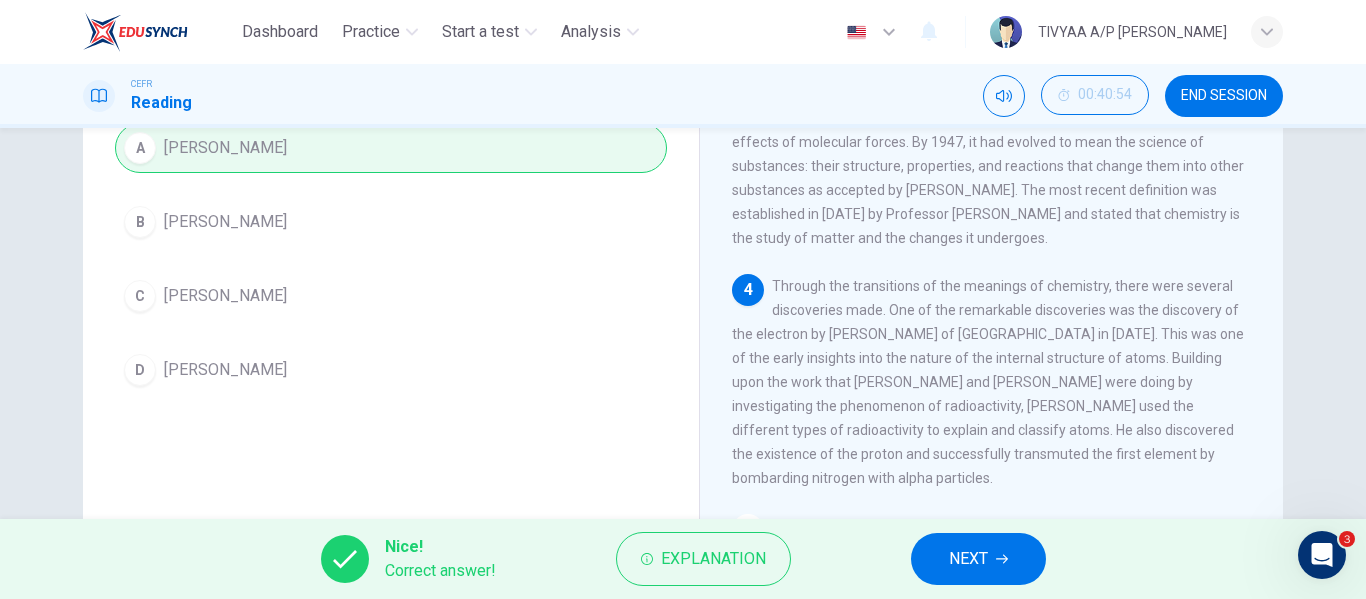 click on "NEXT" at bounding box center [968, 559] 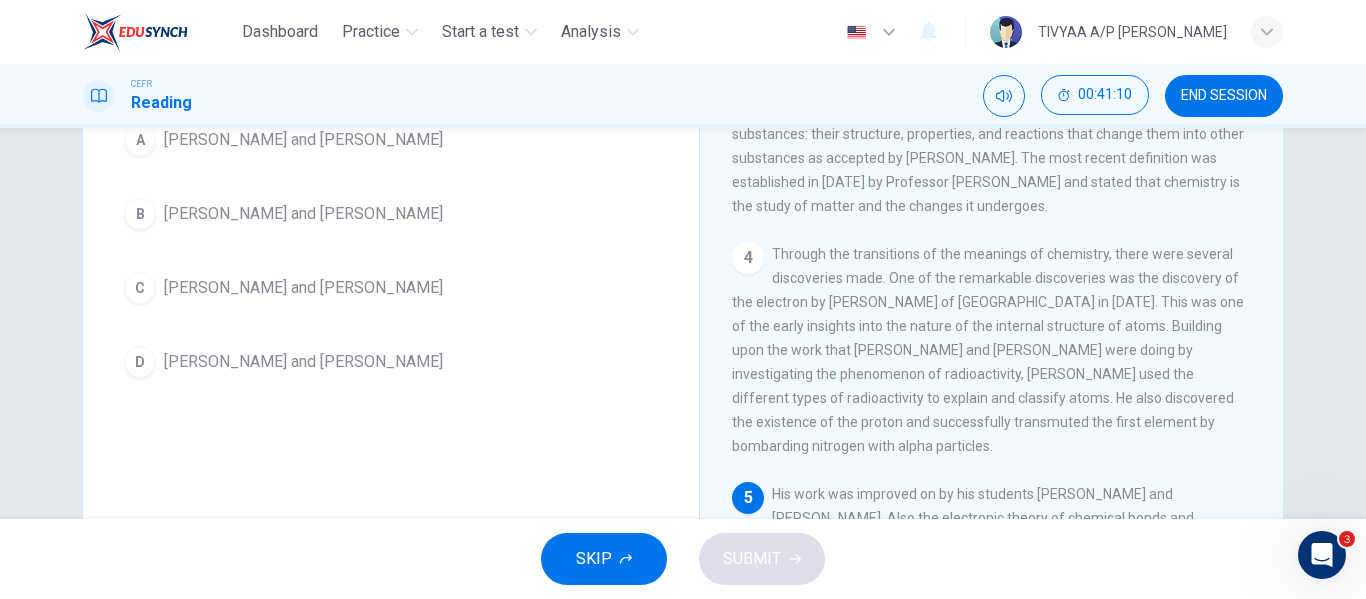 scroll, scrollTop: 214, scrollLeft: 0, axis: vertical 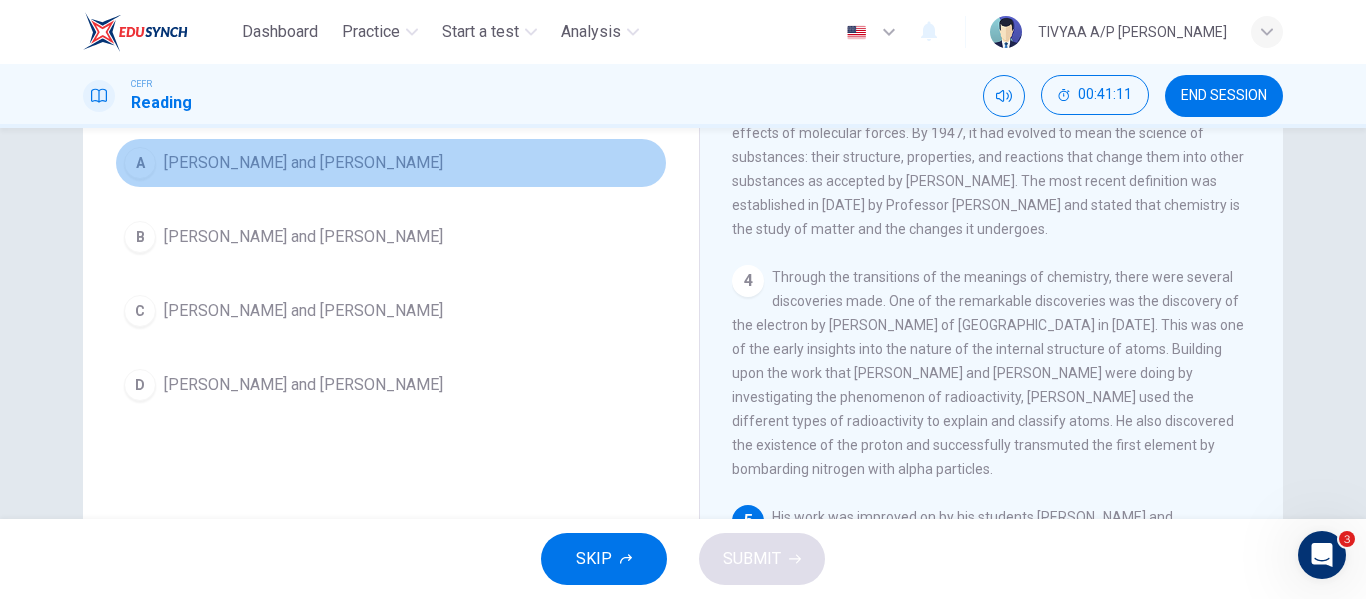 click on "A [PERSON_NAME] and [PERSON_NAME]" at bounding box center [391, 163] 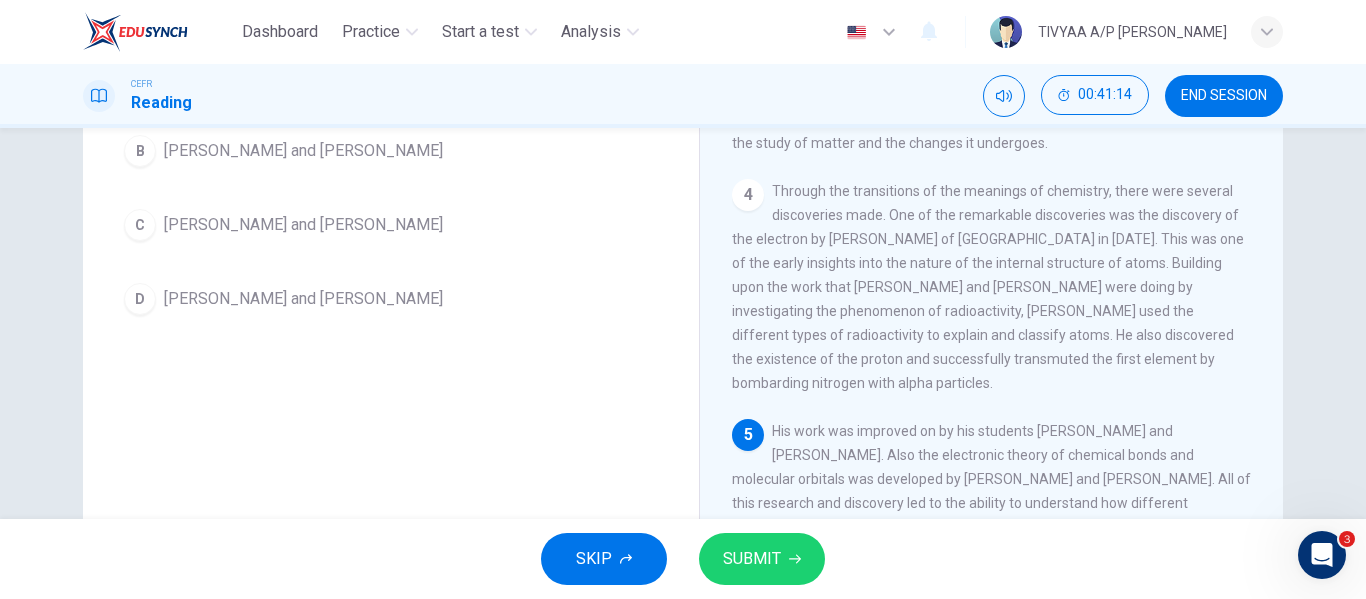 scroll, scrollTop: 306, scrollLeft: 0, axis: vertical 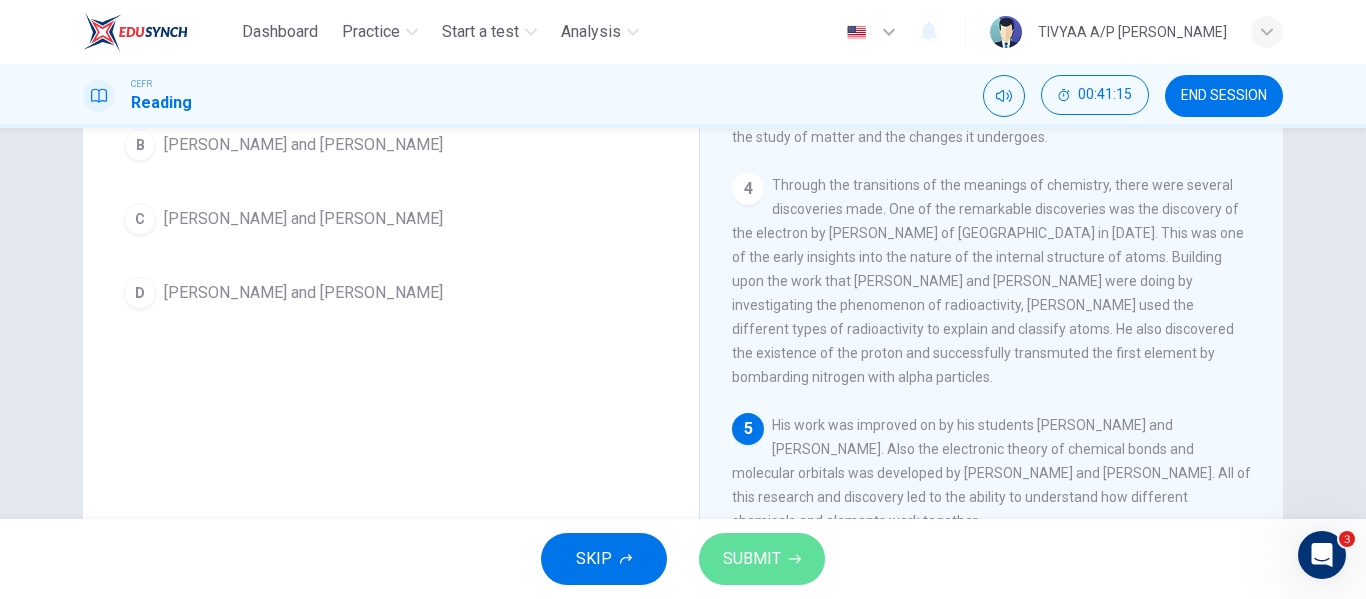 click 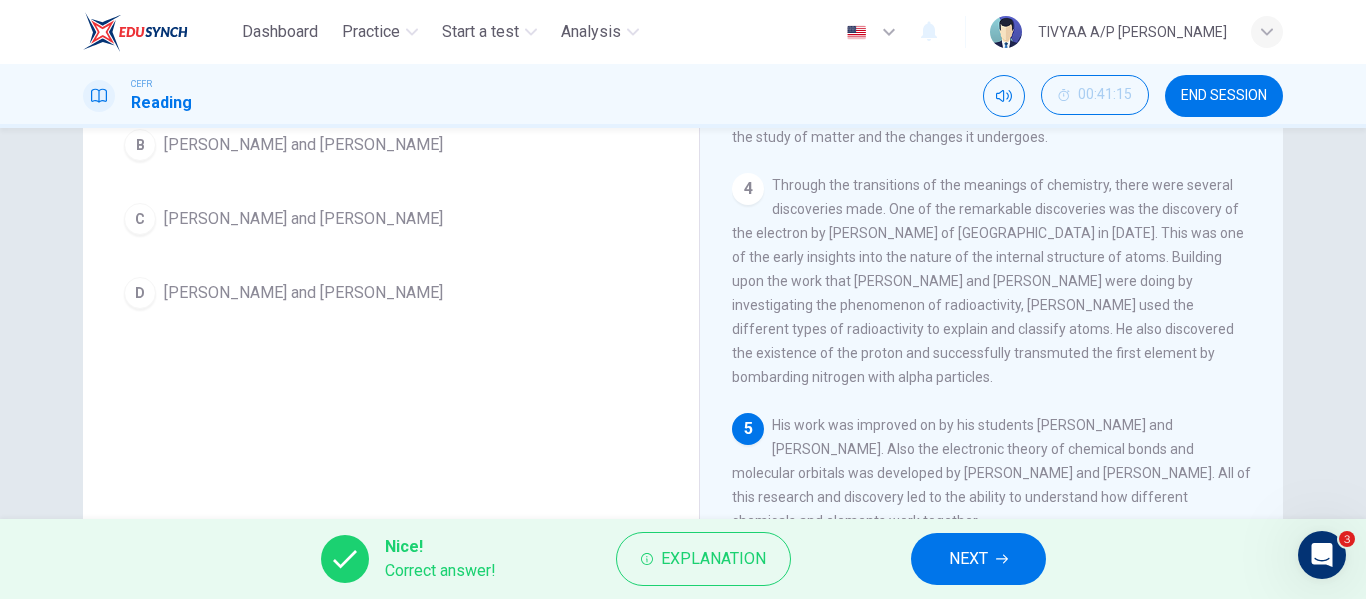 click on "NEXT" at bounding box center [978, 559] 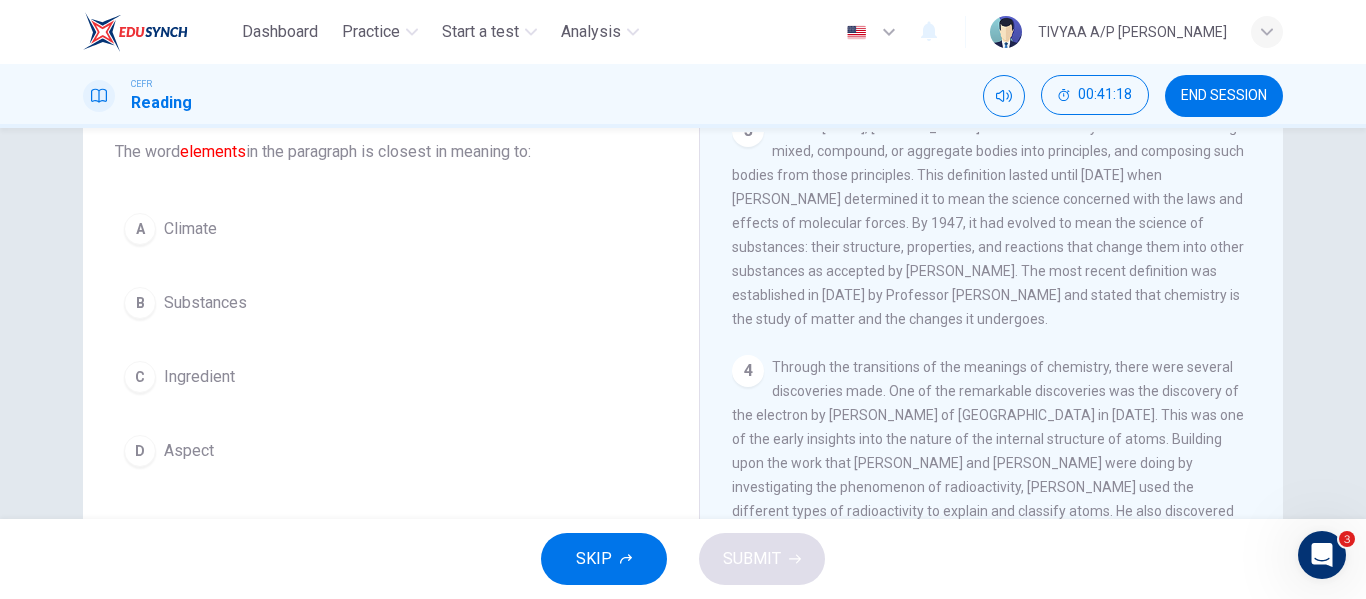 scroll, scrollTop: 125, scrollLeft: 0, axis: vertical 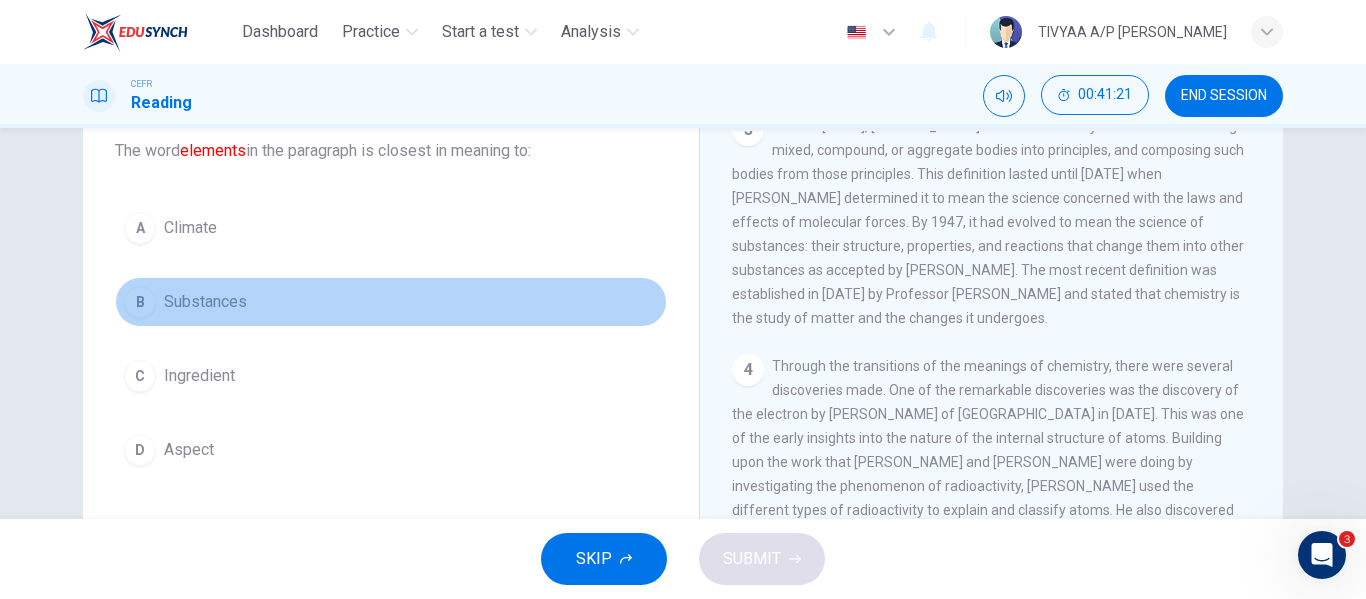 click on "Substances" at bounding box center [205, 302] 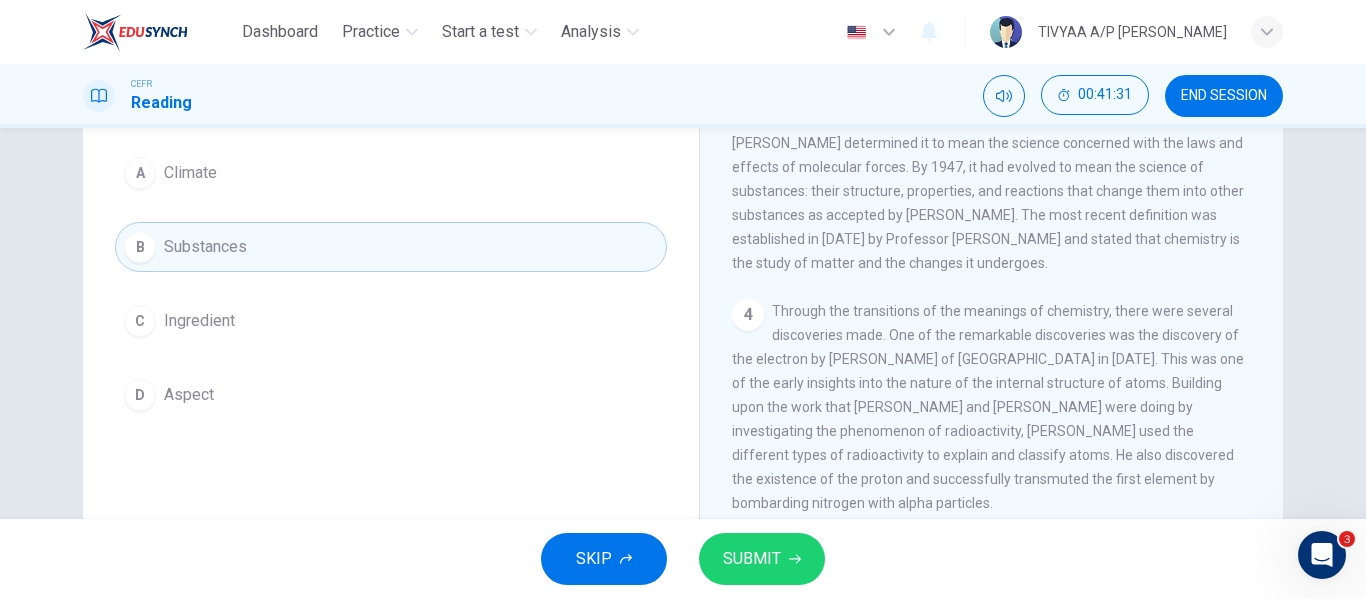 scroll, scrollTop: 184, scrollLeft: 0, axis: vertical 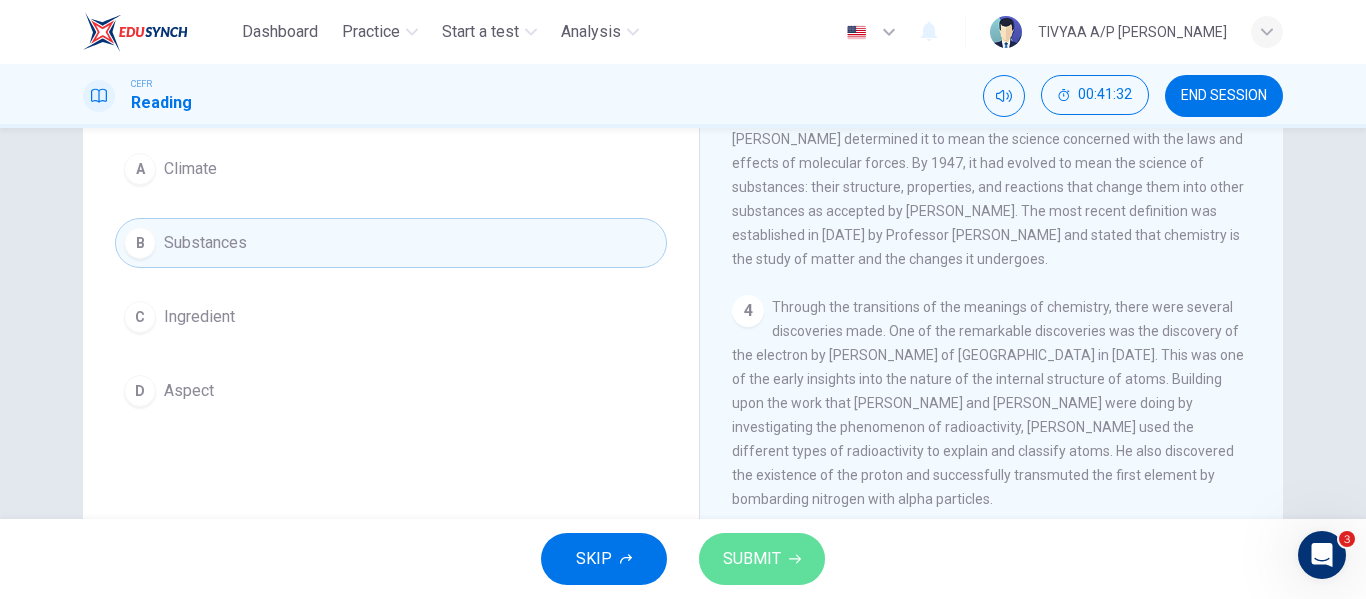 click 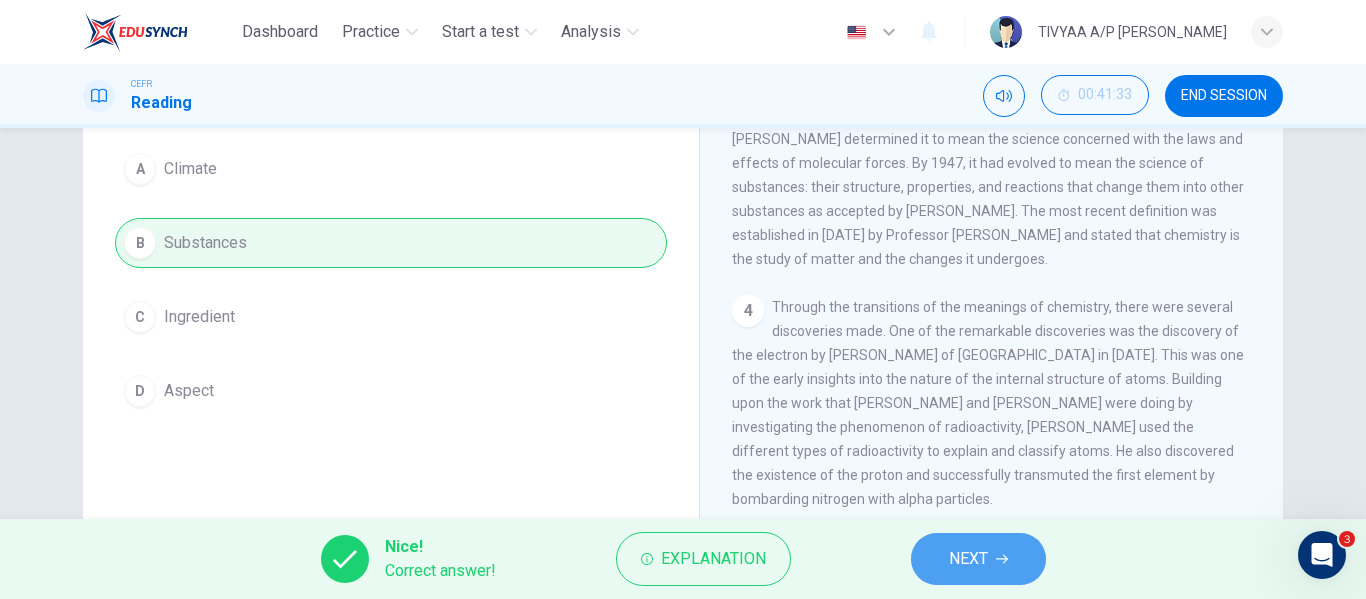click on "NEXT" at bounding box center (978, 559) 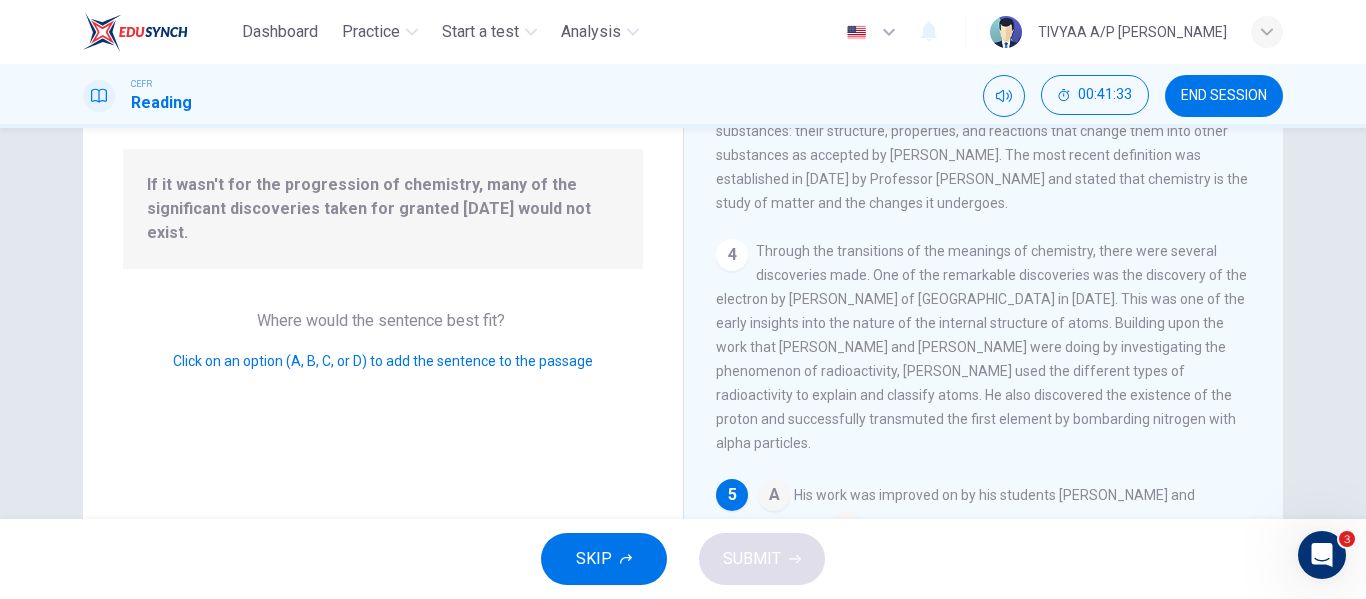 scroll, scrollTop: 422, scrollLeft: 0, axis: vertical 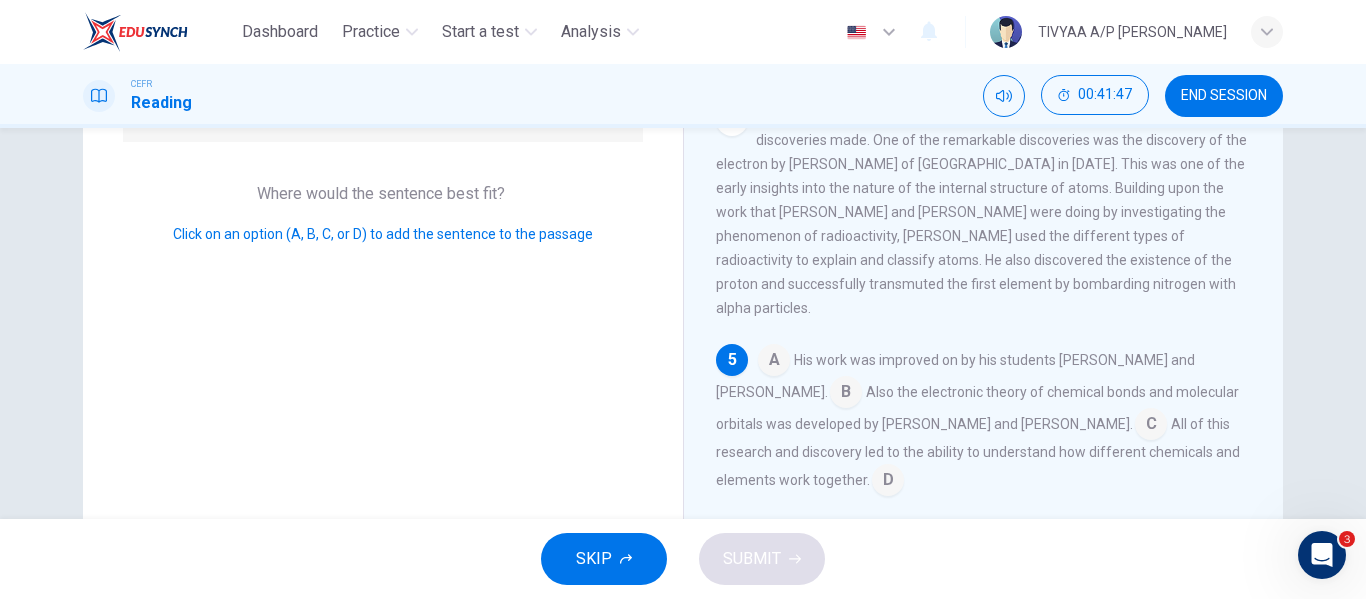 click at bounding box center (846, 394) 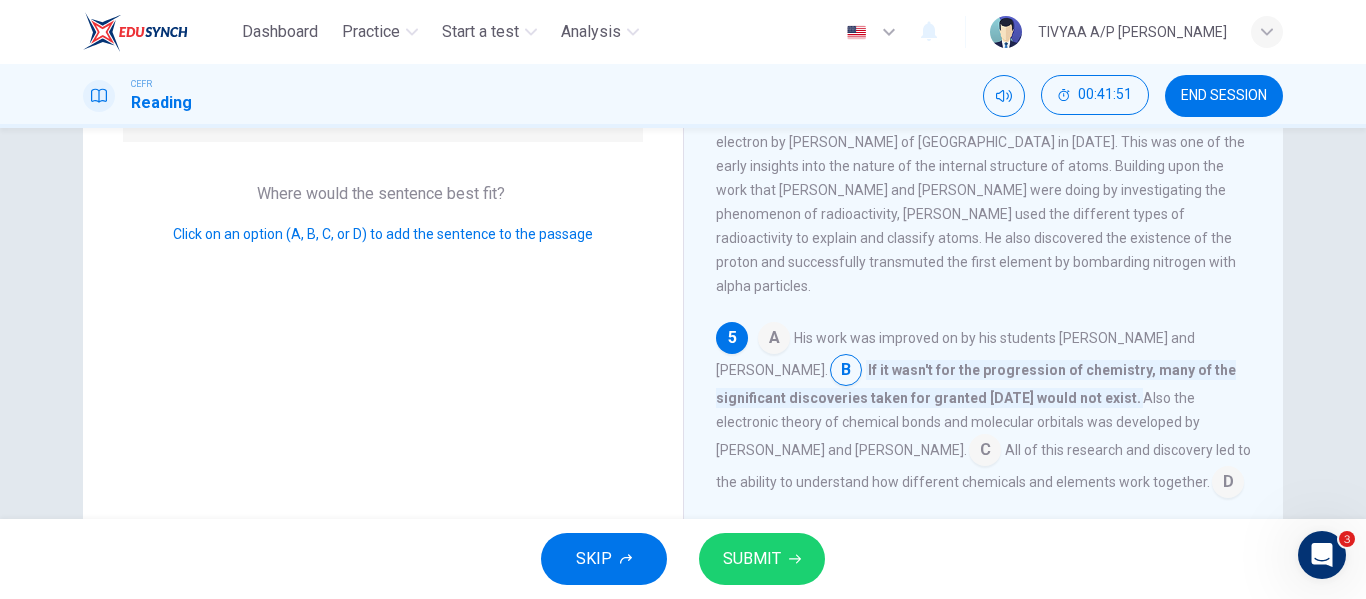 scroll, scrollTop: 446, scrollLeft: 0, axis: vertical 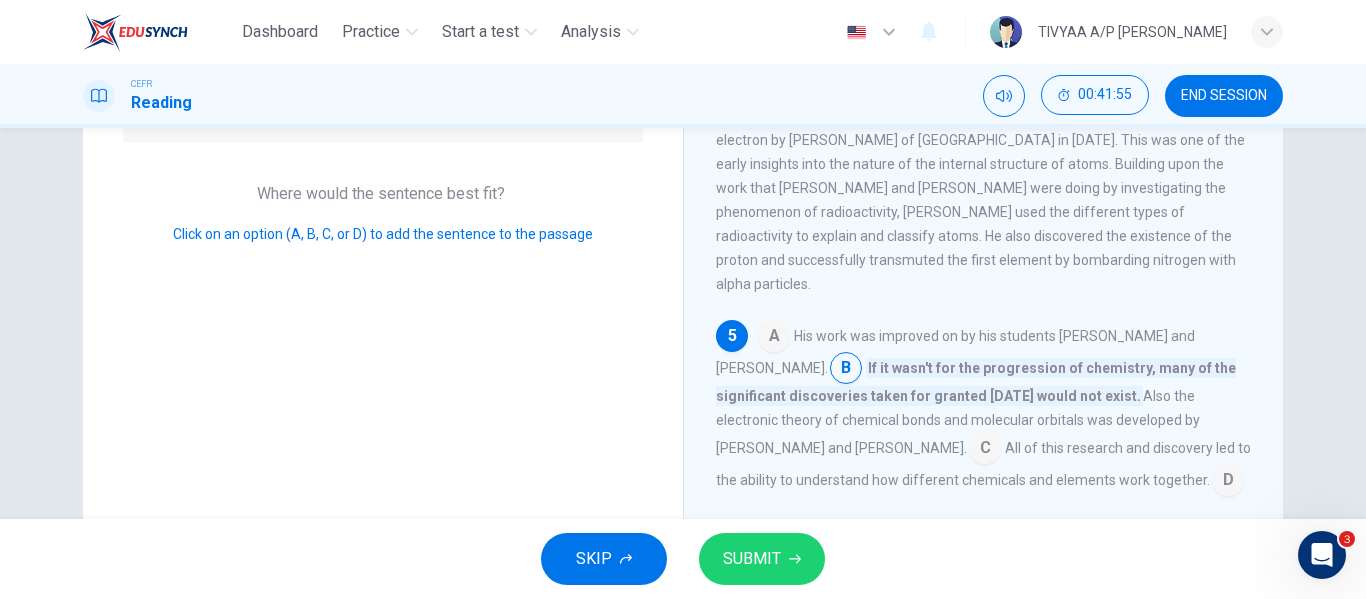 click at bounding box center (985, 450) 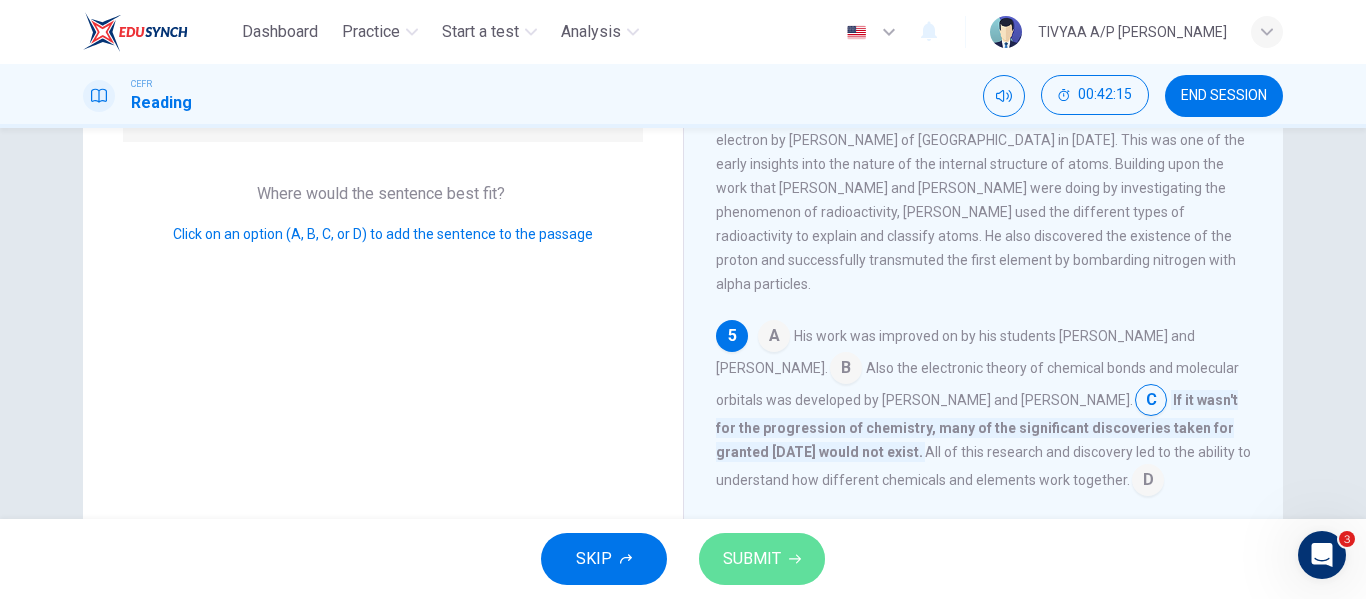 click on "SUBMIT" at bounding box center [752, 559] 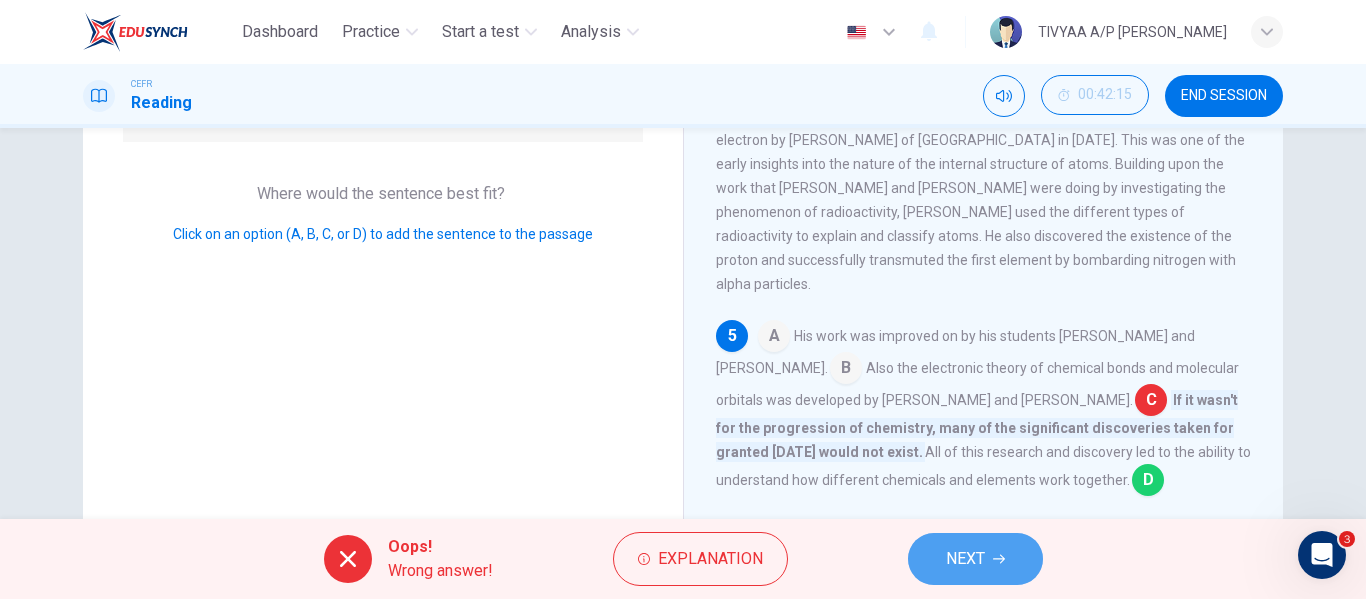 click on "NEXT" at bounding box center [965, 559] 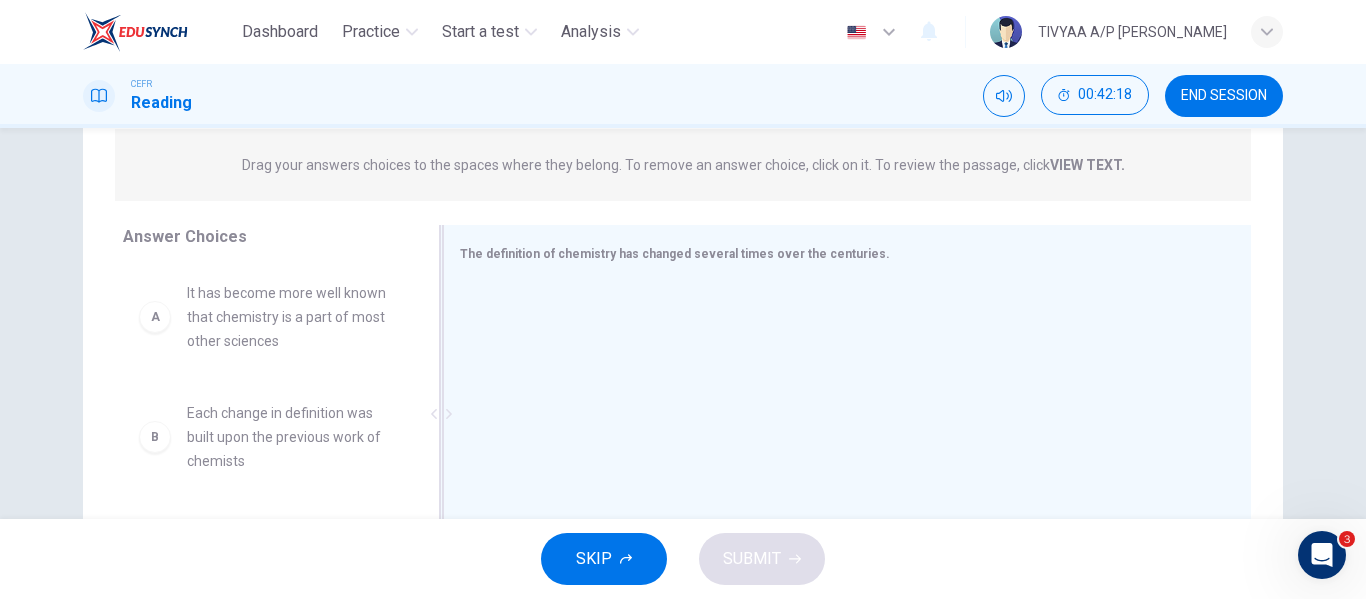 scroll, scrollTop: 230, scrollLeft: 0, axis: vertical 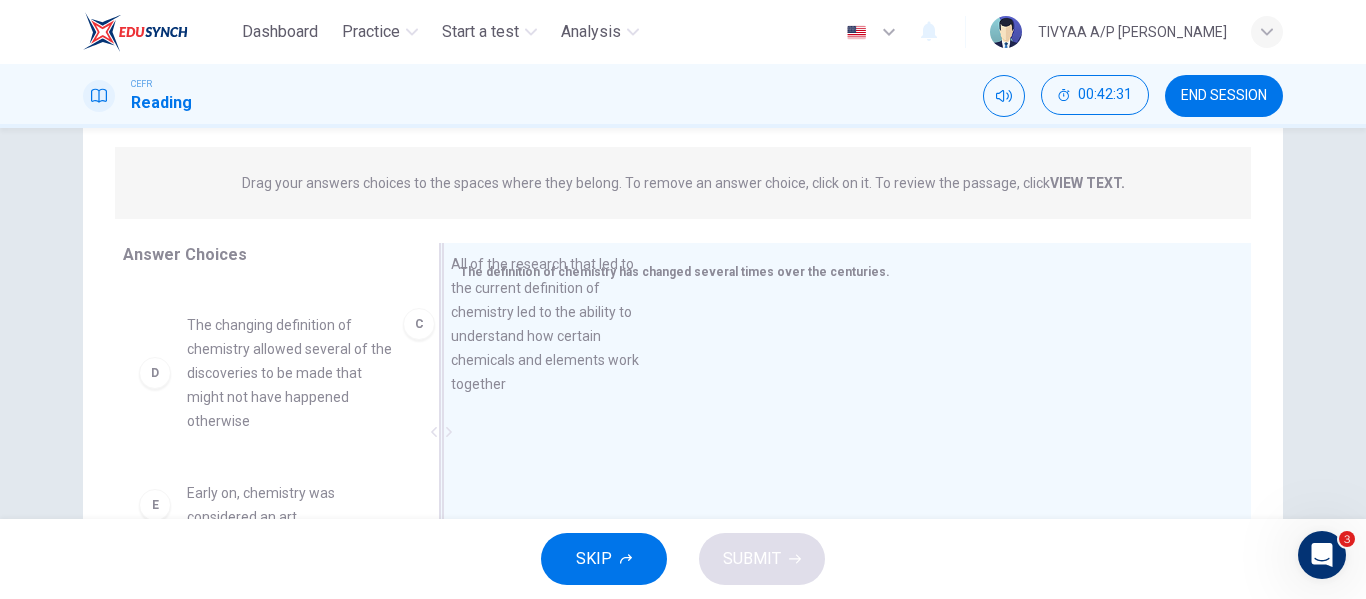 drag, startPoint x: 279, startPoint y: 429, endPoint x: 568, endPoint y: 374, distance: 294.187 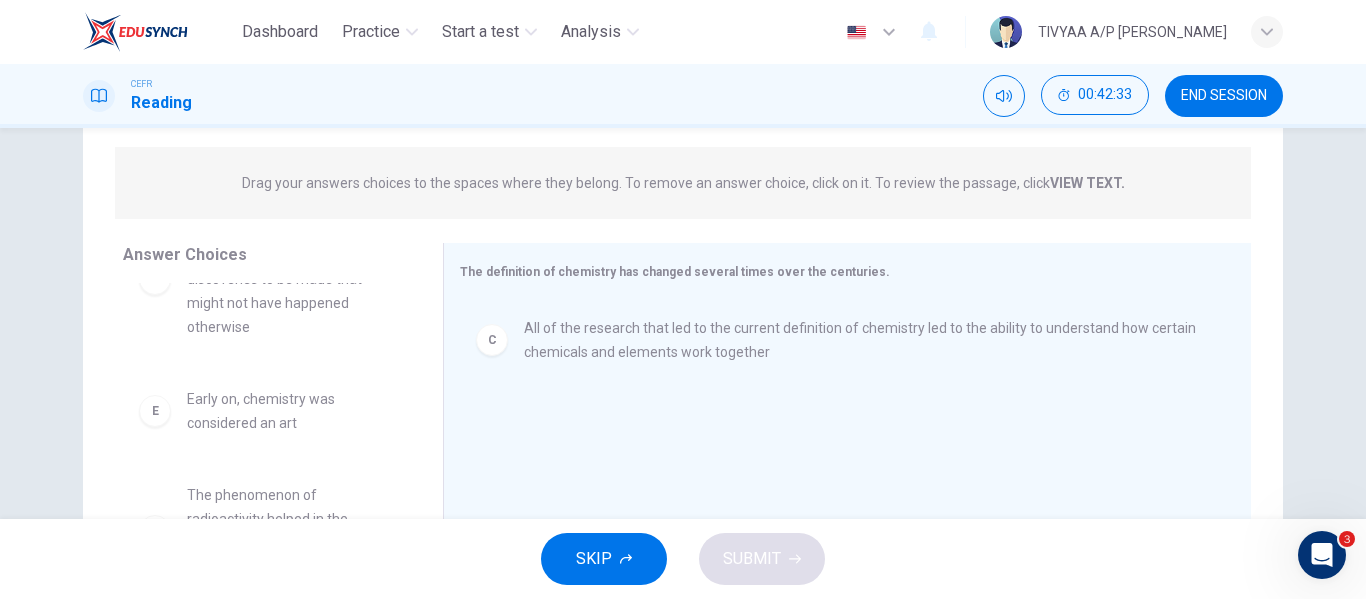 scroll, scrollTop: 324, scrollLeft: 0, axis: vertical 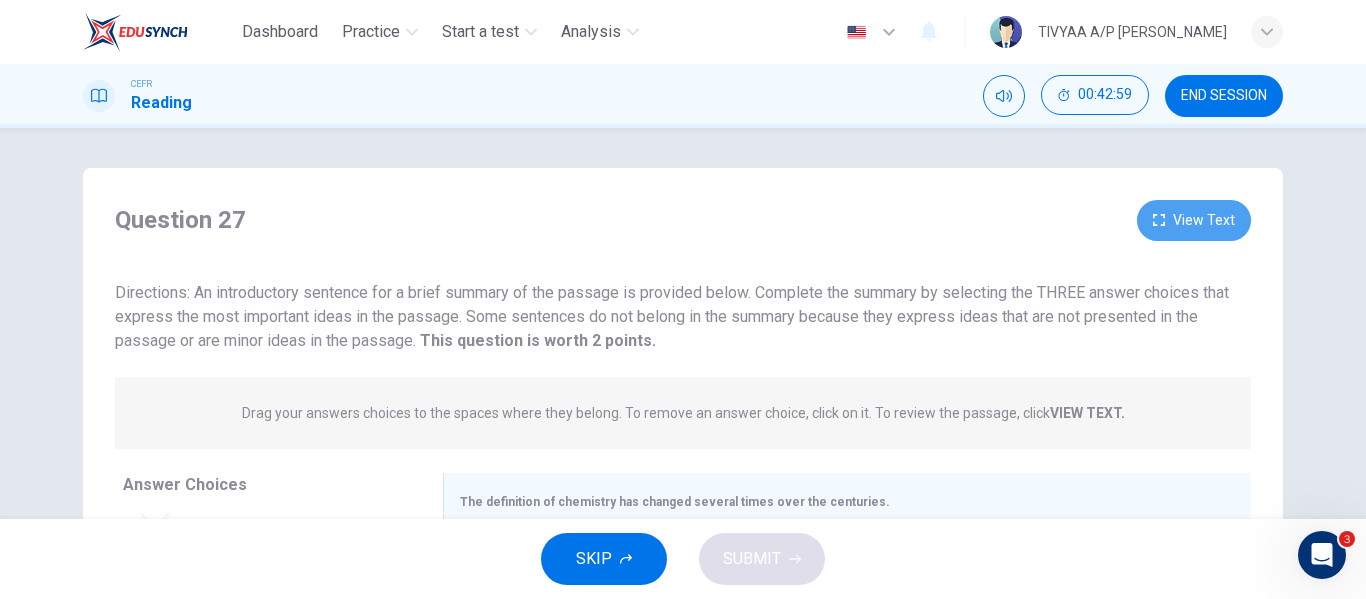 click on "View Text" at bounding box center [1194, 220] 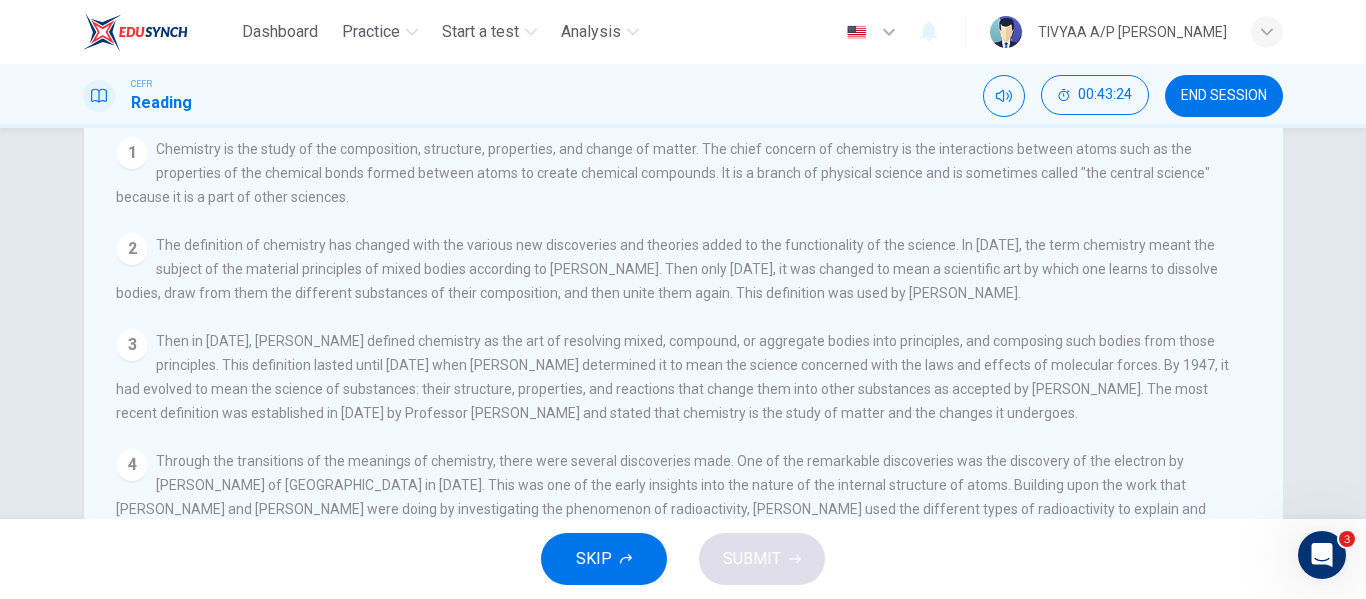 scroll, scrollTop: 0, scrollLeft: 0, axis: both 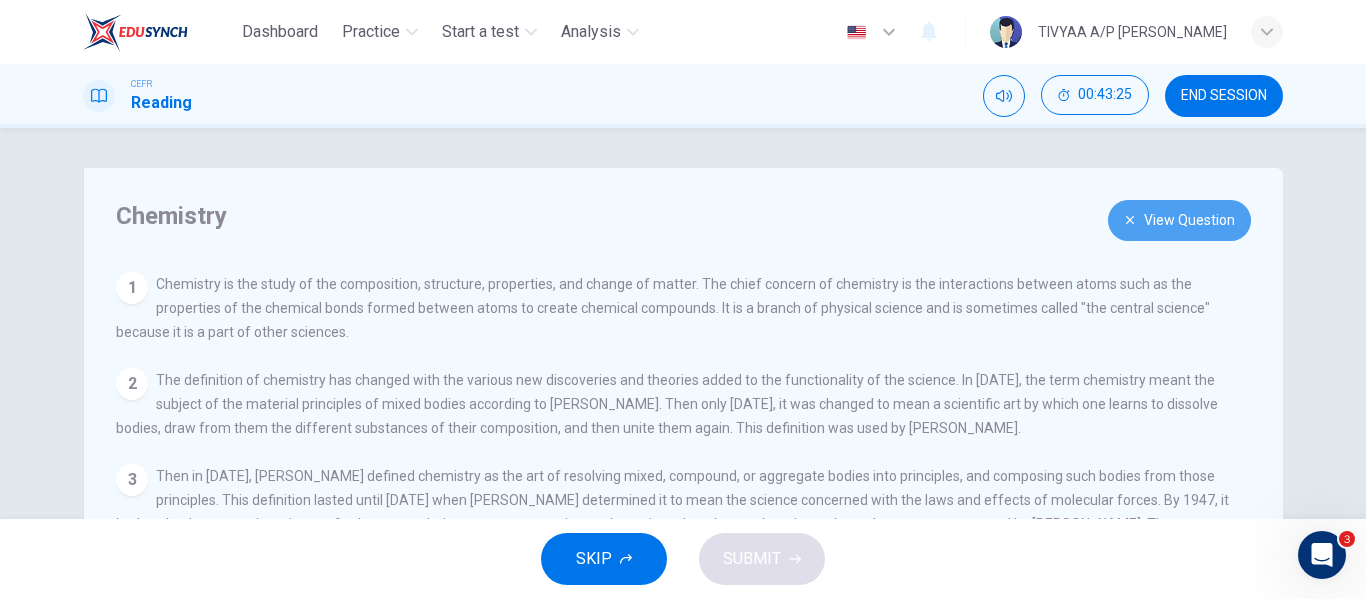 click on "View Question" at bounding box center (1179, 220) 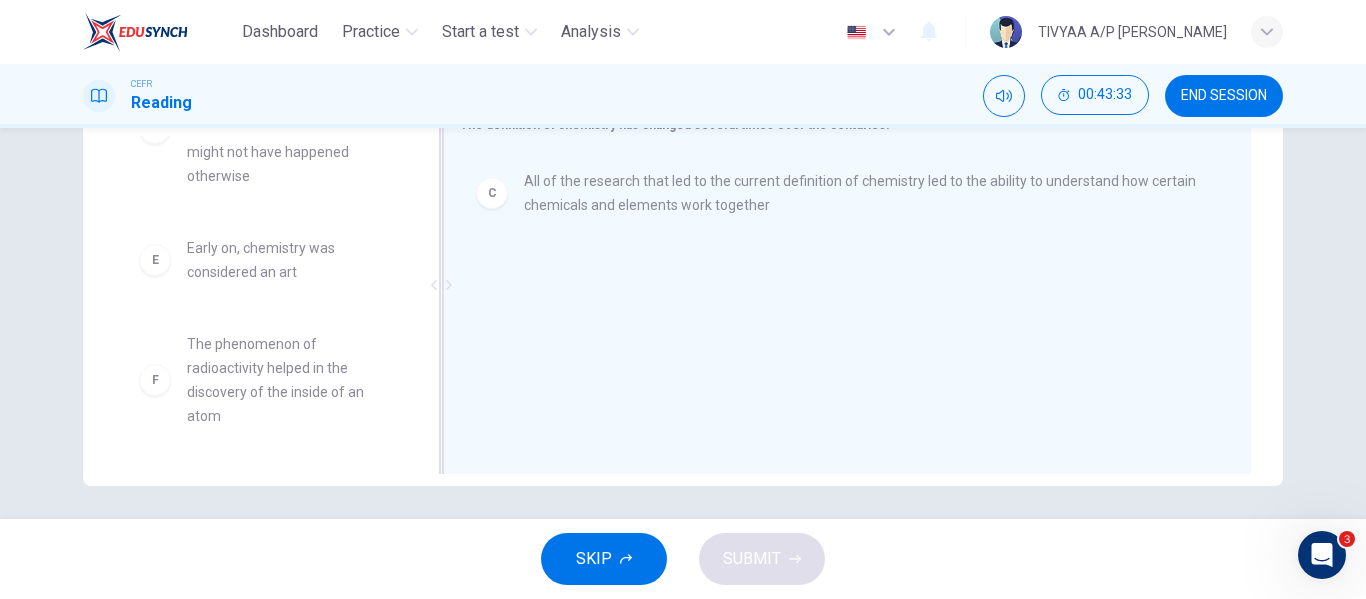 scroll, scrollTop: 0, scrollLeft: 0, axis: both 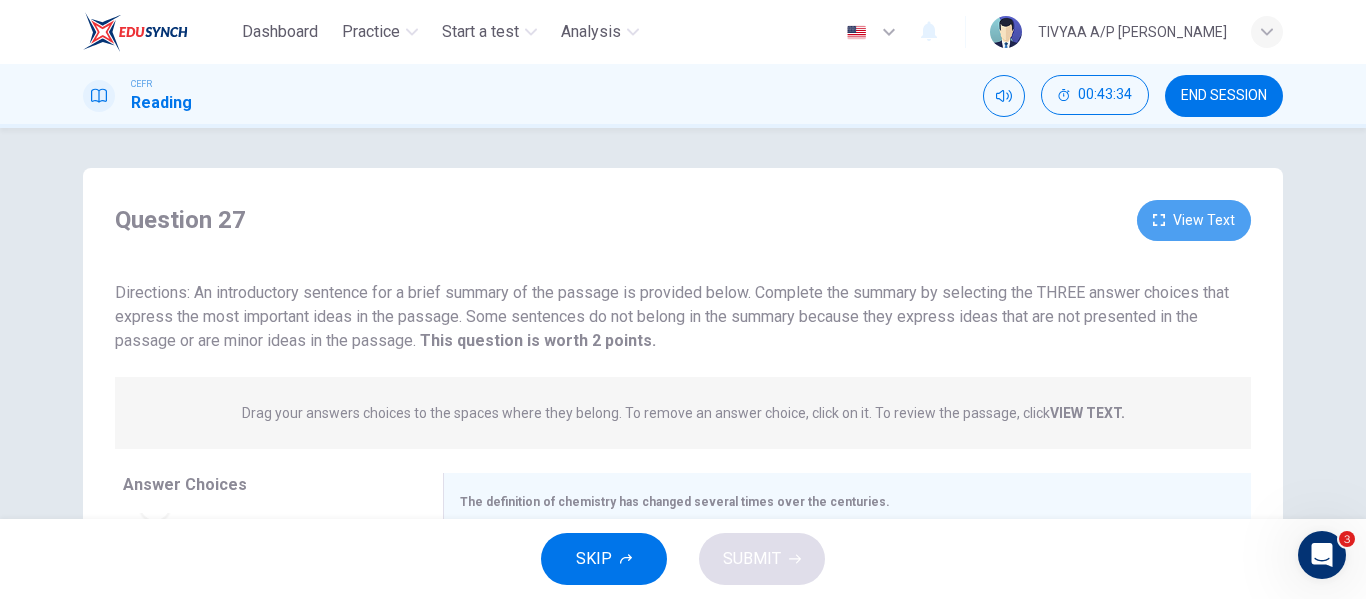 click on "View Text" at bounding box center [1194, 220] 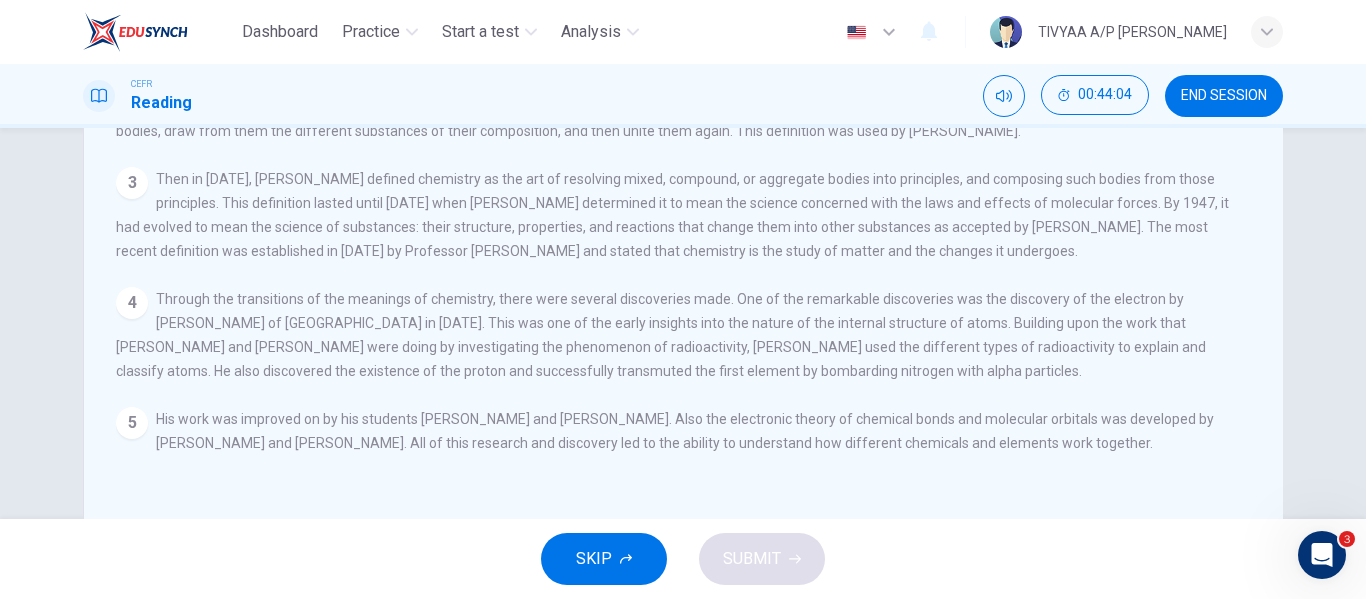 scroll, scrollTop: 0, scrollLeft: 0, axis: both 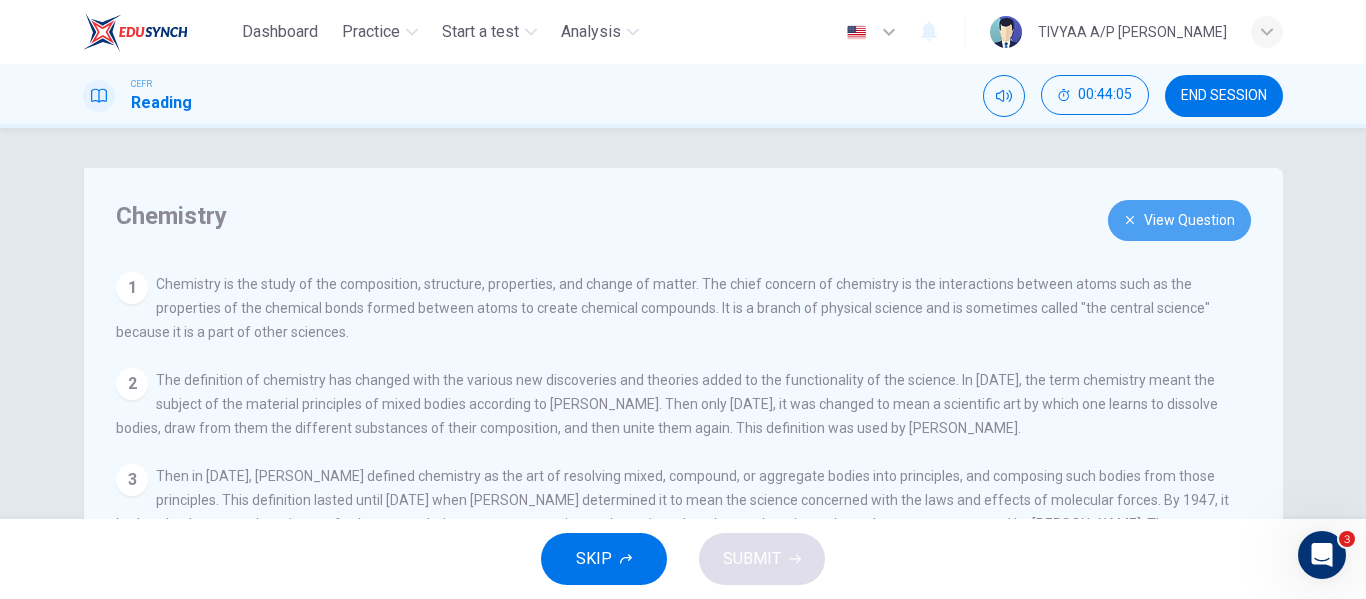 click on "View Question" at bounding box center [1179, 220] 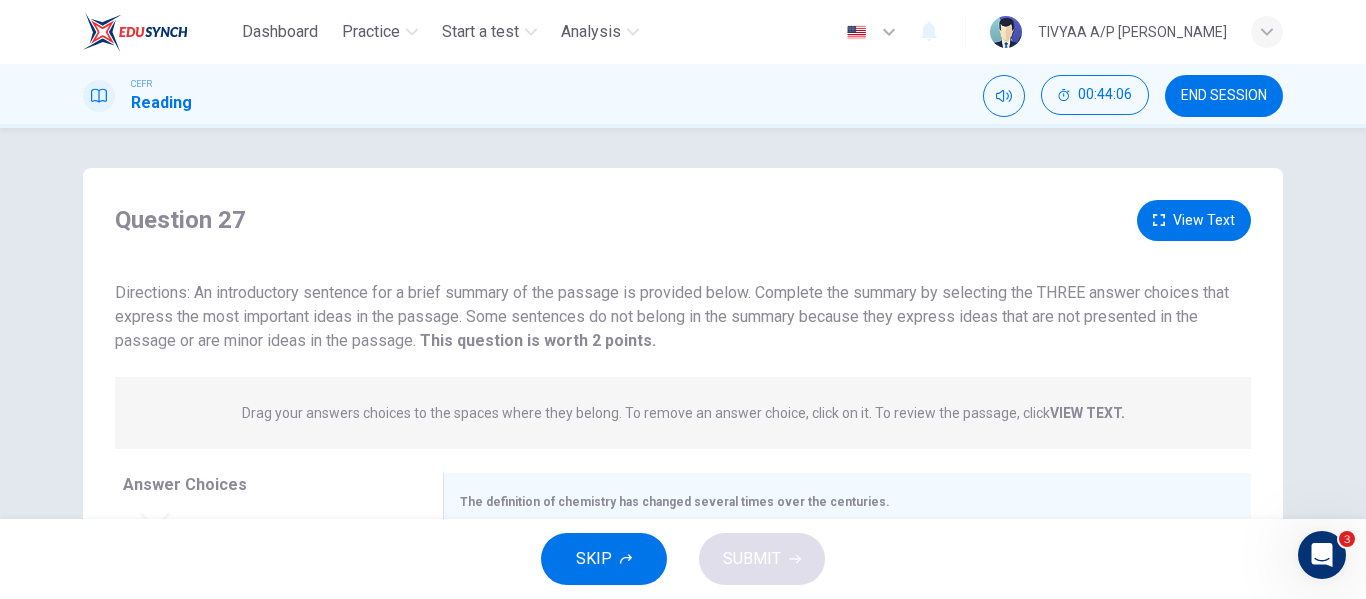 scroll, scrollTop: 384, scrollLeft: 0, axis: vertical 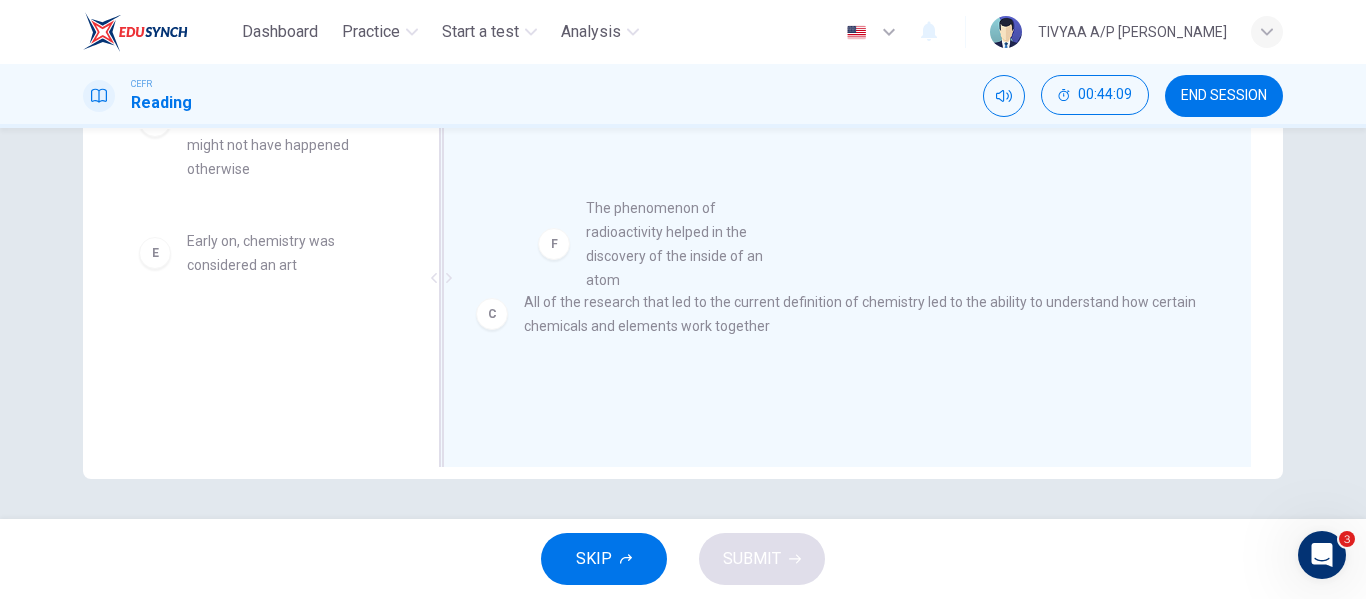 drag, startPoint x: 277, startPoint y: 373, endPoint x: 686, endPoint y: 244, distance: 428.8613 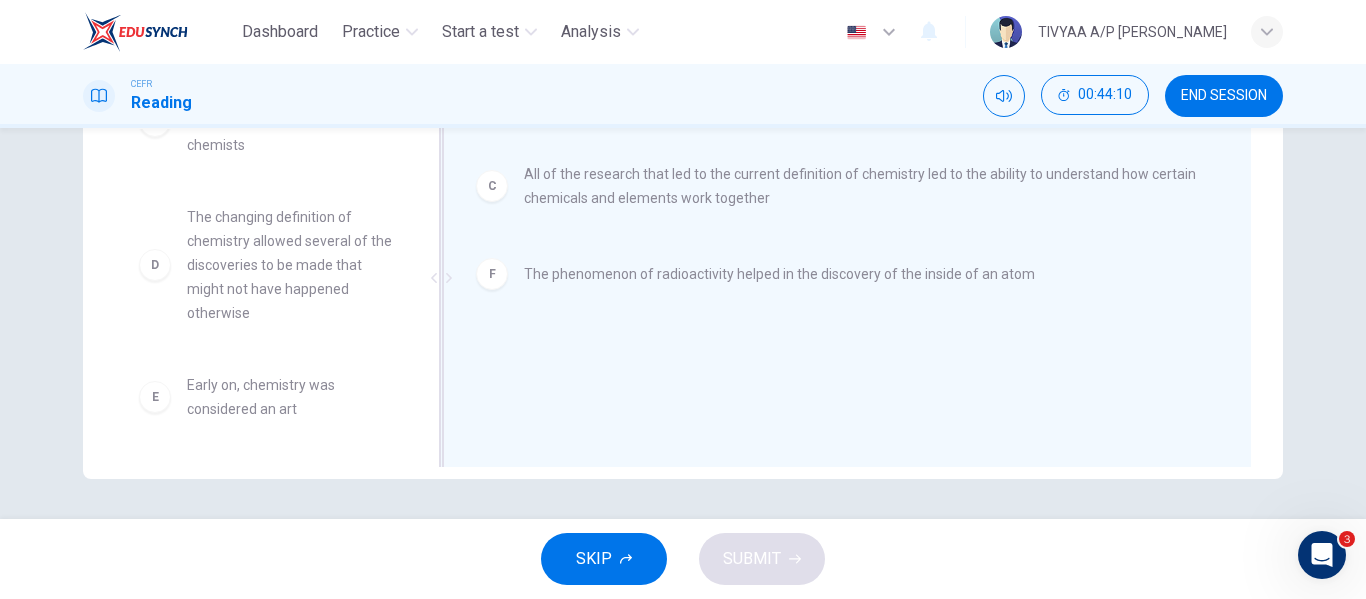 scroll, scrollTop: 180, scrollLeft: 0, axis: vertical 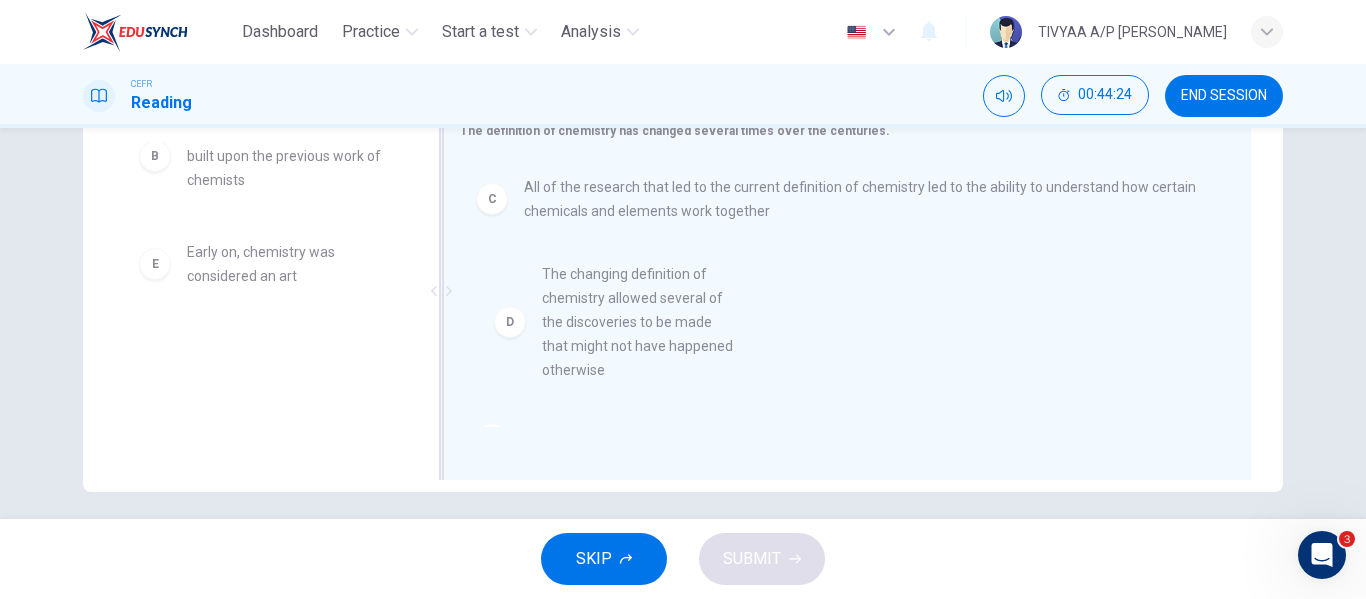 drag, startPoint x: 311, startPoint y: 307, endPoint x: 676, endPoint y: 330, distance: 365.72394 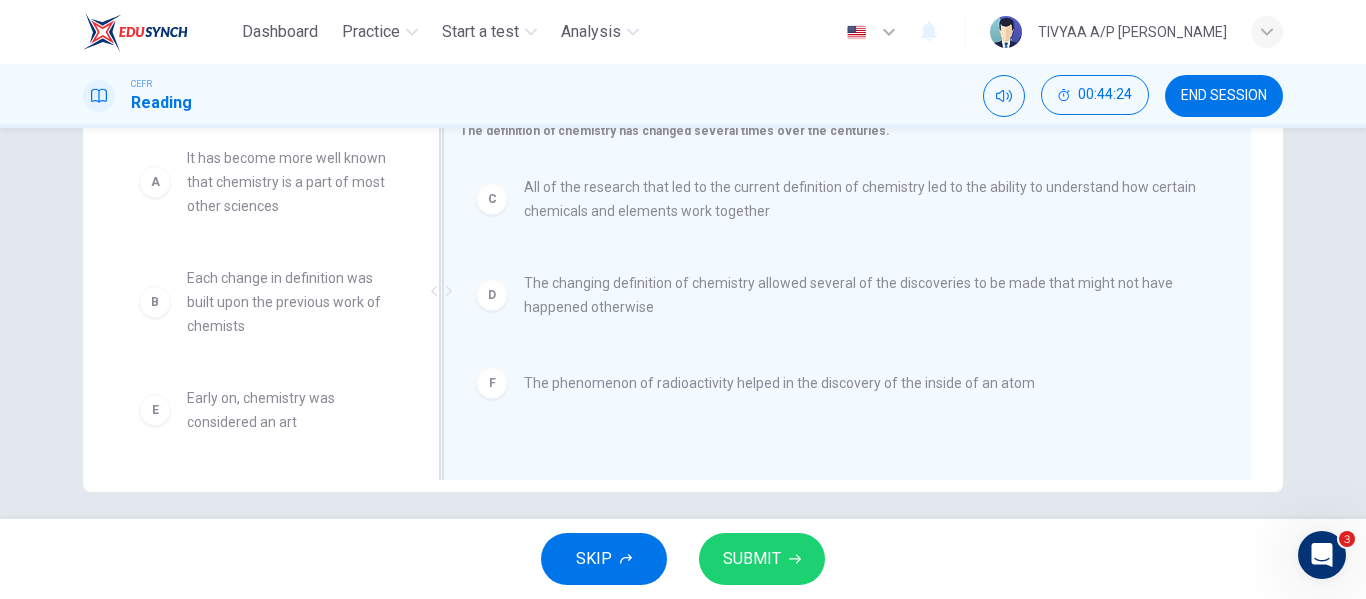scroll, scrollTop: 12, scrollLeft: 0, axis: vertical 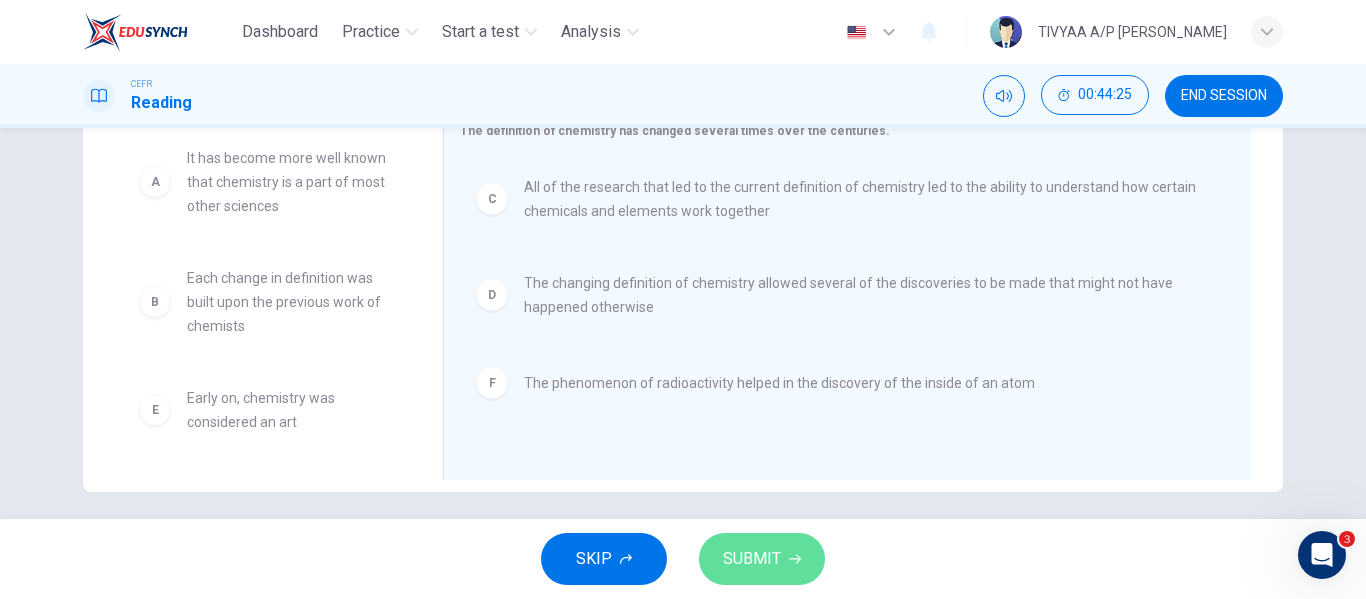 click on "SUBMIT" at bounding box center (752, 559) 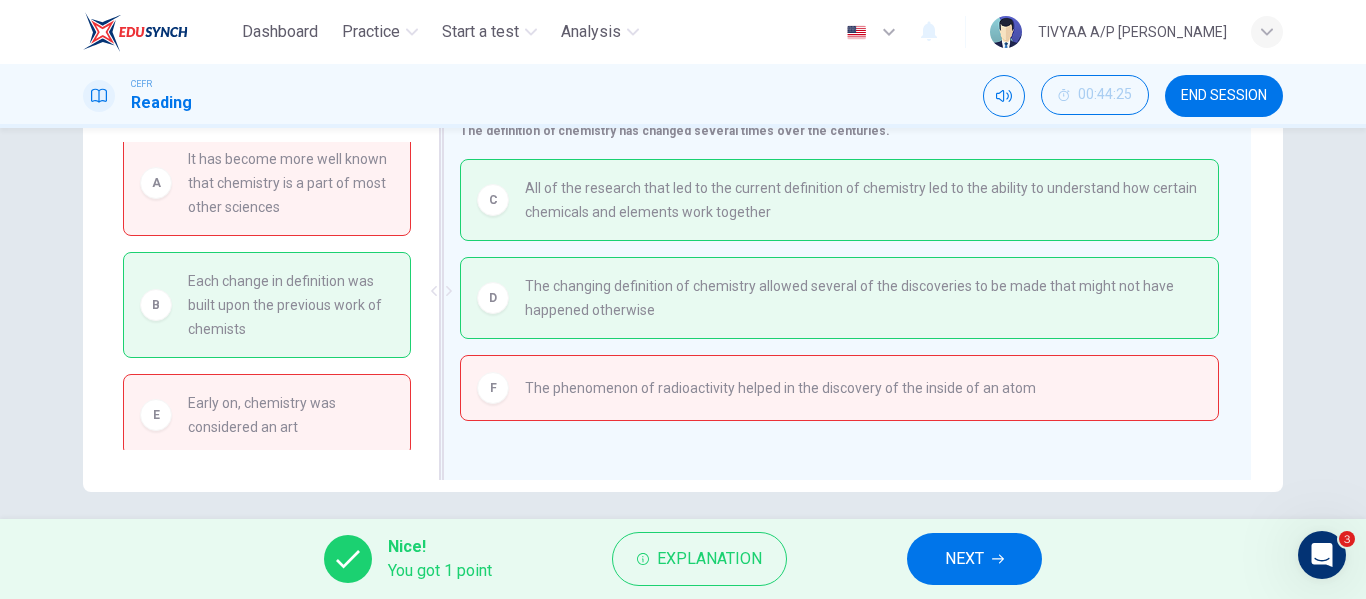 scroll, scrollTop: 384, scrollLeft: 0, axis: vertical 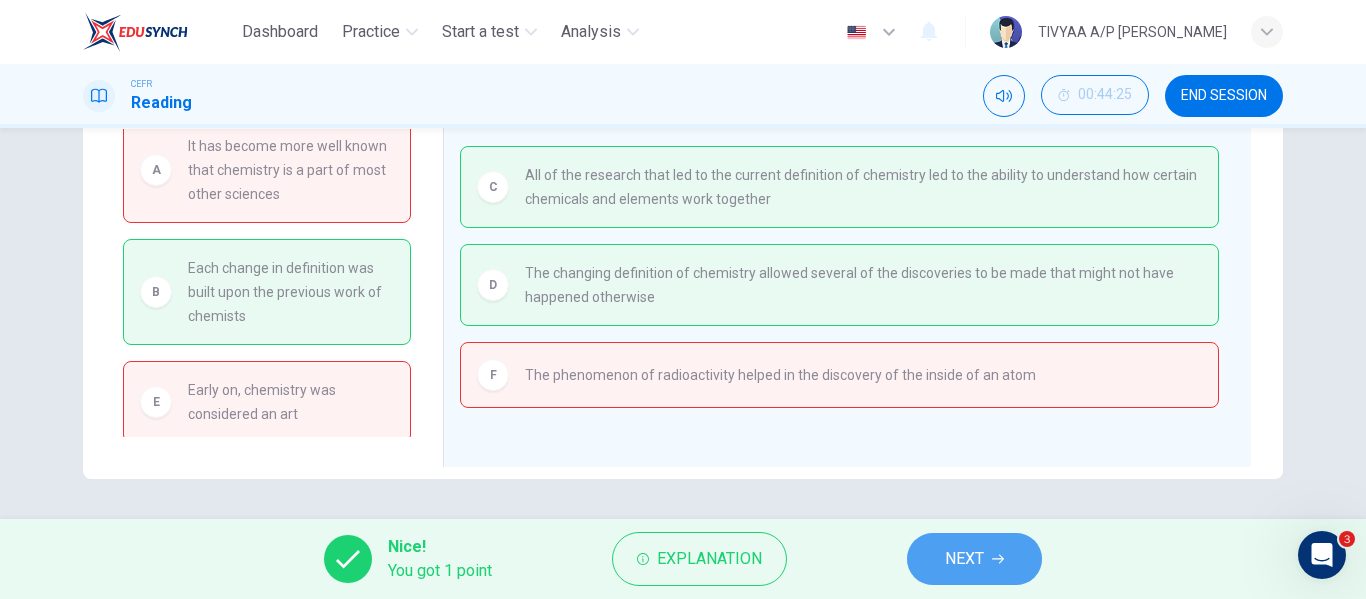 click on "NEXT" at bounding box center (964, 559) 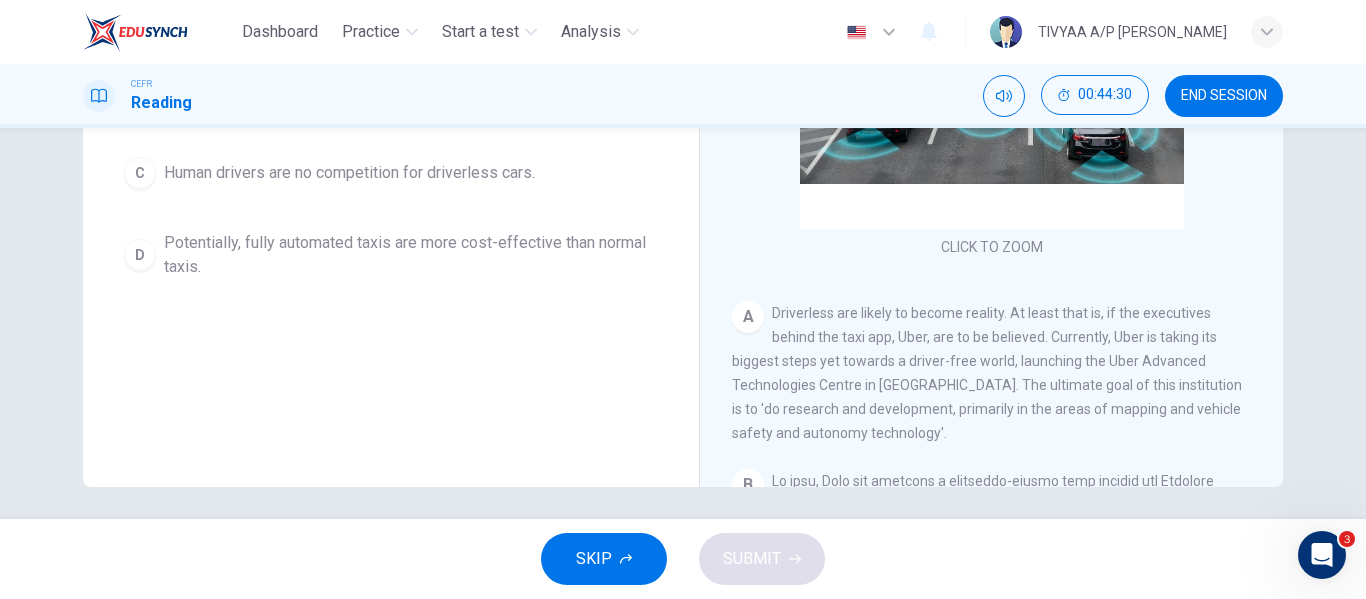 scroll, scrollTop: 377, scrollLeft: 0, axis: vertical 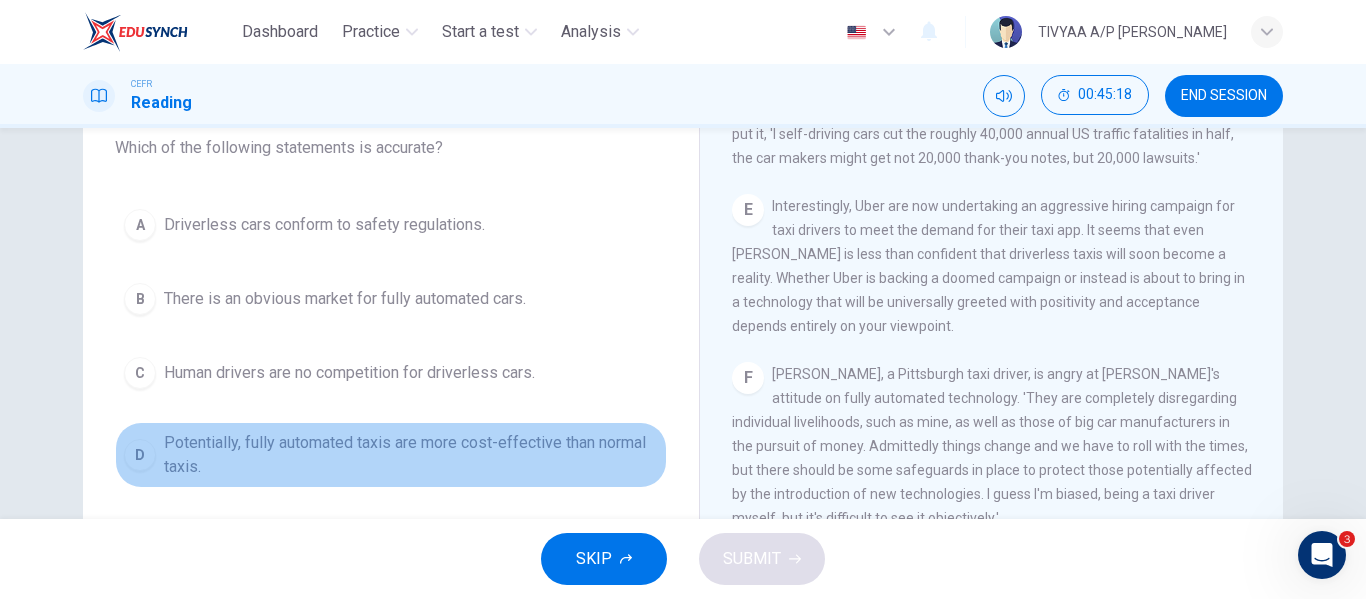 click on "Potentially, fully automated taxis are more cost-effective than normal taxis." at bounding box center (411, 455) 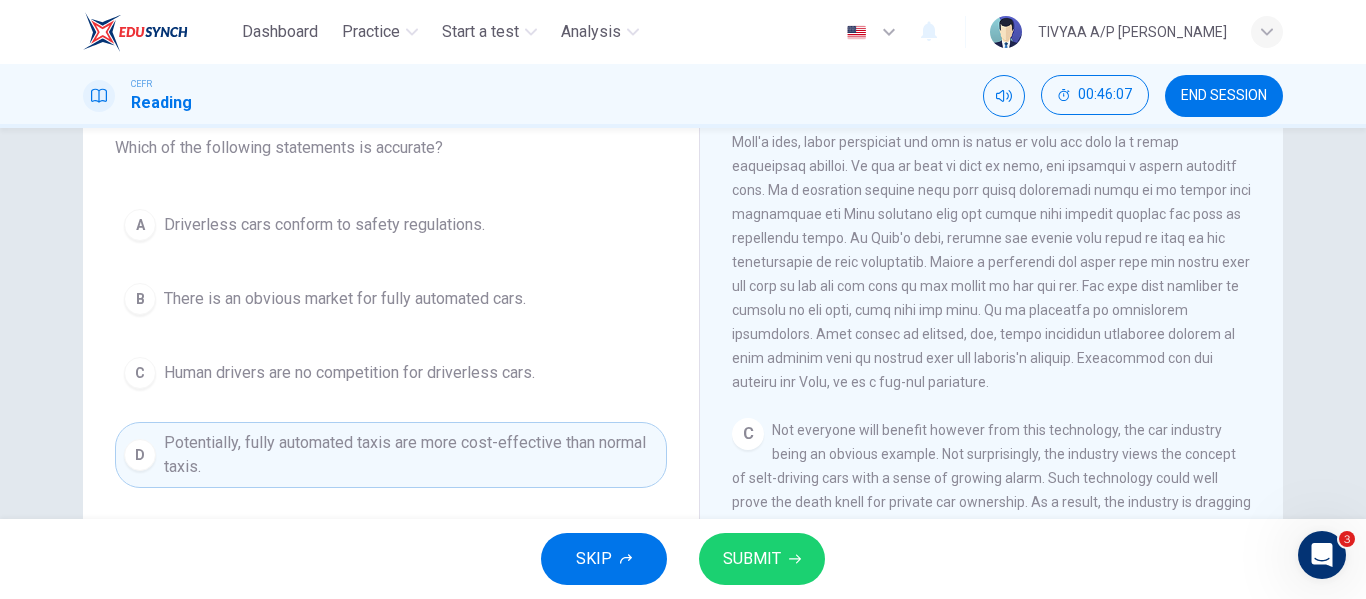 scroll, scrollTop: 612, scrollLeft: 0, axis: vertical 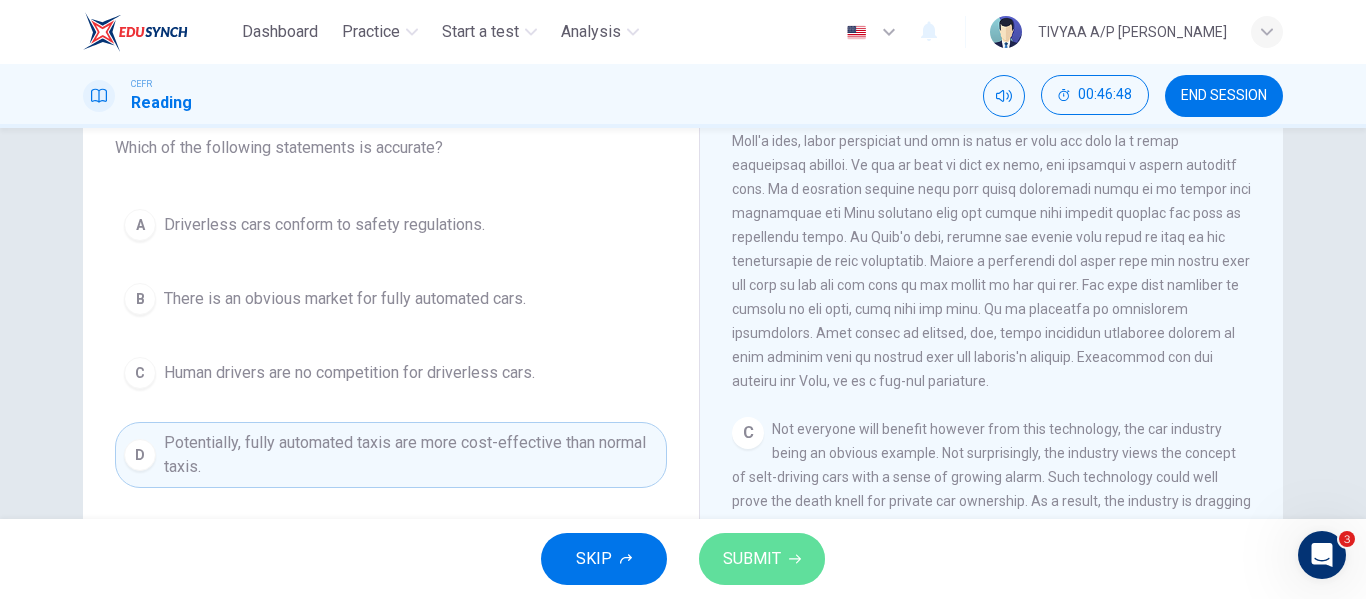 click on "SUBMIT" at bounding box center [752, 559] 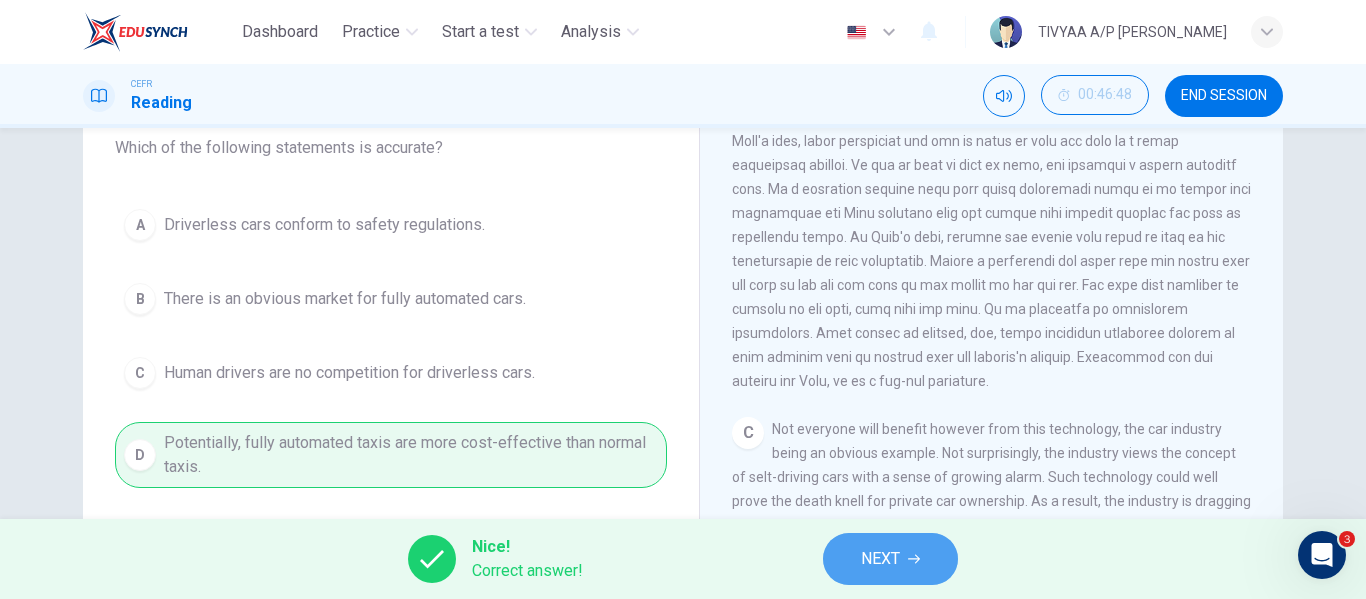 click on "NEXT" at bounding box center [880, 559] 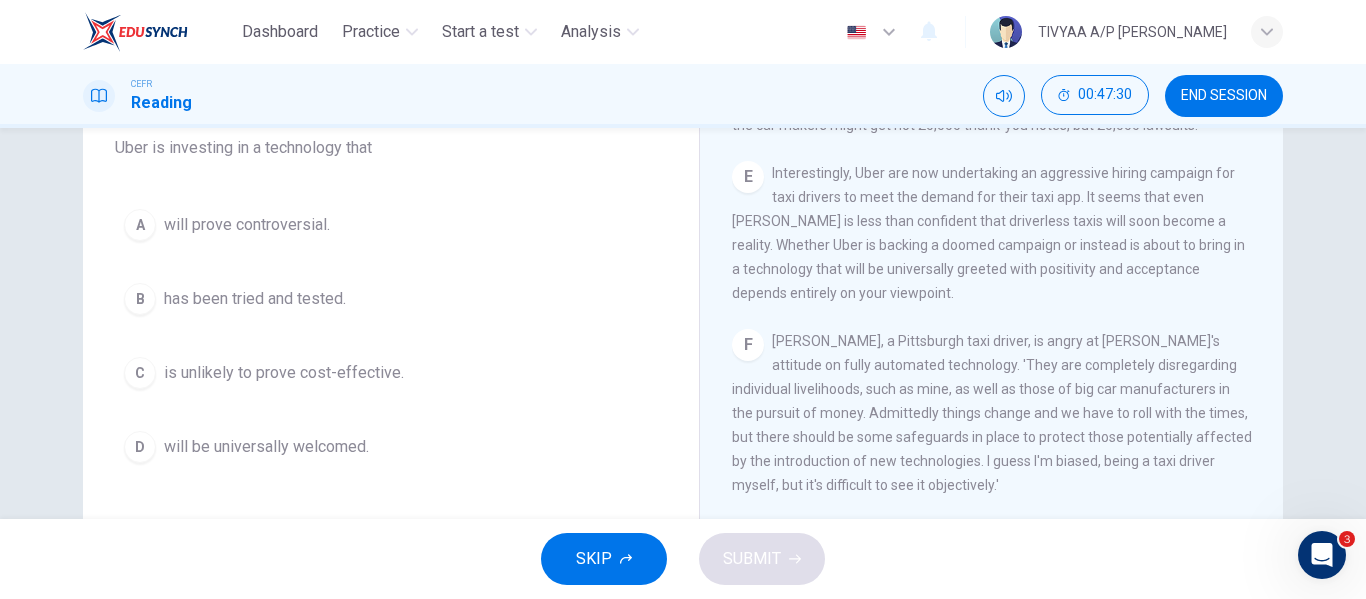 scroll, scrollTop: 1301, scrollLeft: 0, axis: vertical 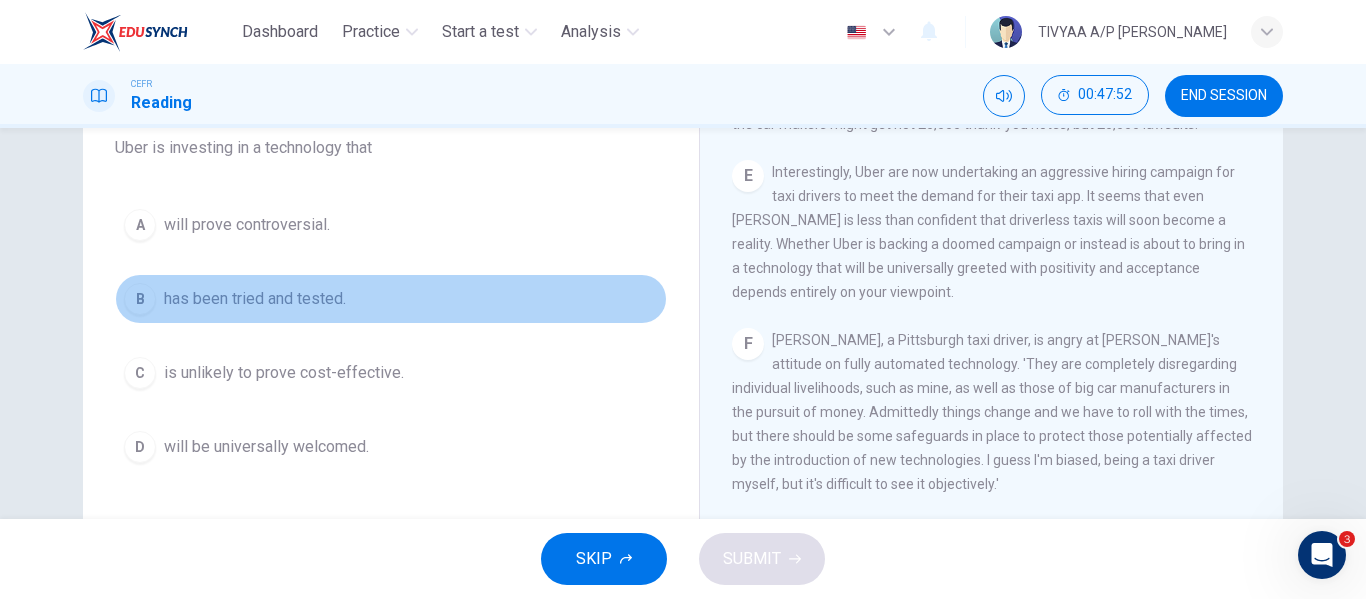 click on "B has been tried and tested." at bounding box center [391, 299] 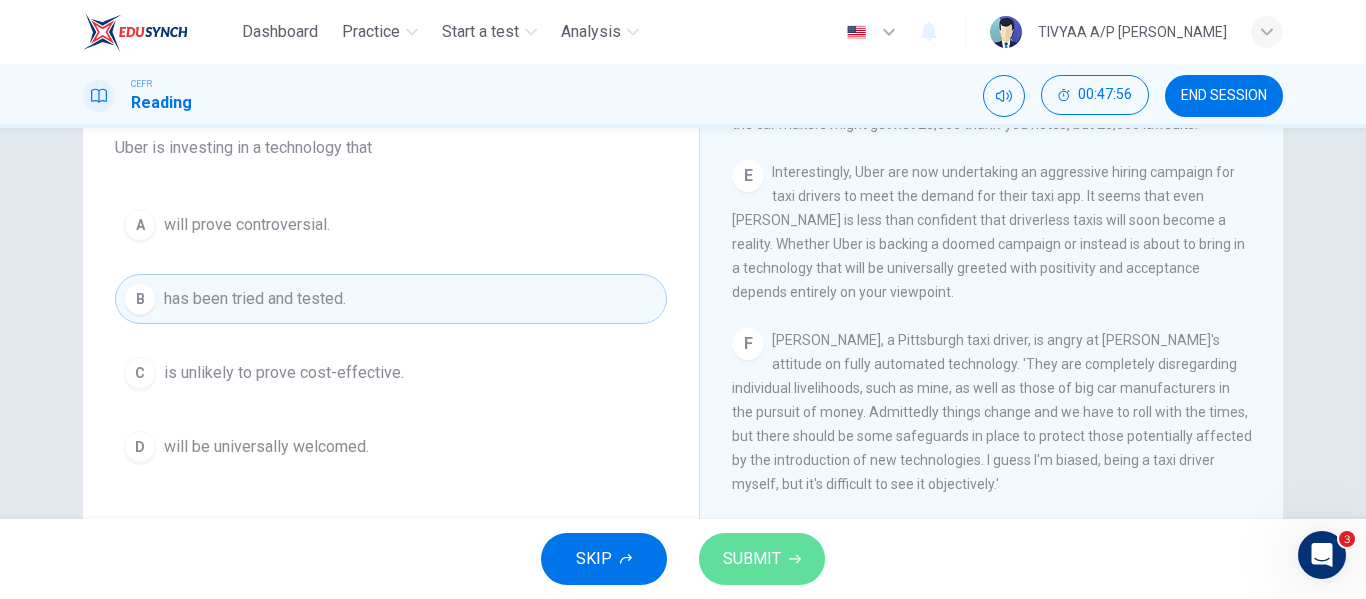 click on "SUBMIT" at bounding box center [762, 559] 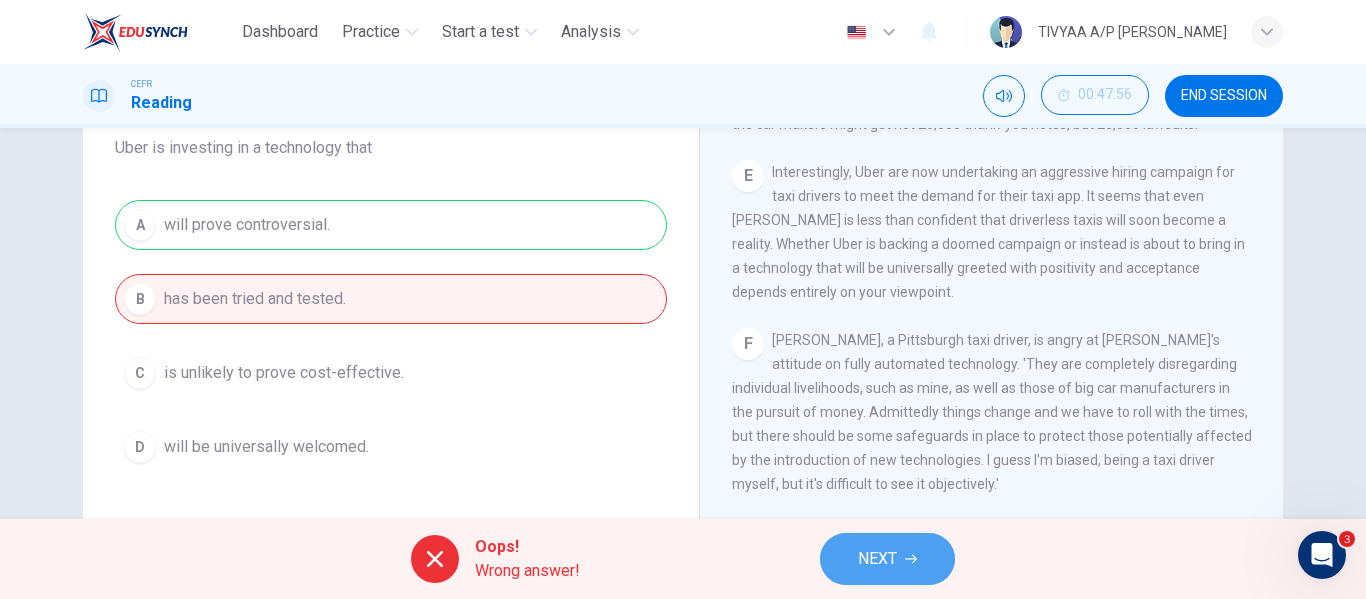 click on "NEXT" at bounding box center [877, 559] 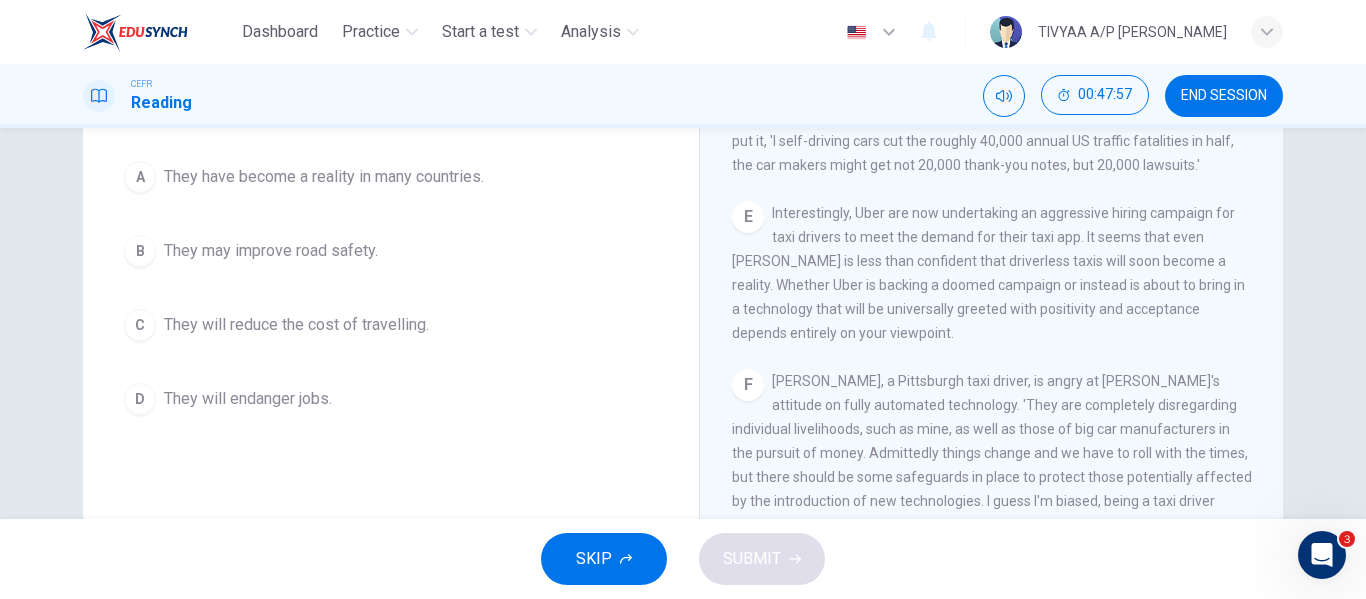 scroll, scrollTop: 1259, scrollLeft: 0, axis: vertical 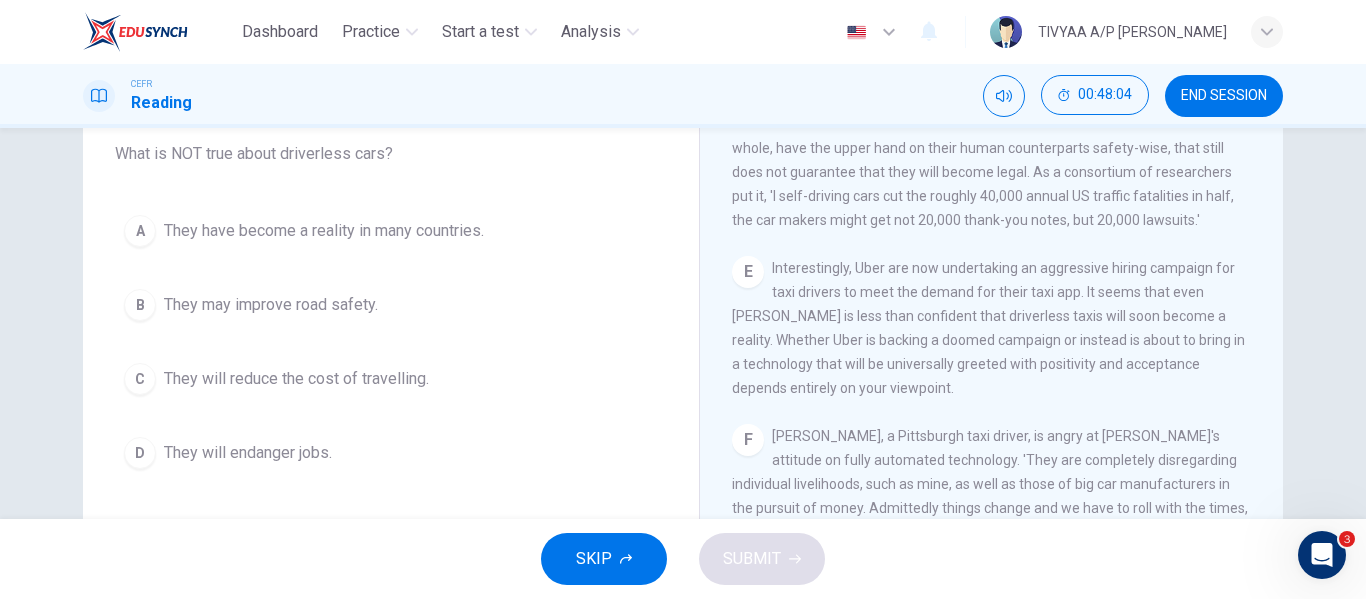 click on "B They may improve road safety." at bounding box center (391, 305) 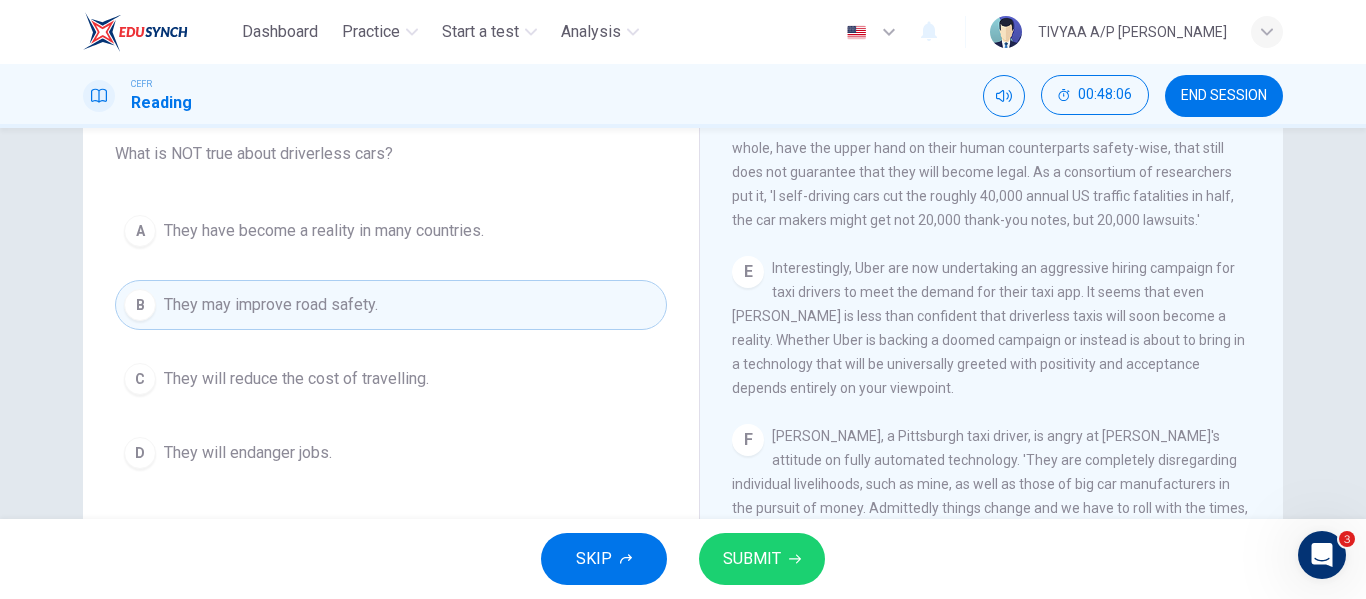 click on "A They have become a reality in many countries." at bounding box center (391, 231) 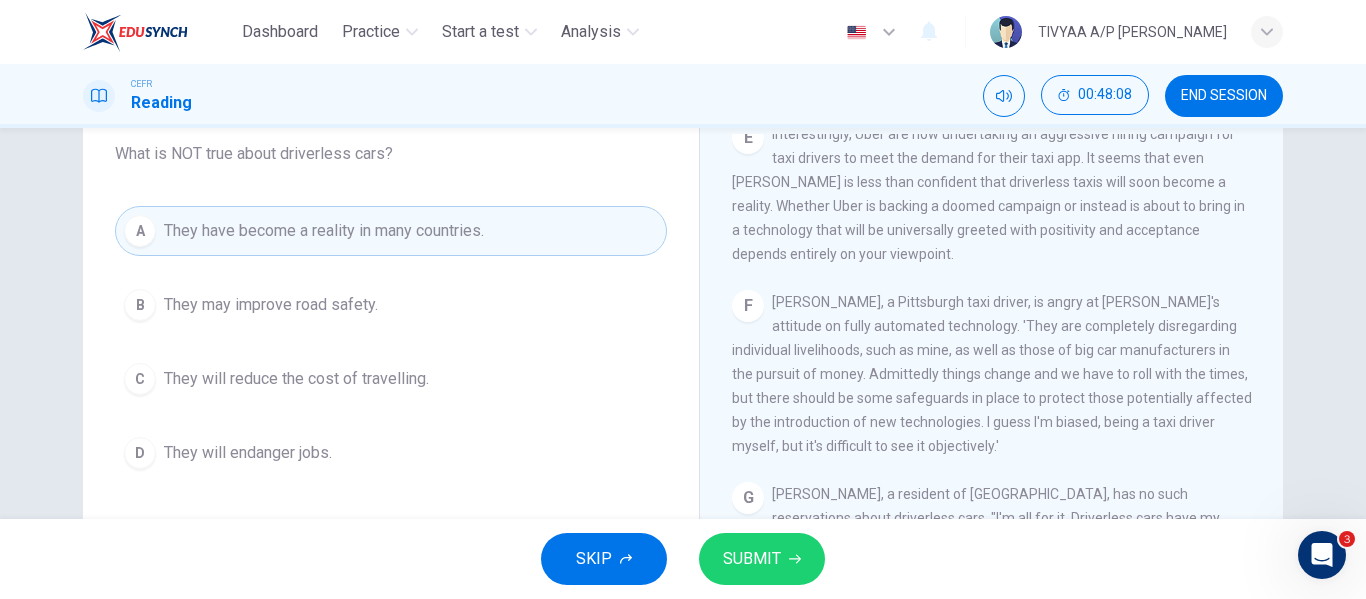 scroll, scrollTop: 1394, scrollLeft: 0, axis: vertical 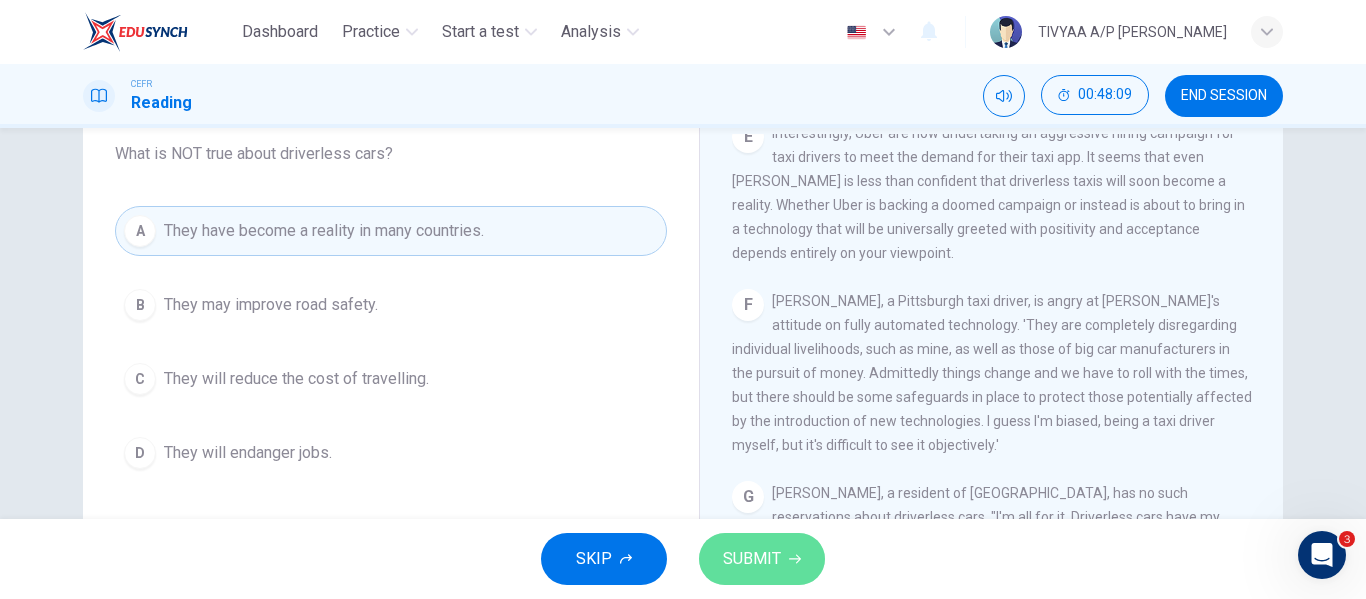 click on "SUBMIT" at bounding box center [752, 559] 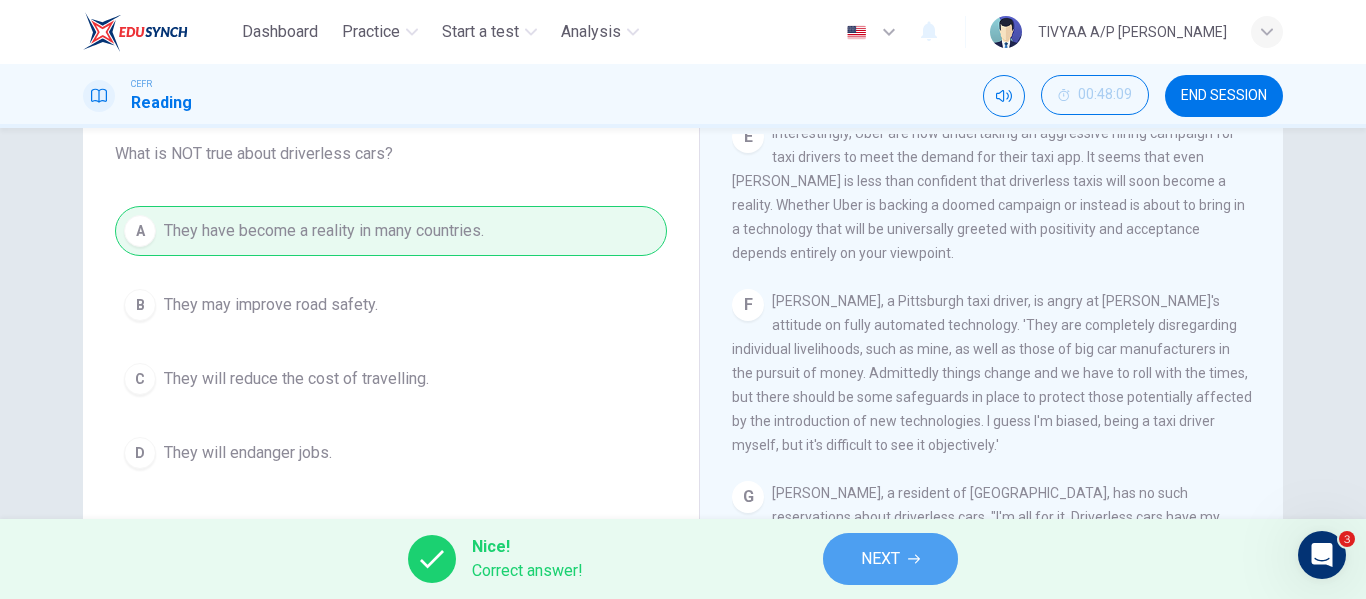 click on "NEXT" at bounding box center (890, 559) 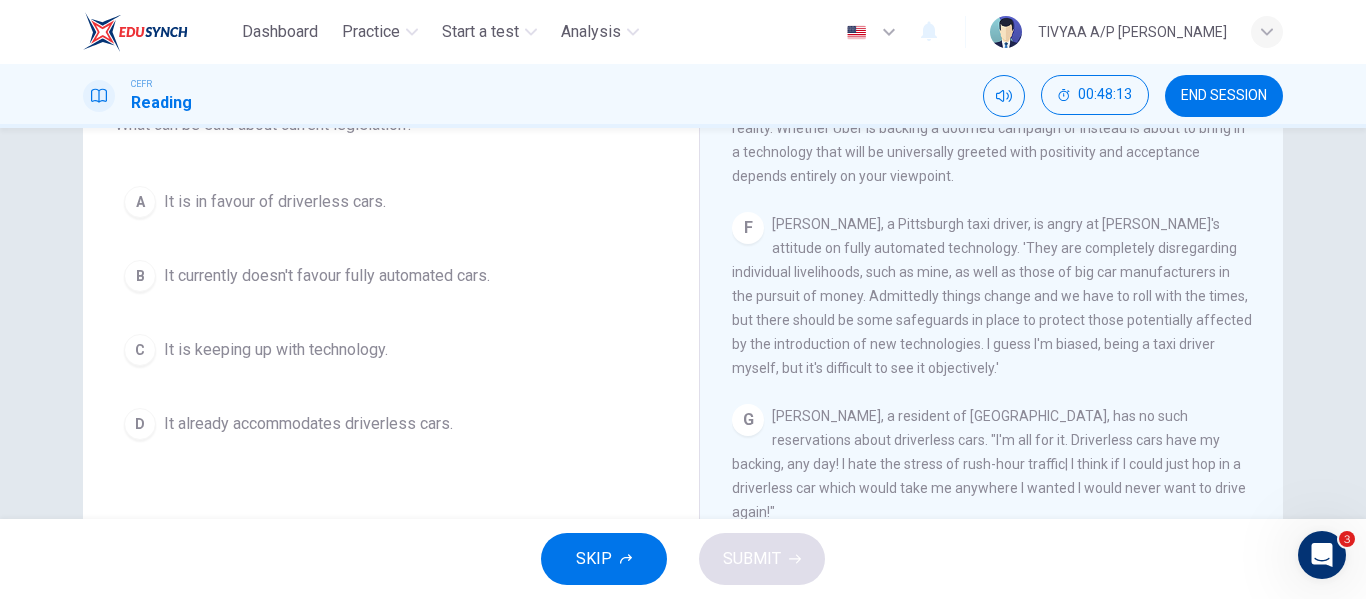 scroll, scrollTop: 200, scrollLeft: 0, axis: vertical 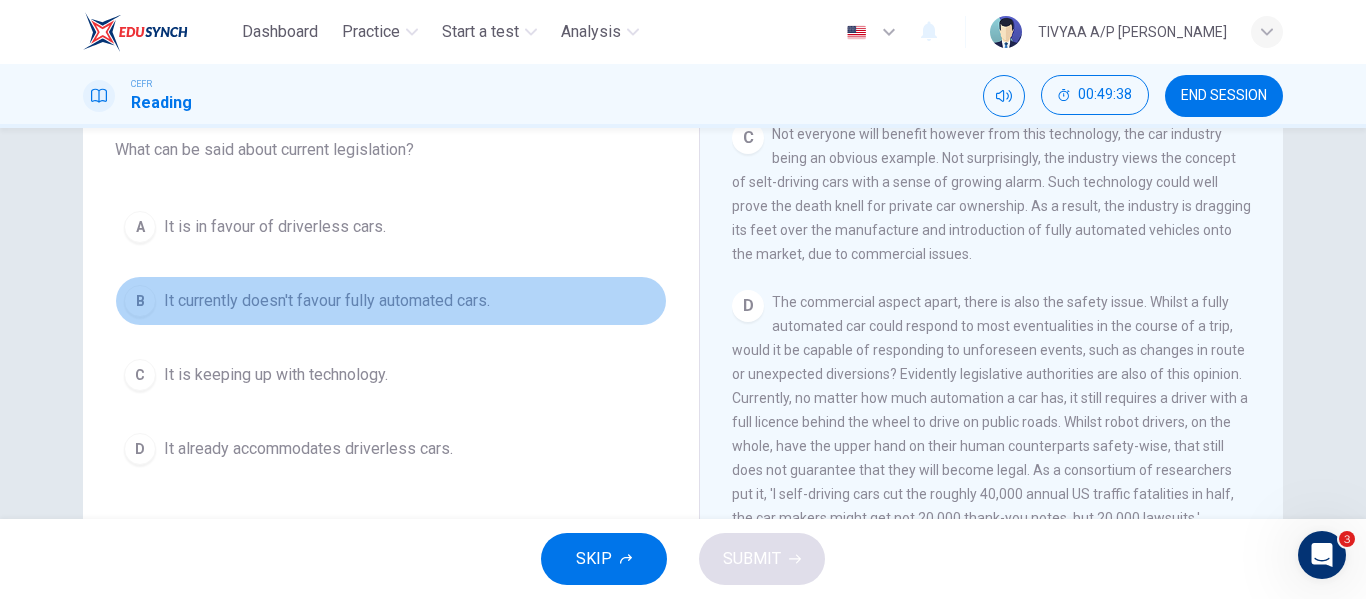 click on "It currently doesn't favour fully automated cars." at bounding box center [327, 301] 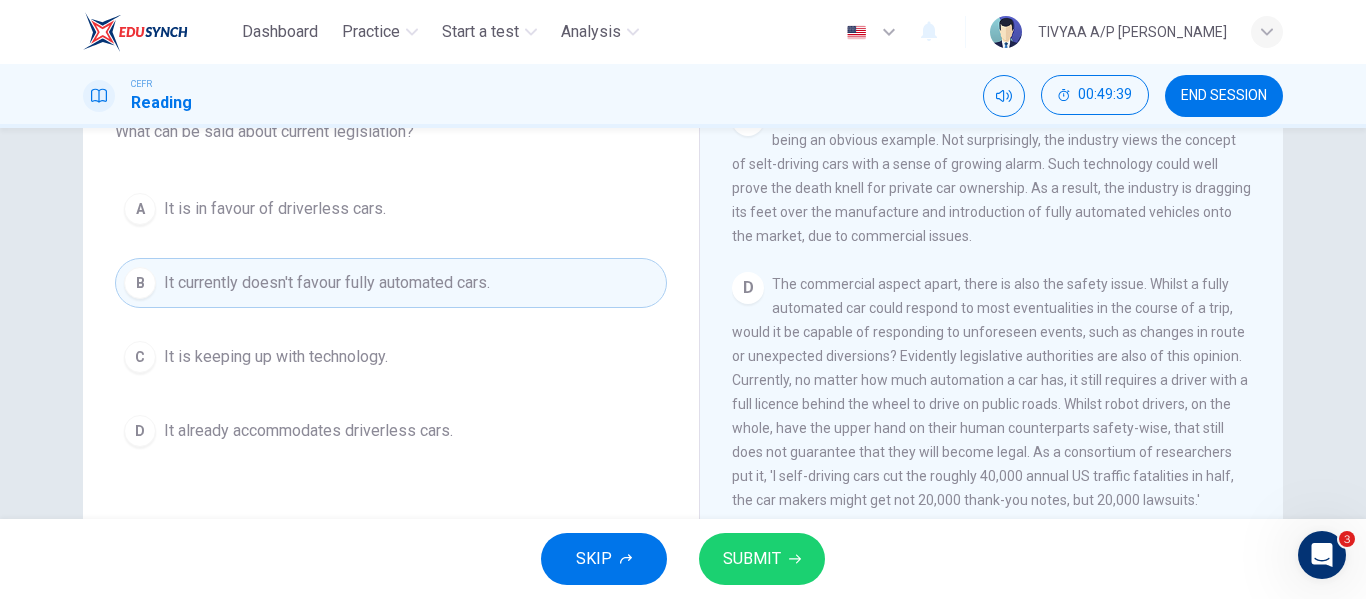 scroll, scrollTop: 198, scrollLeft: 0, axis: vertical 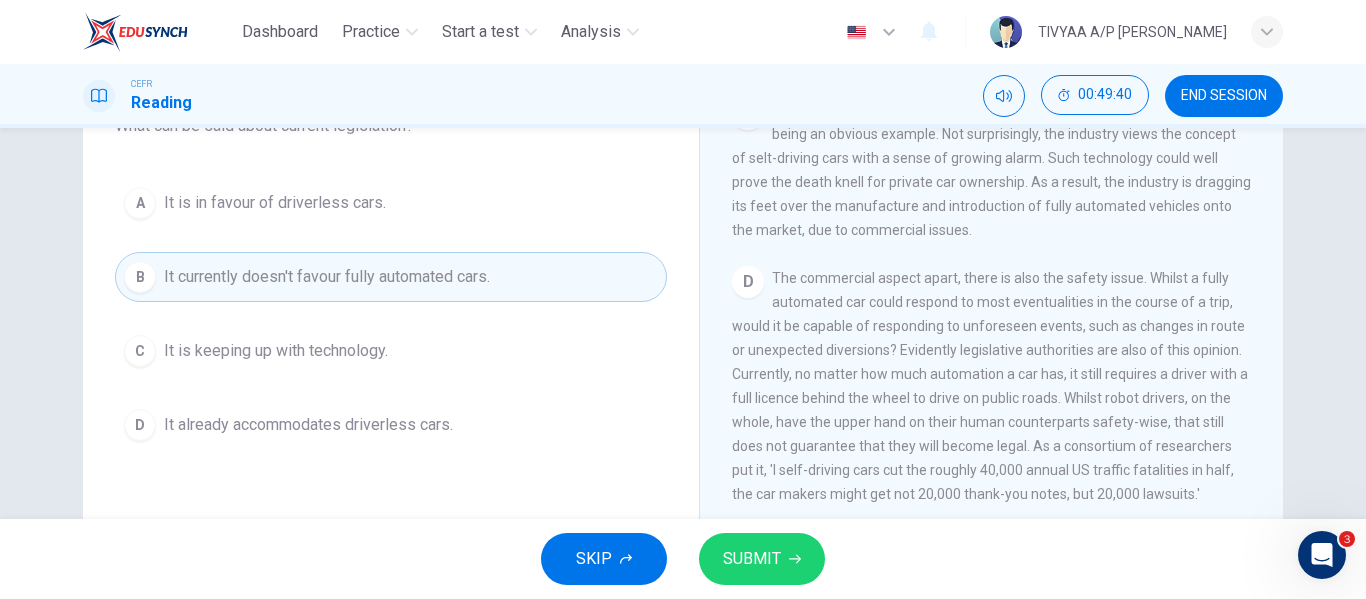click on "SUBMIT" at bounding box center (752, 559) 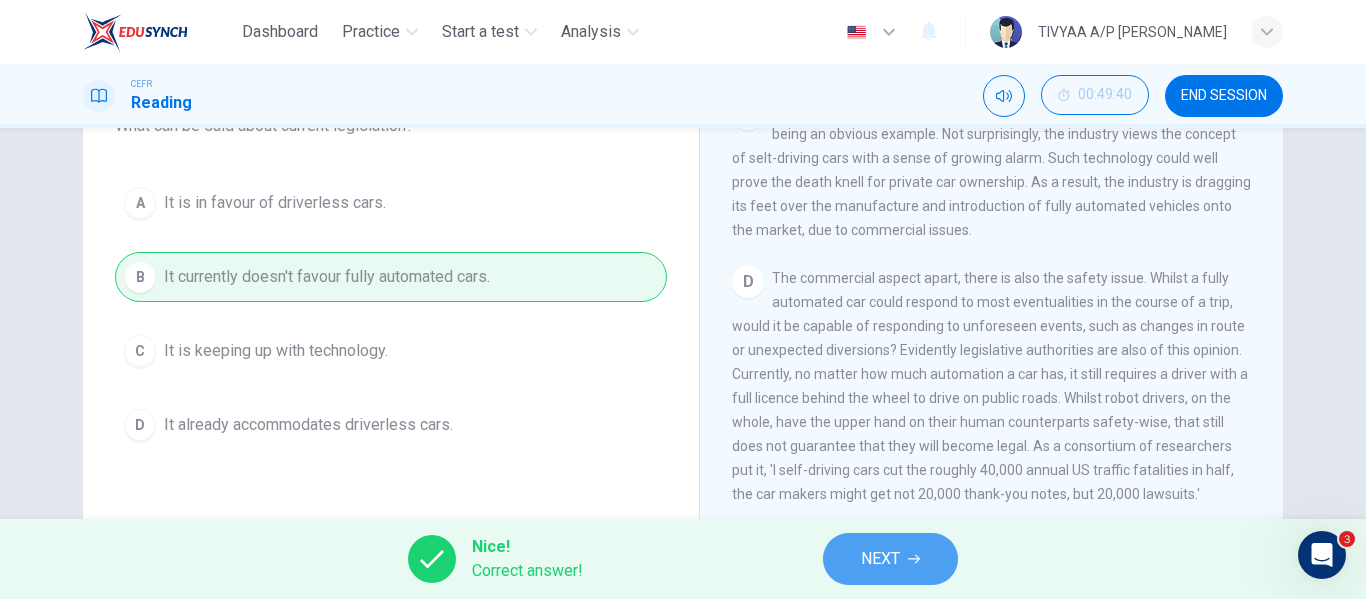 click on "NEXT" at bounding box center (880, 559) 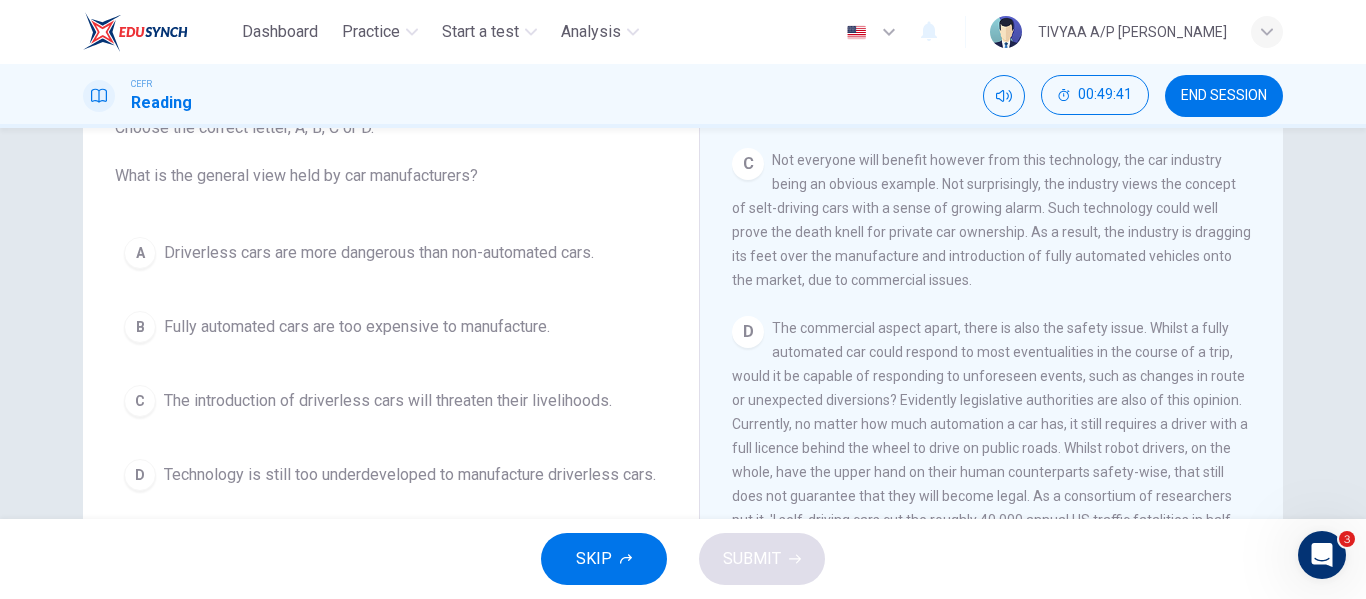 scroll, scrollTop: 147, scrollLeft: 0, axis: vertical 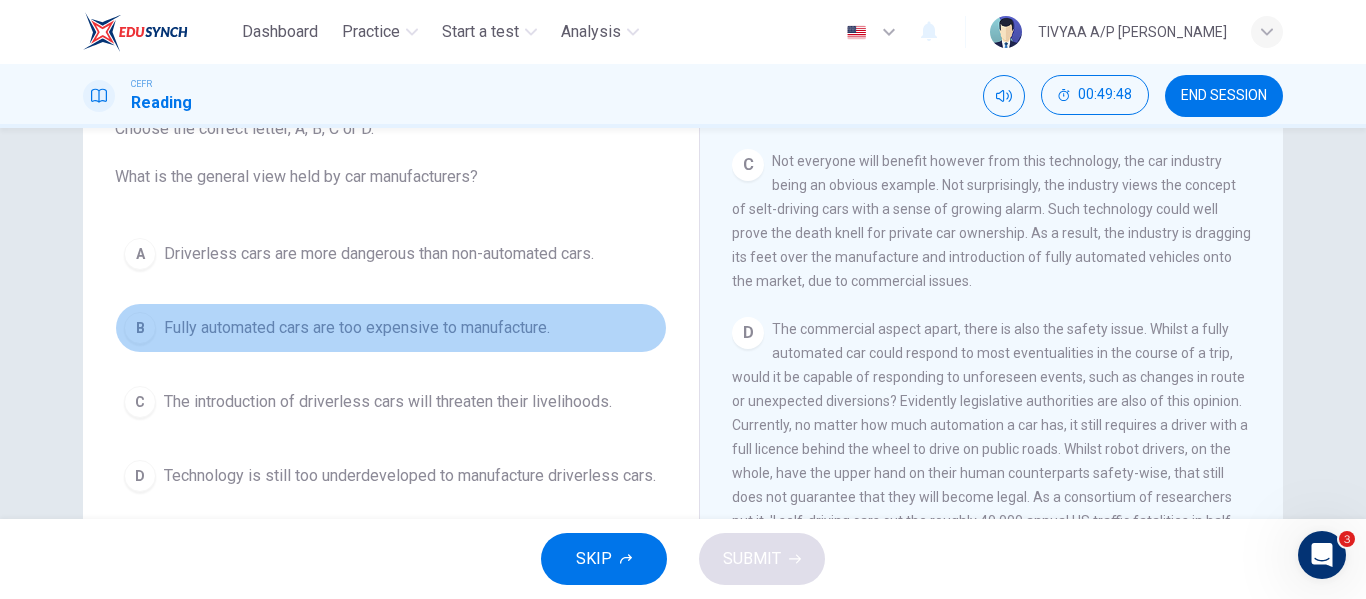 click on "Fully automated cars are too expensive to manufacture." at bounding box center (357, 328) 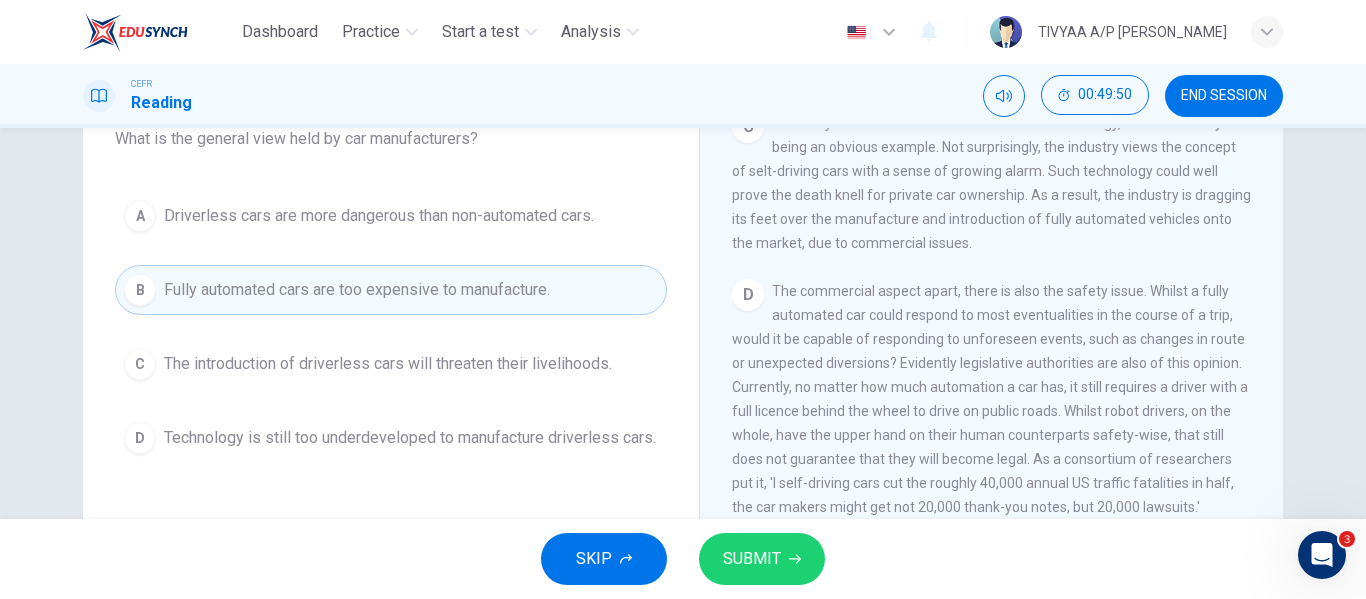 scroll, scrollTop: 186, scrollLeft: 0, axis: vertical 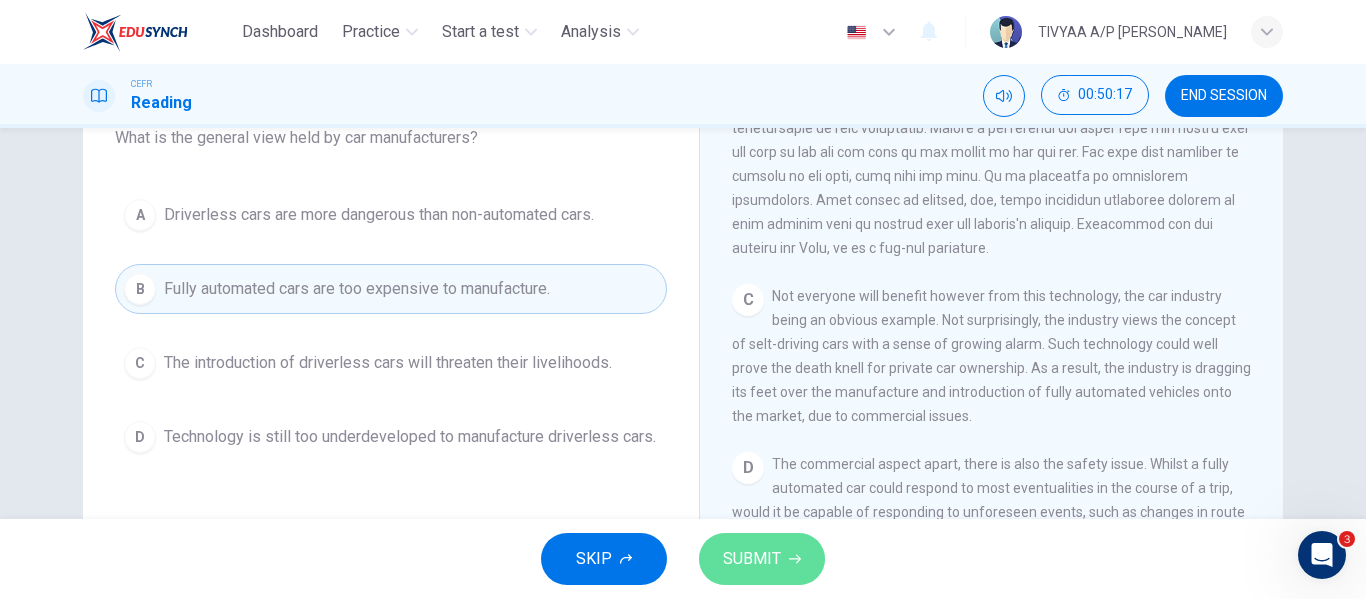 click on "SUBMIT" at bounding box center (752, 559) 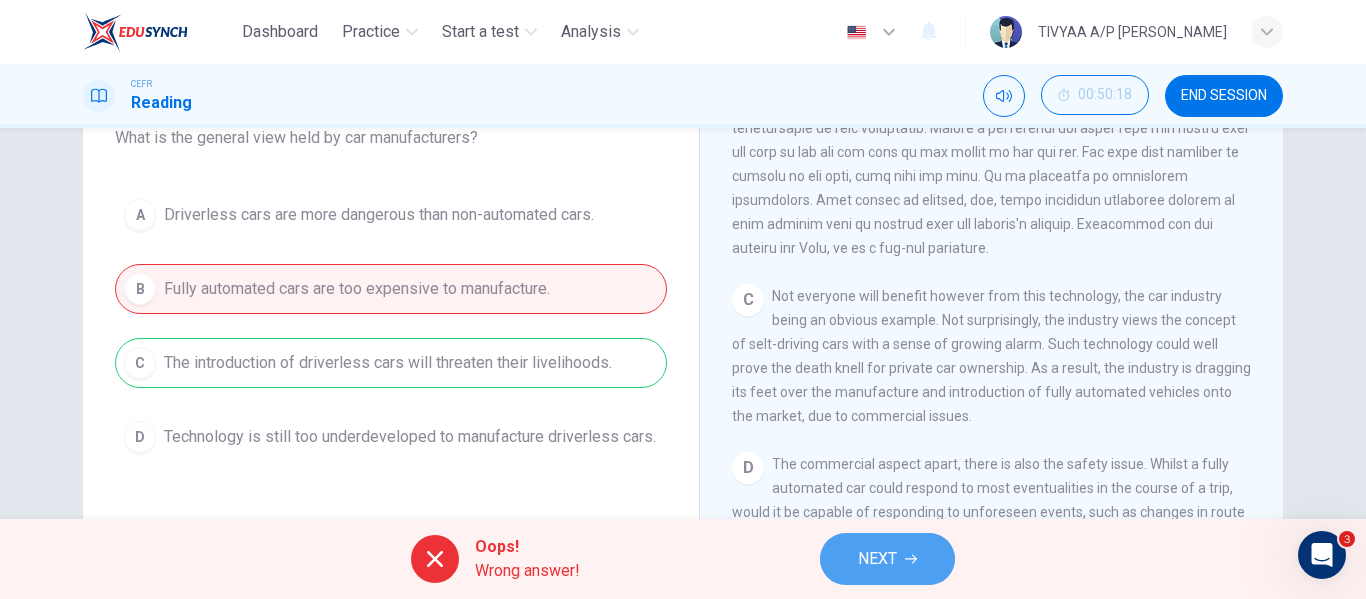 click on "NEXT" at bounding box center [877, 559] 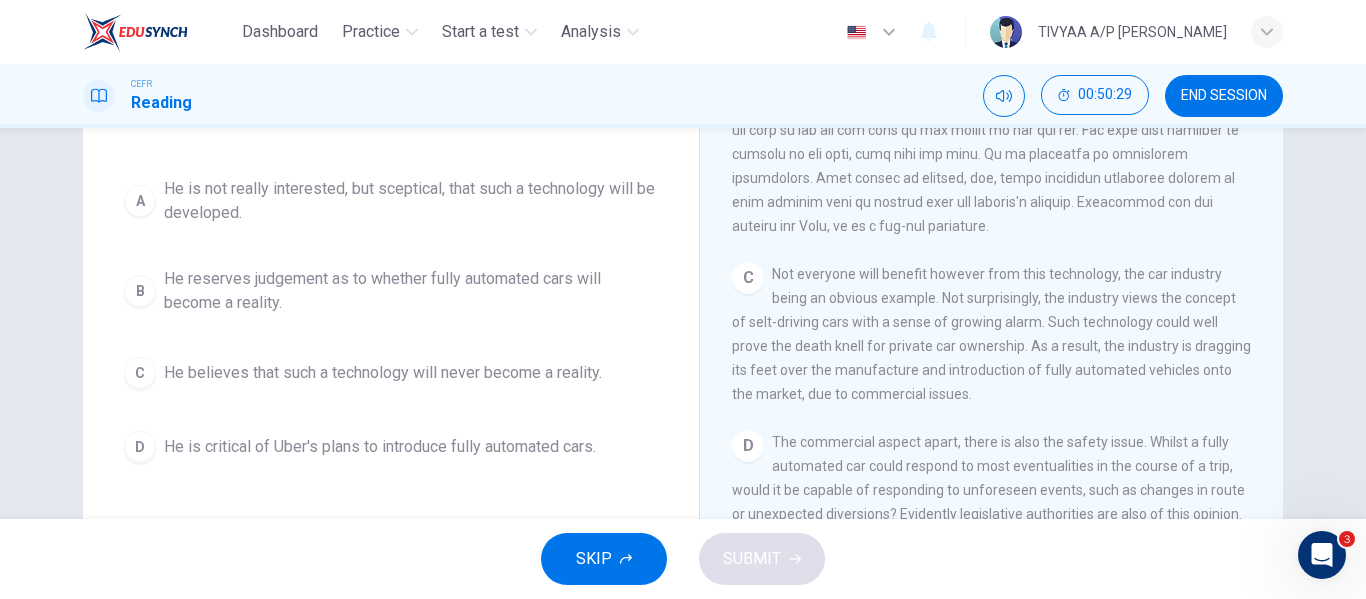 scroll, scrollTop: 209, scrollLeft: 0, axis: vertical 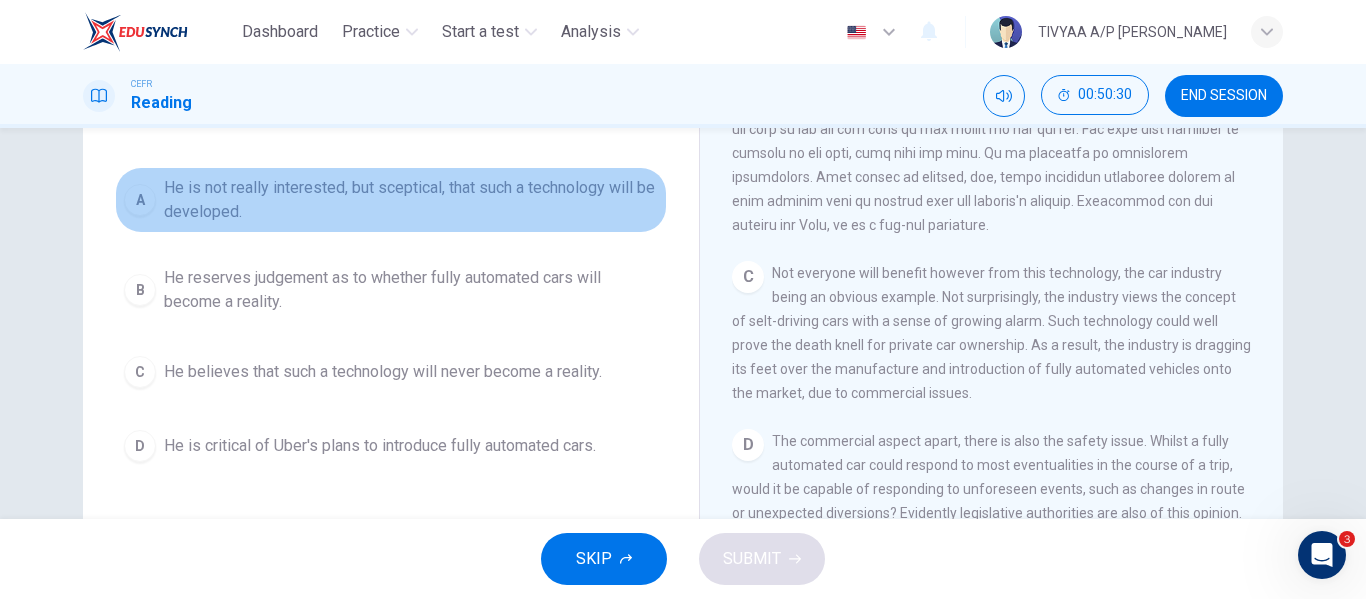 click on "He is not really interested, but sceptical, that such a technology will be developed." at bounding box center (411, 200) 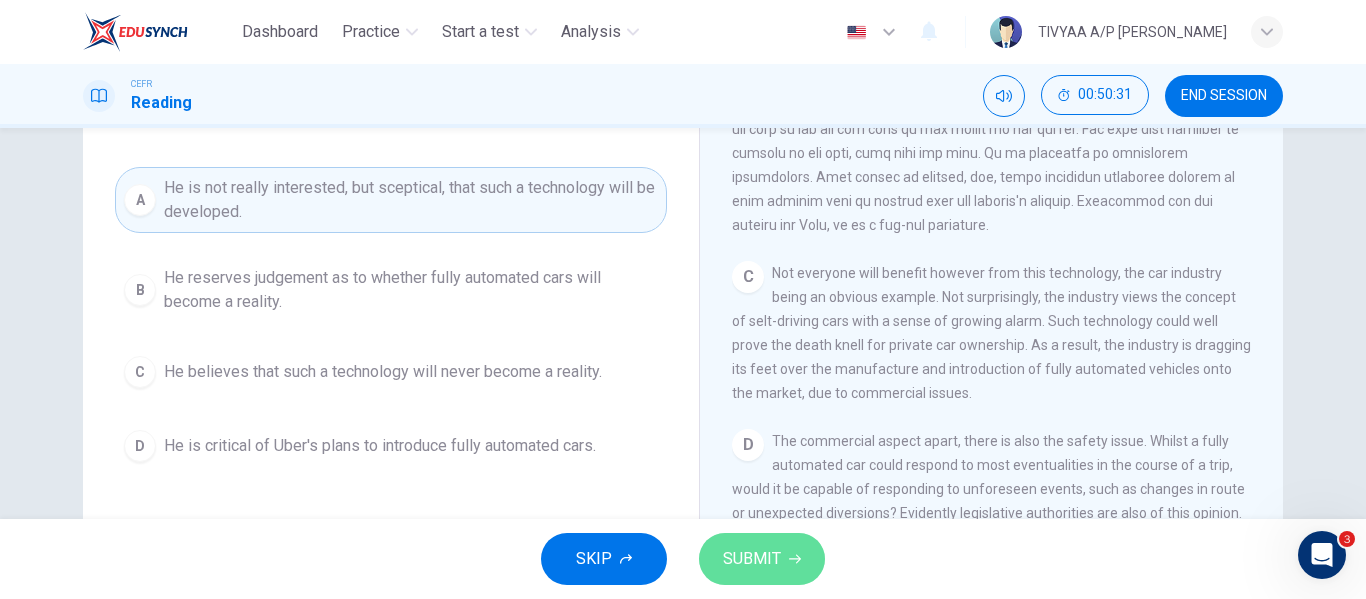 click on "SUBMIT" at bounding box center [762, 559] 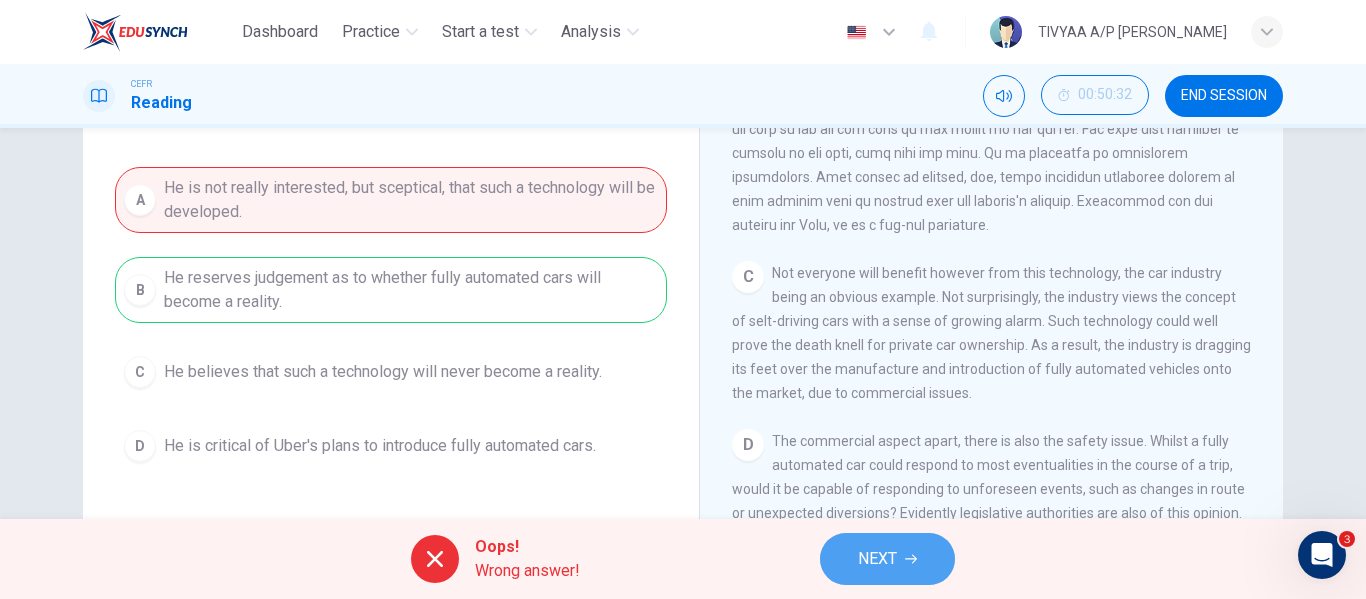 click on "NEXT" at bounding box center [887, 559] 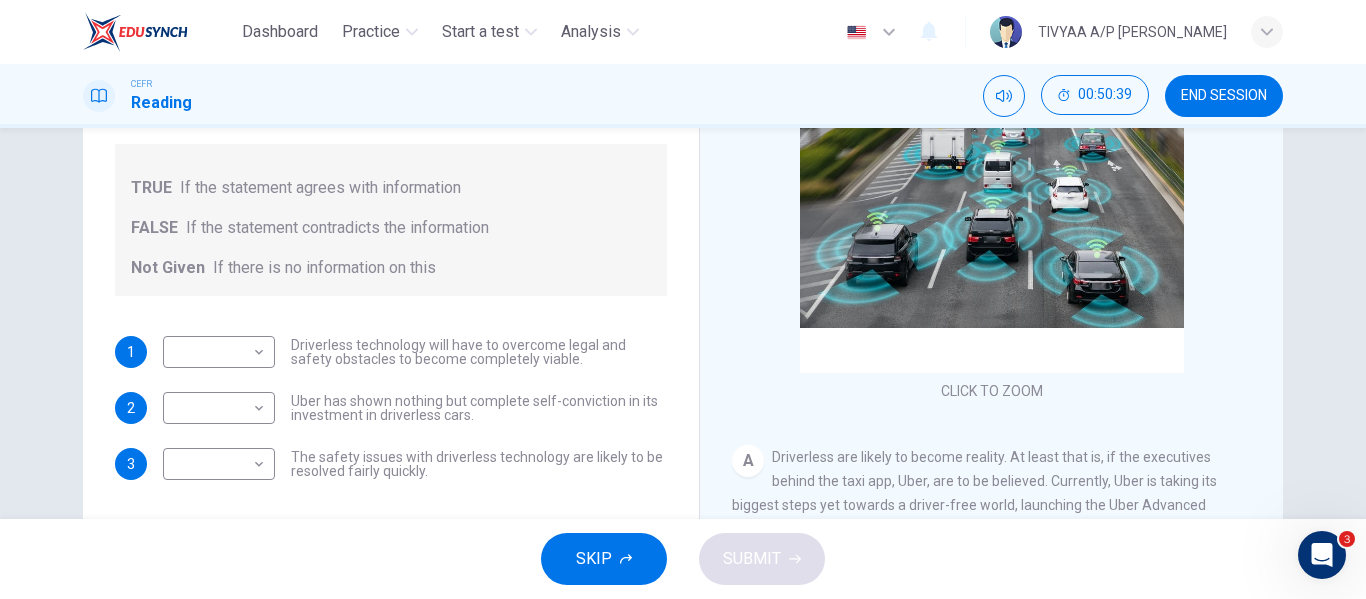scroll, scrollTop: 233, scrollLeft: 0, axis: vertical 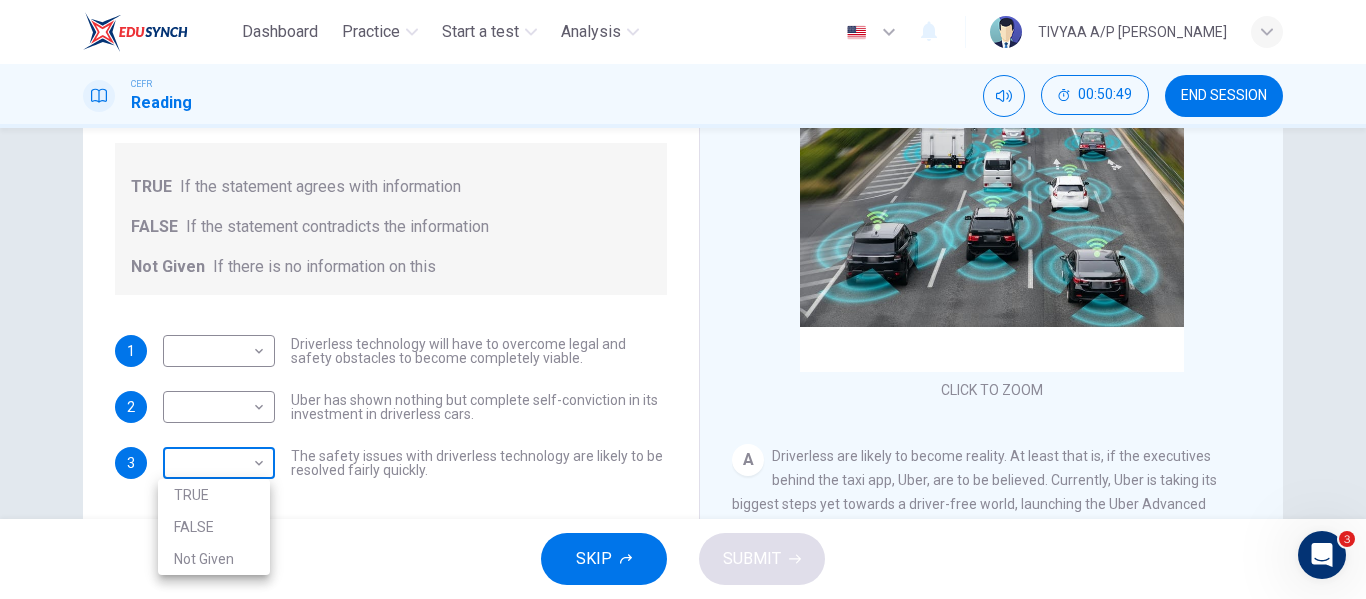 click on "Dashboard Practice Start a test Analysis English en ​ TIVYAA A/P [PERSON_NAME] CEFR Reading 00:50:49 END SESSION Question 34 Do the following statements agree with the information given in the text? For questions following questions, write TRUE If the statement agrees with information FALSE If the statement contradicts the information Not Given If there is no information on this 1 ​ ​ Driverless technology will have to overcome legal and safety obstacles to become completely viable. 2 ​ ​ Uber has shown nothing but complete self-conviction in its investment in driverless cars. 3 ​ ​ The safety issues with driverless technology are likely to be resolved fairly quickly. Driverless cars CLICK TO ZOOM Click to Zoom A B C D E F G H SKIP SUBMIT EduSynch - Online Language Proficiency Testing 3 Dashboard Practice Start a test Analysis Notifications © Copyright  2025 TRUE FALSE Not Given" at bounding box center [683, 299] 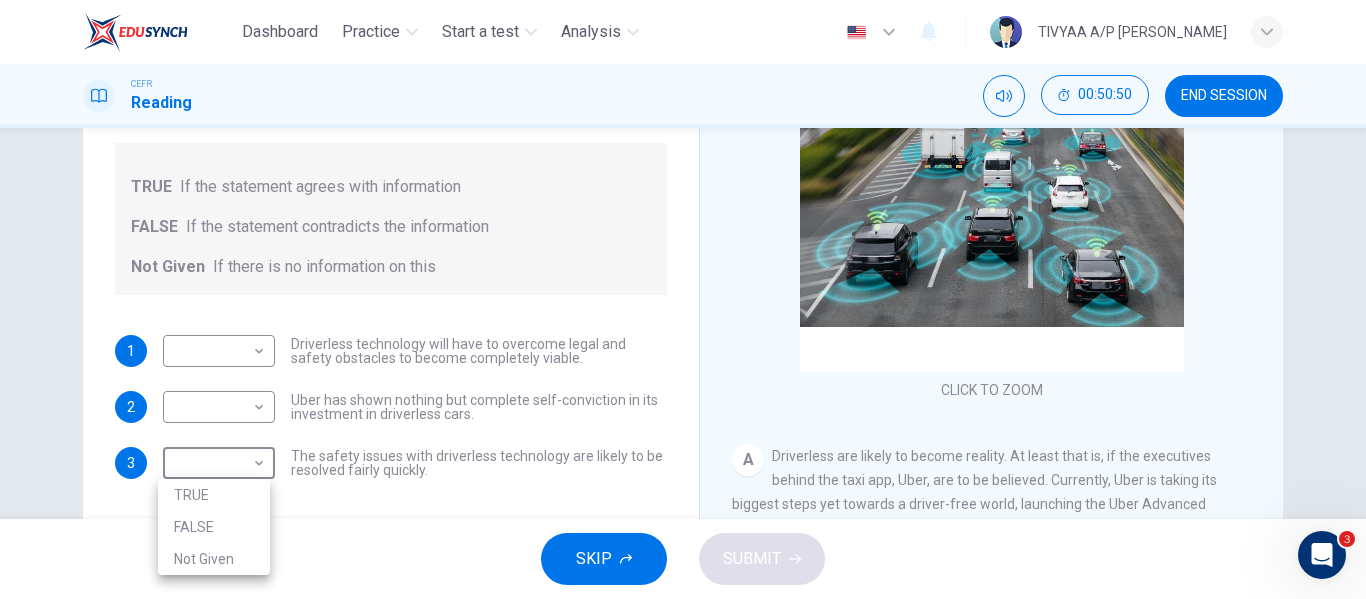 click on "Not Given" at bounding box center [214, 559] 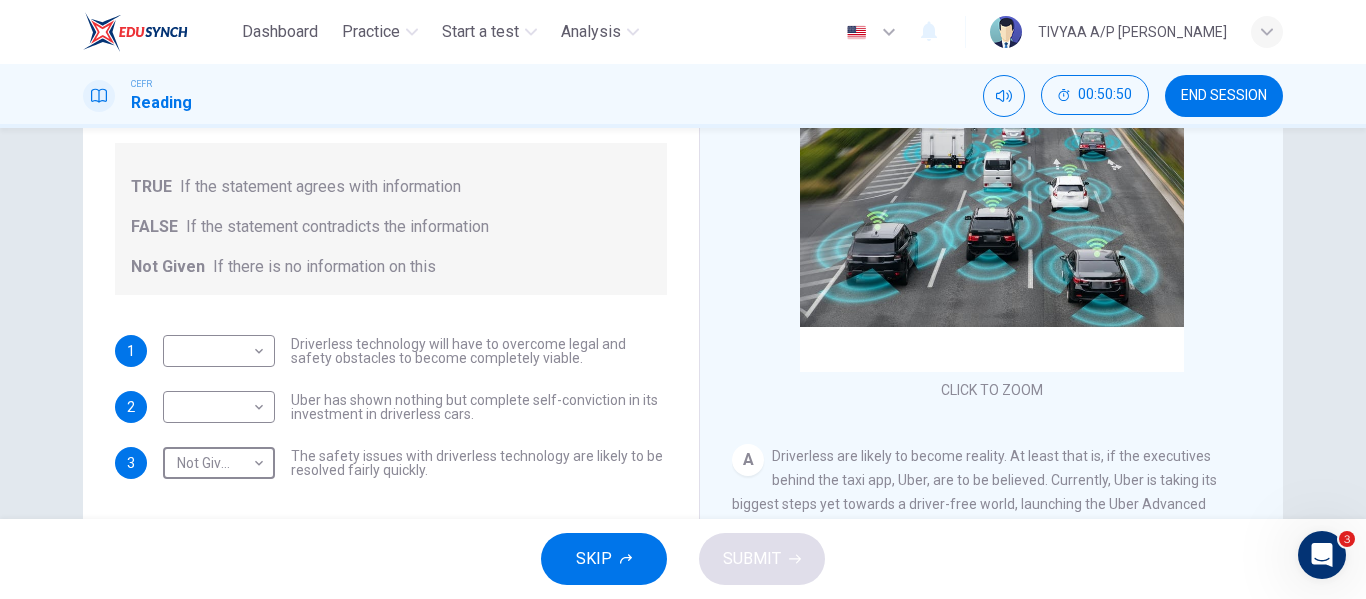 type on "Not Given" 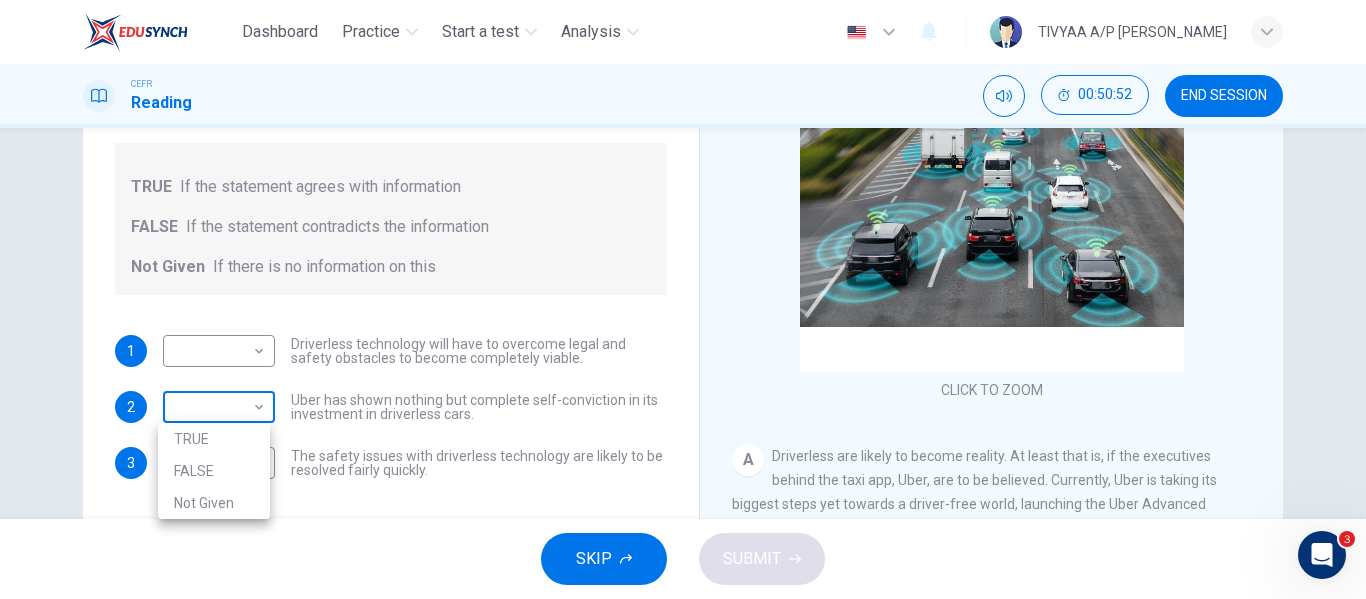 click on "Dashboard Practice Start a test Analysis English en ​ TIVYAA A/P [PERSON_NAME] CEFR Reading 00:50:52 END SESSION Question 34 Do the following statements agree with the information given in the text? For questions following questions, write TRUE If the statement agrees with information FALSE If the statement contradicts the information Not Given If there is no information on this 1 ​ ​ Driverless technology will have to overcome legal and safety obstacles to become completely viable. 2 ​ ​ Uber has shown nothing but complete self-conviction in its investment in driverless cars. 3 Not Given Not Given ​ The safety issues with driverless technology are likely to be resolved fairly quickly. Driverless cars CLICK TO ZOOM Click to Zoom A B C D E F G H SKIP SUBMIT EduSynch - Online Language Proficiency Testing 3 Dashboard Practice Start a test Analysis Notifications © Copyright  2025 TRUE FALSE Not Given" at bounding box center [683, 299] 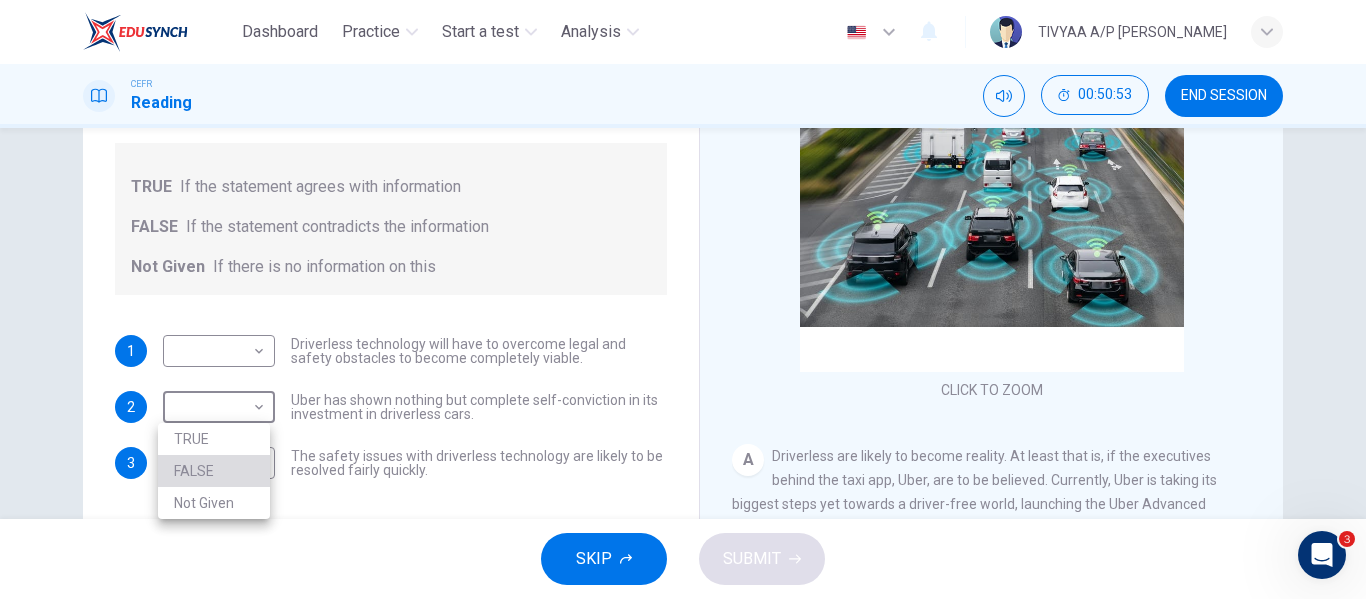click on "FALSE" at bounding box center (214, 471) 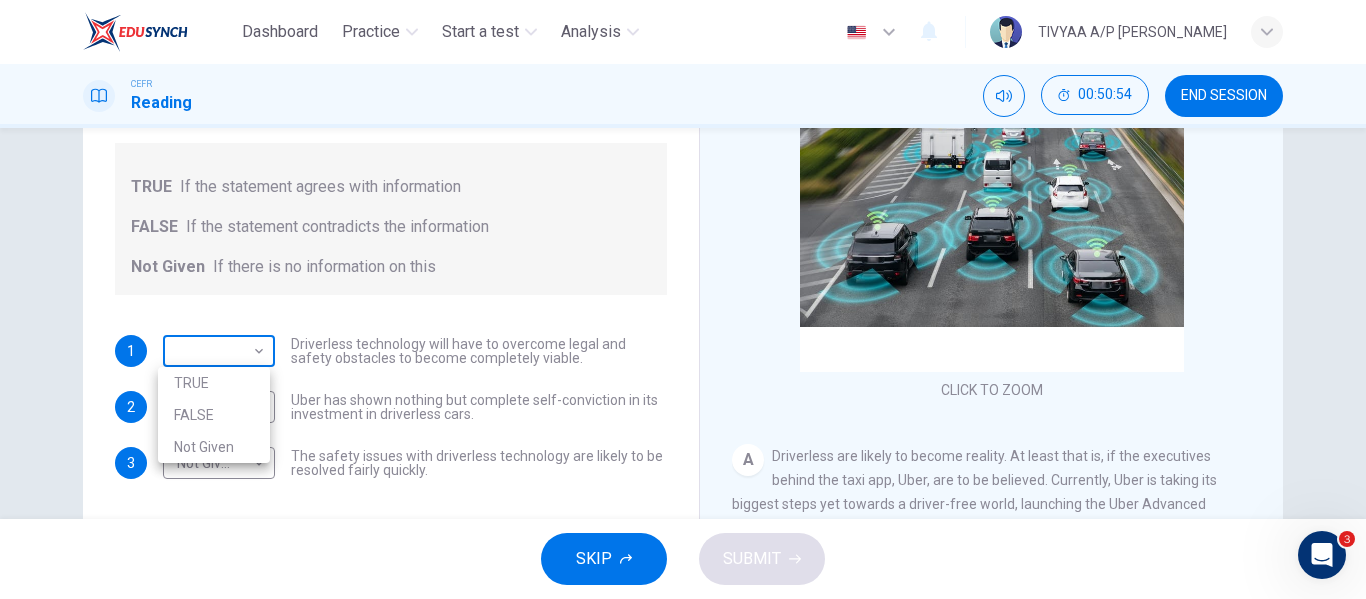 click on "Dashboard Practice Start a test Analysis English en ​ TIVYAA A/P [PERSON_NAME] CEFR Reading 00:50:54 END SESSION Question 34 Do the following statements agree with the information given in the text? For questions following questions, write TRUE If the statement agrees with information FALSE If the statement contradicts the information Not Given If there is no information on this 1 ​ ​ Driverless technology will have to overcome legal and safety obstacles to become completely viable. 2 FALSE FALSE ​ Uber has shown nothing but complete self-conviction in its investment in driverless cars. 3 Not Given Not Given ​ The safety issues with driverless technology are likely to be resolved fairly quickly. Driverless cars CLICK TO ZOOM Click to Zoom A B C D E F G H SKIP SUBMIT EduSynch - Online Language Proficiency Testing 3 Dashboard Practice Start a test Analysis Notifications © Copyright  2025 TRUE FALSE Not Given" at bounding box center [683, 299] 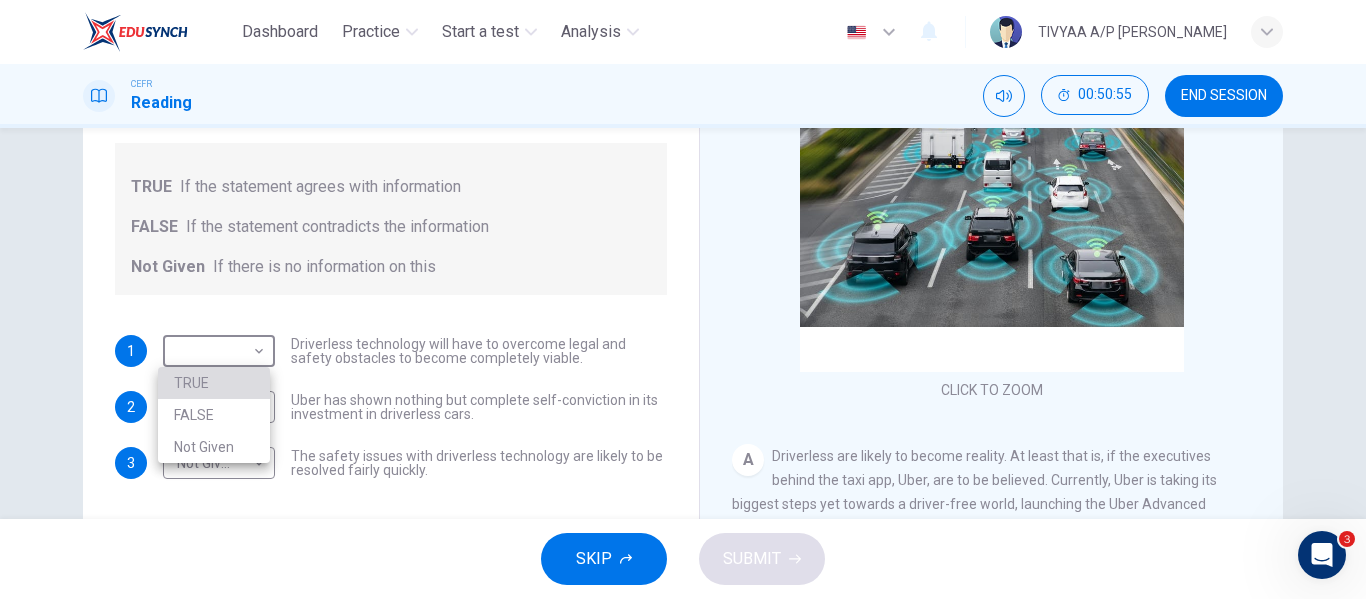 click on "TRUE" at bounding box center [214, 383] 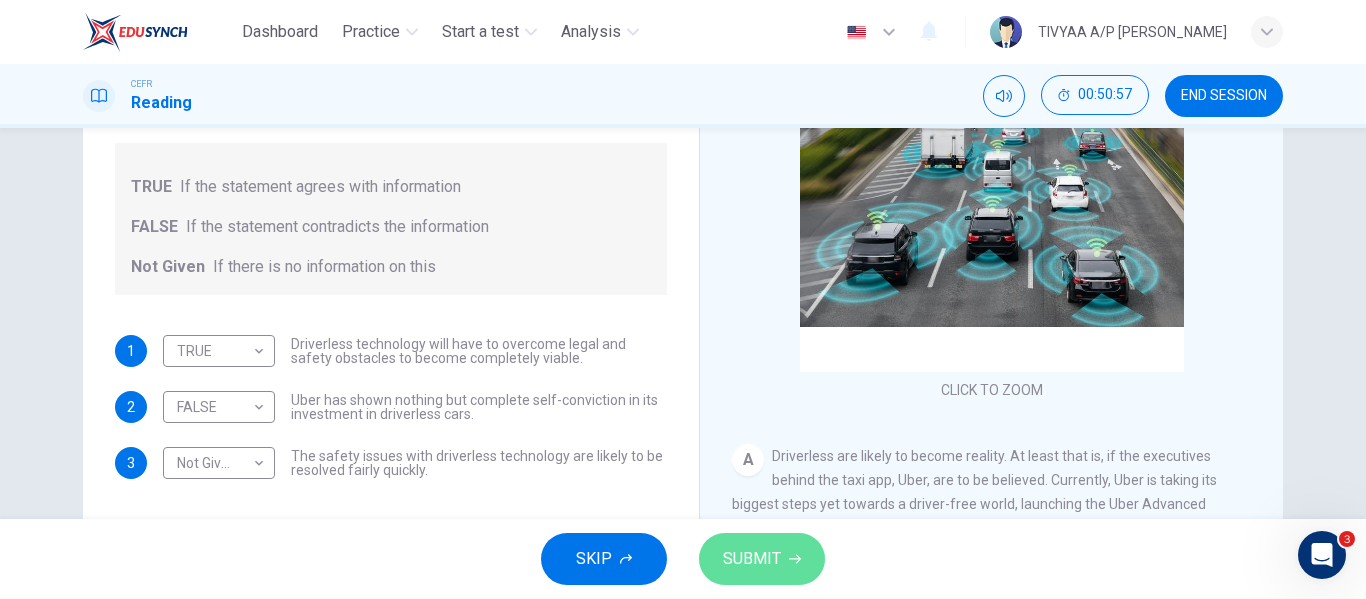 click on "SUBMIT" at bounding box center (752, 559) 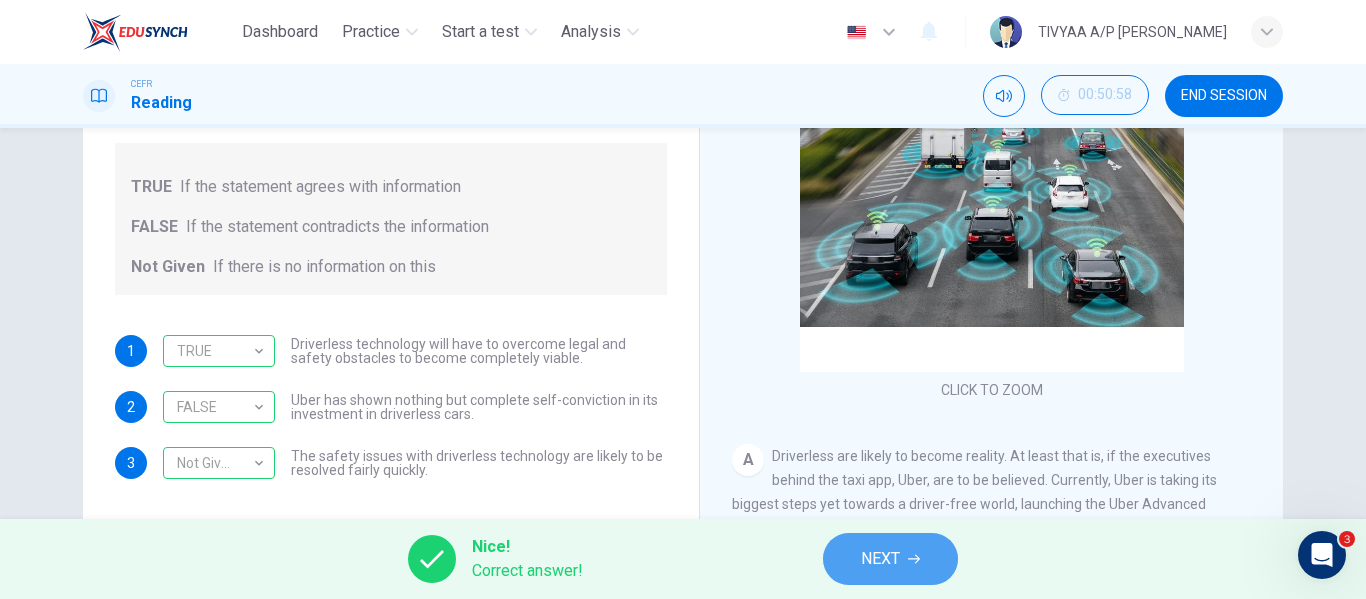 click on "NEXT" at bounding box center (890, 559) 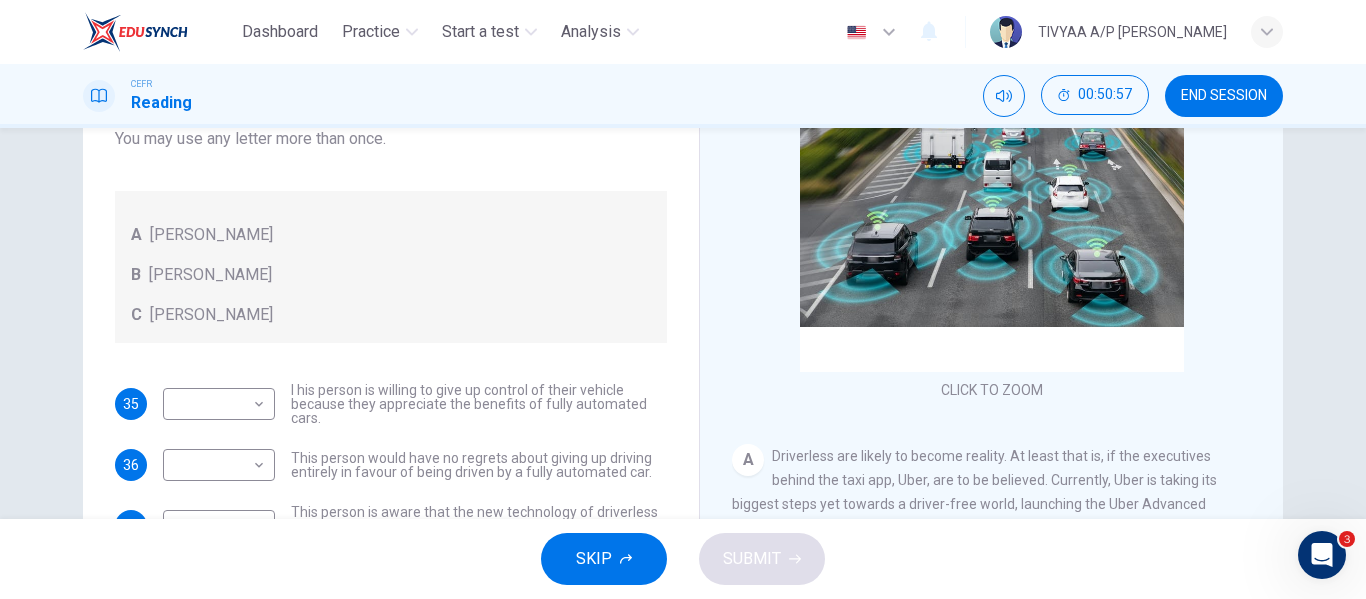 scroll, scrollTop: 281, scrollLeft: 0, axis: vertical 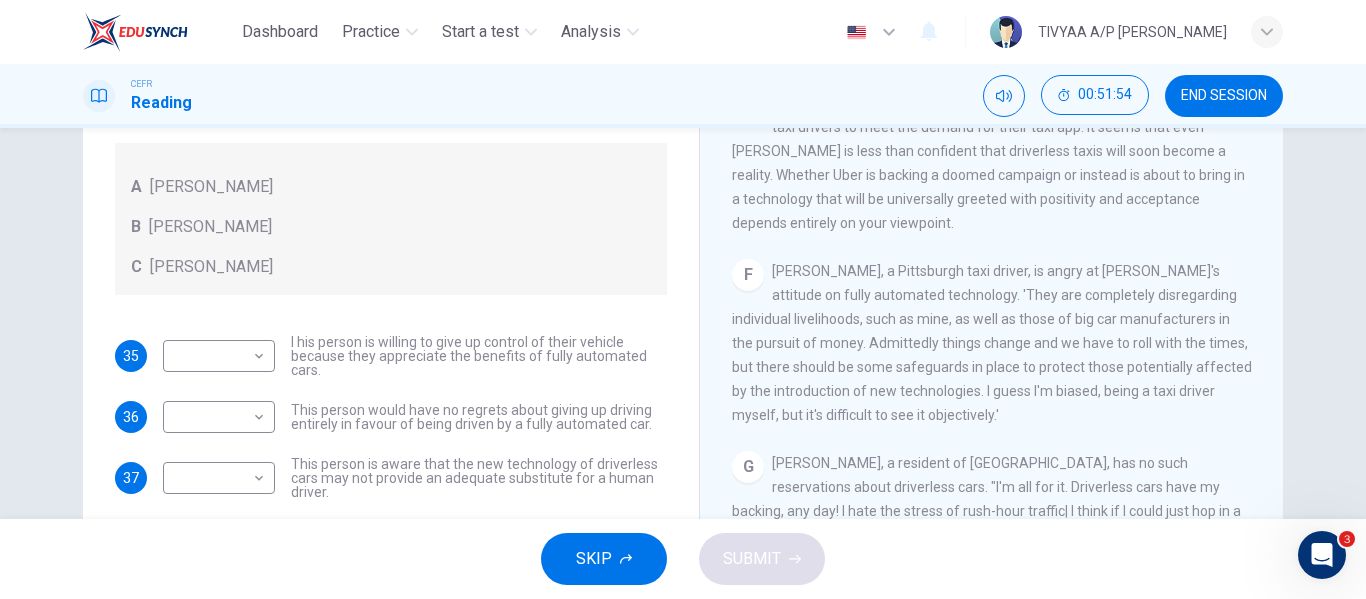 click on "[PERSON_NAME], a Pittsburgh taxi driver, is angry at [PERSON_NAME]'s attitude on fully automated technology. 'They are completely disregarding individual livelihoods, such as mine, as well as those of big car manufacturers in the pursuit of money. Admittedly things change and we have to roll with the times, but there should be some safeguards in place to protect those potentially affected by the introduction of new technologies. I guess I'm biased, being a taxi driver myself, but it's difficult to see it objectively.'" at bounding box center [992, 343] 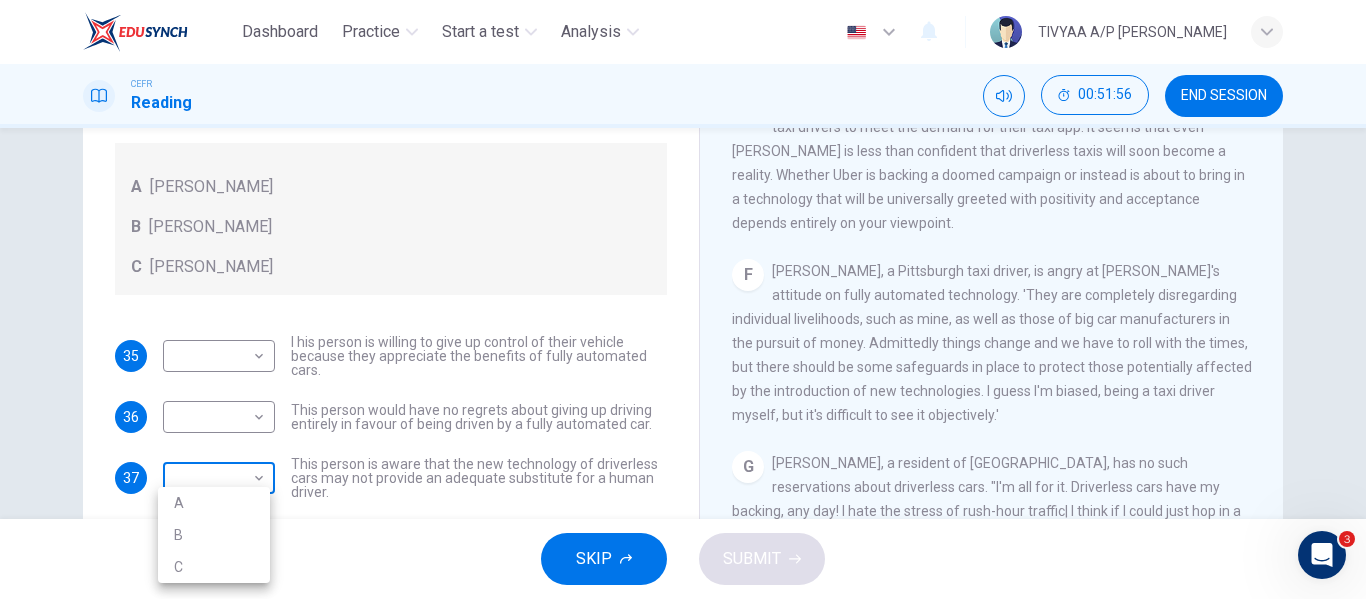 click on "Dashboard Practice Start a test Analysis English en ​ TIVYAA A/P [PERSON_NAME] CEFR Reading 00:51:56 END SESSION Questions 35 - 39 Look at the following statements, and the list of people. Match each statement to the correct person, A-C. You may use any letter more than once.
A [PERSON_NAME] B [PERSON_NAME] C [PERSON_NAME] 35 ​ ​ I his person is willing to give up control of their vehicle because they appreciate the benefits of fully automated cars. 36 ​ ​ This person would have no regrets about giving up driving entirely in favour of being driven by a fully automated car. 37 ​ ​ This person is aware that the new technology of driverless cars may not provide an adequate substitute for a human driver. 38 ​ ​ This person believes that those affected adversely by new technology should be protected from its effects. 39 ​ ​ This person enjoys driving but only under favourable conditions. Driverless cars CLICK TO ZOOM Click to Zoom A B C D E F G H SKIP SUBMIT 3 Dashboard Practice Start a test A B" at bounding box center (683, 299) 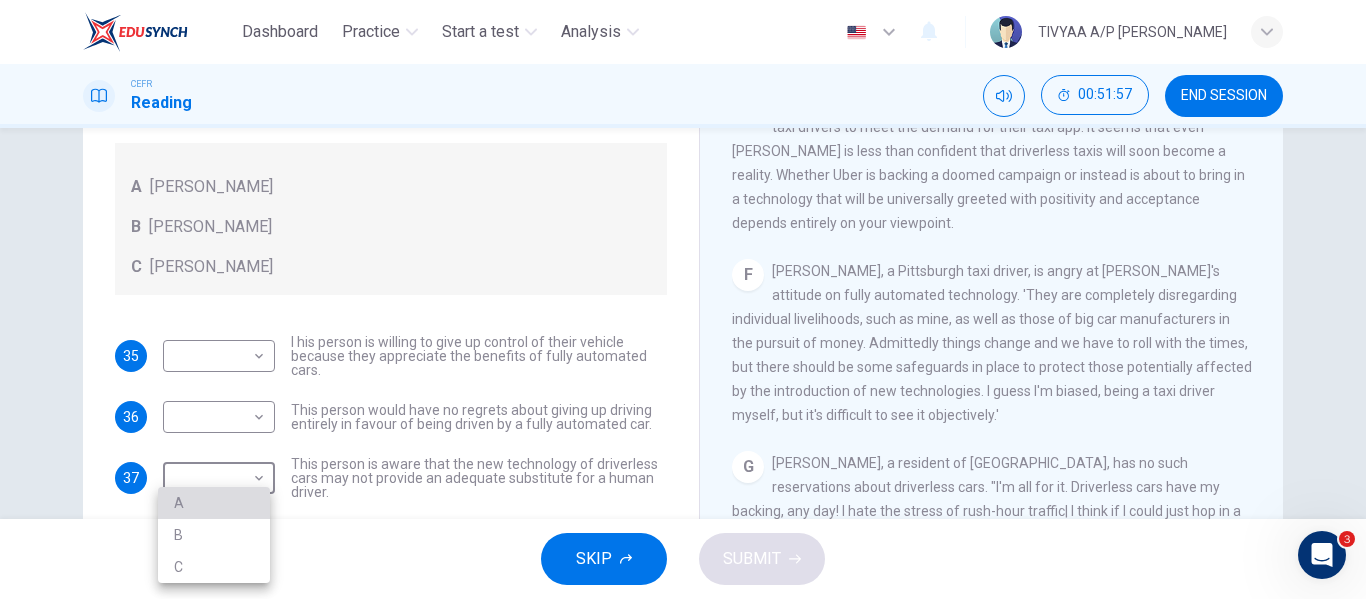 click on "A" at bounding box center [214, 503] 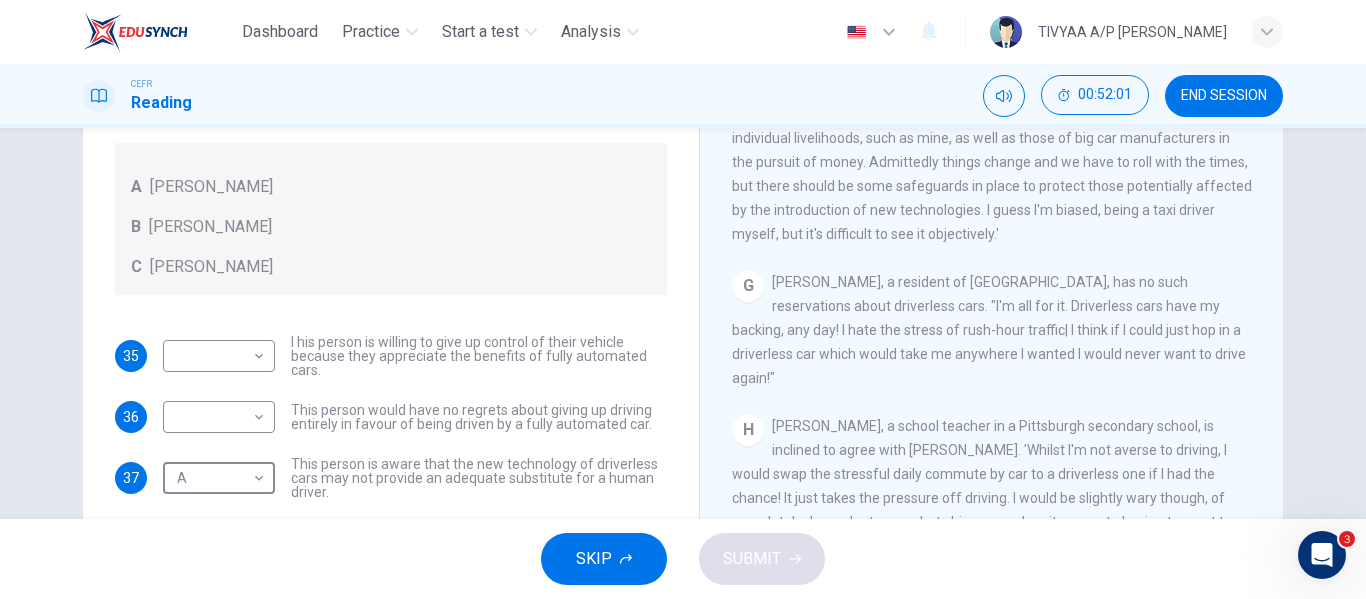 scroll, scrollTop: 1473, scrollLeft: 0, axis: vertical 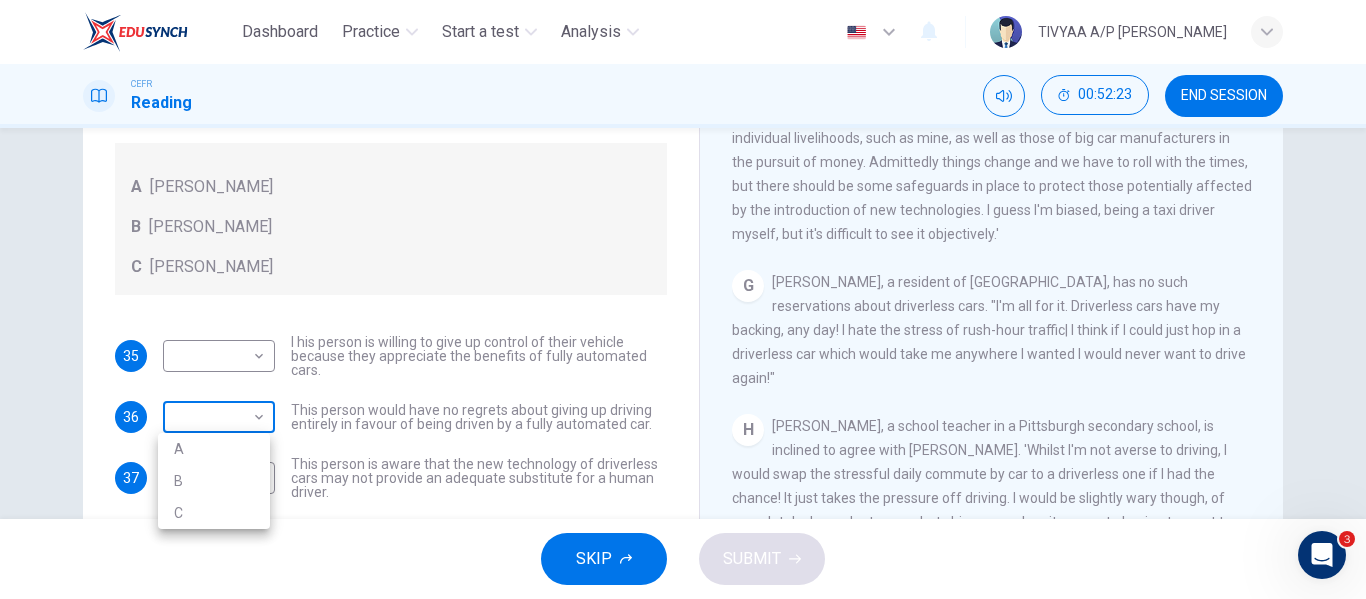 click on "Dashboard Practice Start a test Analysis English en ​ TIVYAA A/P [PERSON_NAME] CEFR Reading 00:52:23 END SESSION Questions 35 - 39 Look at the following statements, and the list of people. Match each statement to the correct person, A-C. You may use any letter more than once.
A [PERSON_NAME] B [PERSON_NAME] C [PERSON_NAME] 35 ​ ​ I his person is willing to give up control of their vehicle because they appreciate the benefits of fully automated cars. 36 ​ ​ This person would have no regrets about giving up driving entirely in favour of being driven by a fully automated car. 37 A A ​ This person is aware that the new technology of driverless cars may not provide an adequate substitute for a human driver. 38 ​ ​ This person believes that those affected adversely by new technology should be protected from its effects. 39 ​ ​ This person enjoys driving but only under favourable conditions. Driverless cars CLICK TO ZOOM Click to Zoom A B C D E F G H SKIP SUBMIT 3 Dashboard Practice Start a test A B" at bounding box center [683, 299] 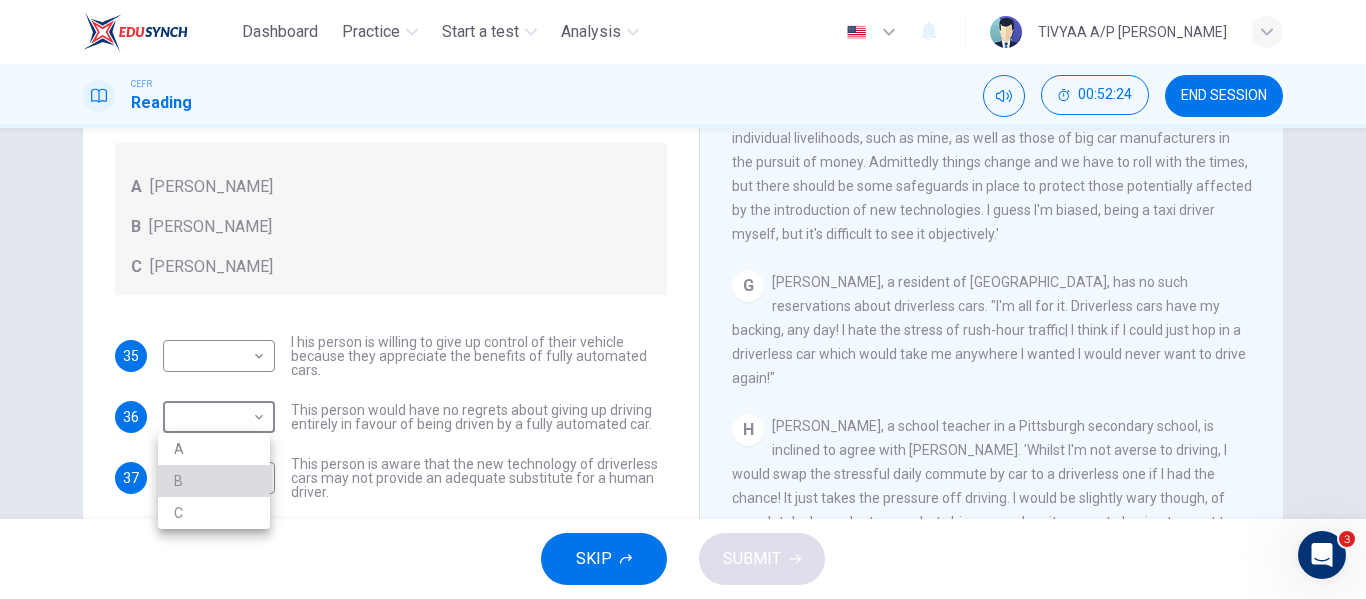 click on "B" at bounding box center [214, 481] 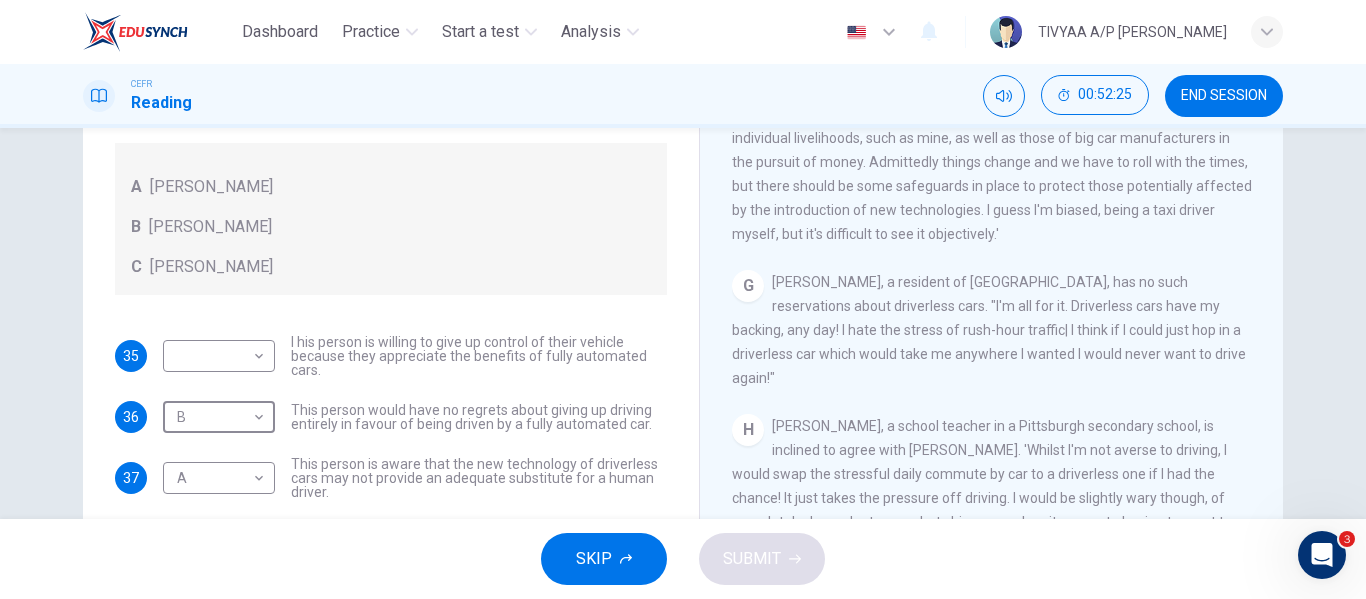 scroll, scrollTop: 1481, scrollLeft: 0, axis: vertical 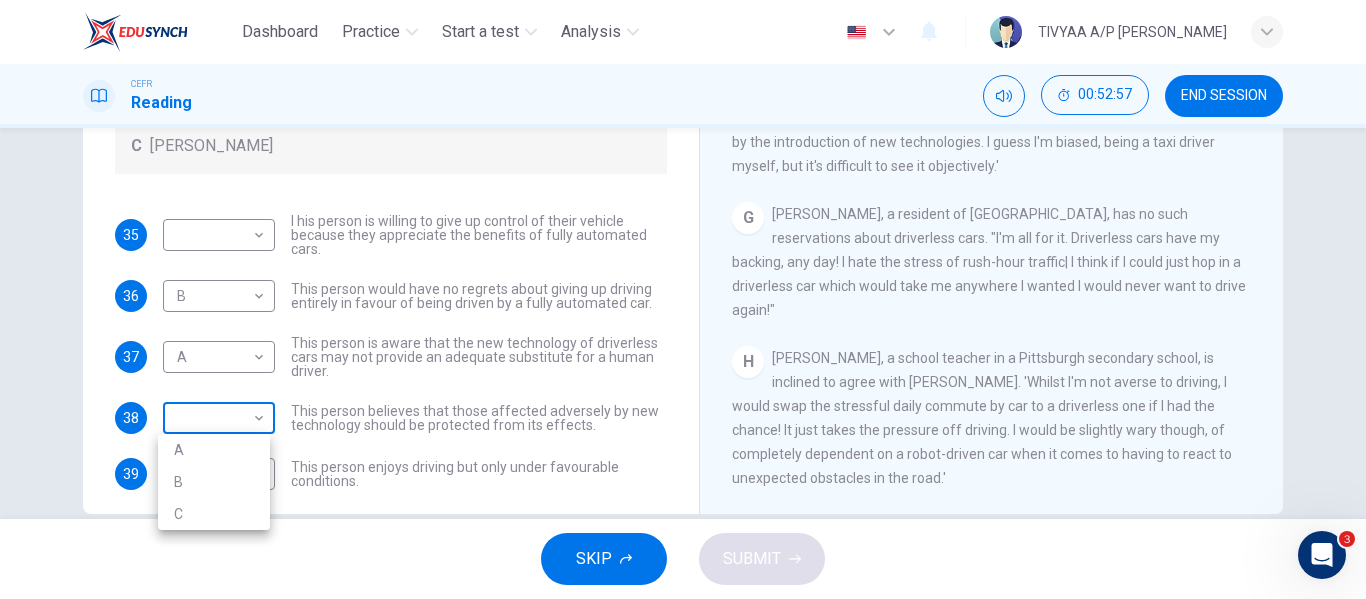 click on "Dashboard Practice Start a test Analysis English en ​ TIVYAA A/P [PERSON_NAME] CEFR Reading 00:52:57 END SESSION Questions 35 - 39 Look at the following statements, and the list of people. Match each statement to the correct person, A-C. You may use any letter more than once.
A [PERSON_NAME] B [PERSON_NAME] C [PERSON_NAME] 35 ​ ​ I his person is willing to give up control of their vehicle because they appreciate the benefits of fully automated cars. 36 B B ​ This person would have no regrets about giving up driving entirely in favour of being driven by a fully automated car. 37 A A ​ This person is aware that the new technology of driverless cars may not provide an adequate substitute for a human driver. 38 ​ ​ This person believes that those affected adversely by new technology should be protected from its effects. 39 ​ ​ This person enjoys driving but only under favourable conditions. Driverless cars CLICK TO ZOOM Click to Zoom A B C D E F G H SKIP SUBMIT 3 Dashboard Practice Start a test A B" at bounding box center [683, 299] 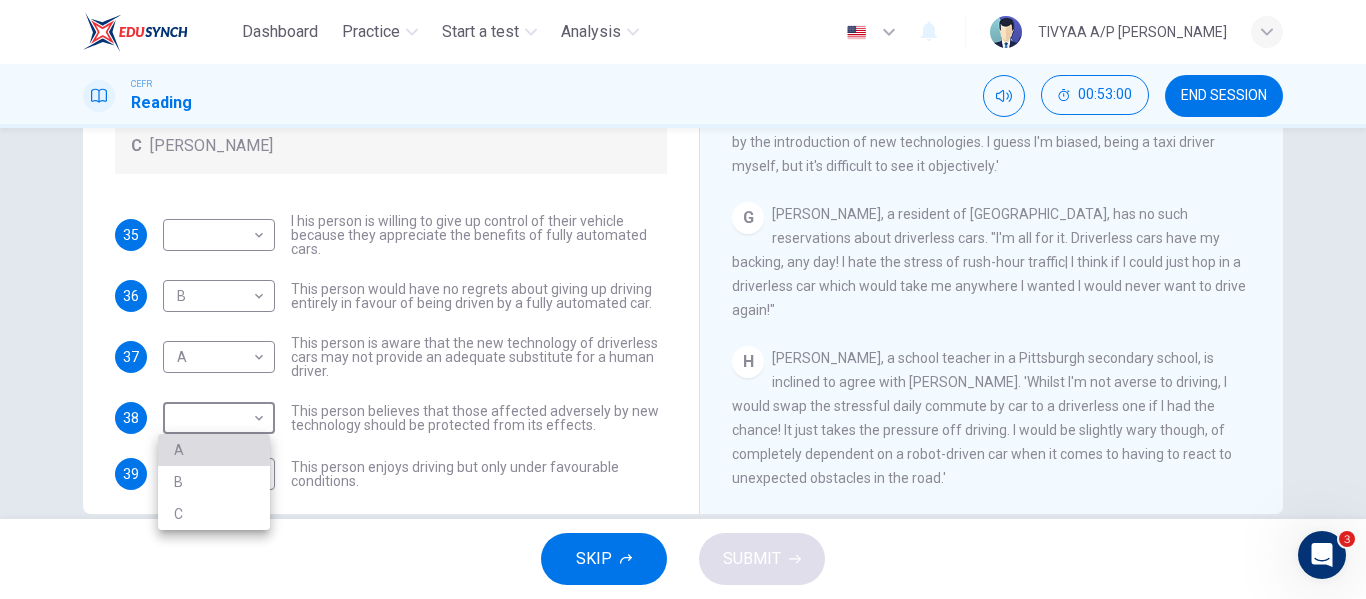 click on "A" at bounding box center (214, 450) 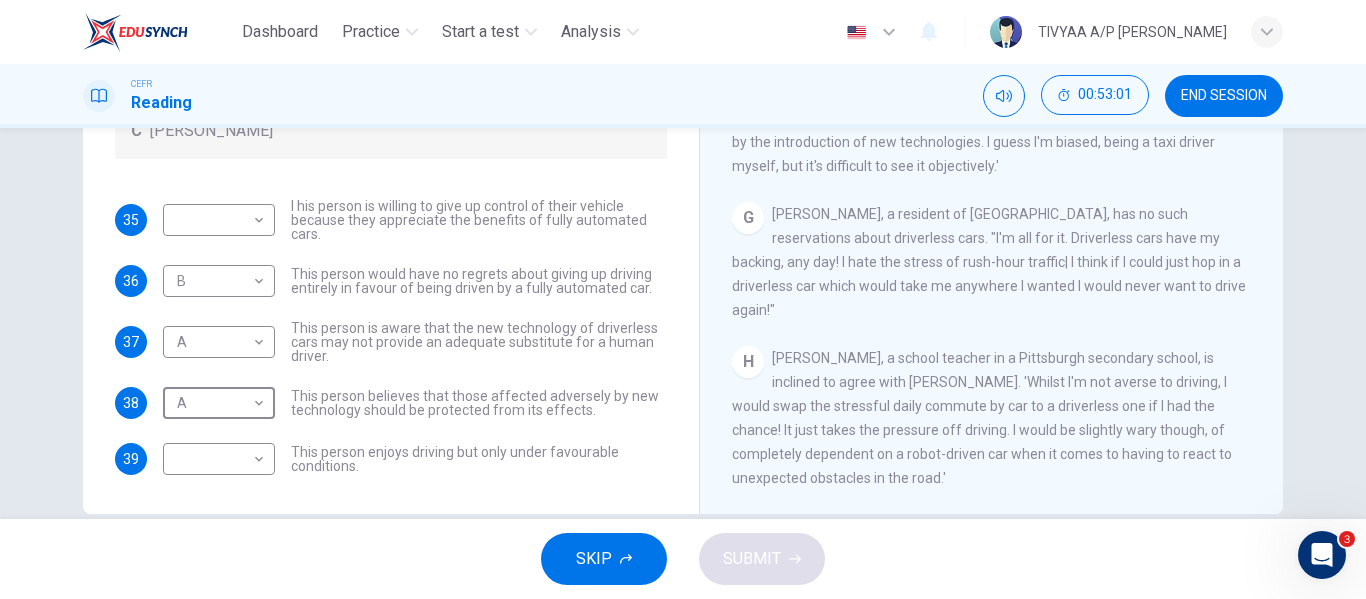 scroll, scrollTop: 69, scrollLeft: 0, axis: vertical 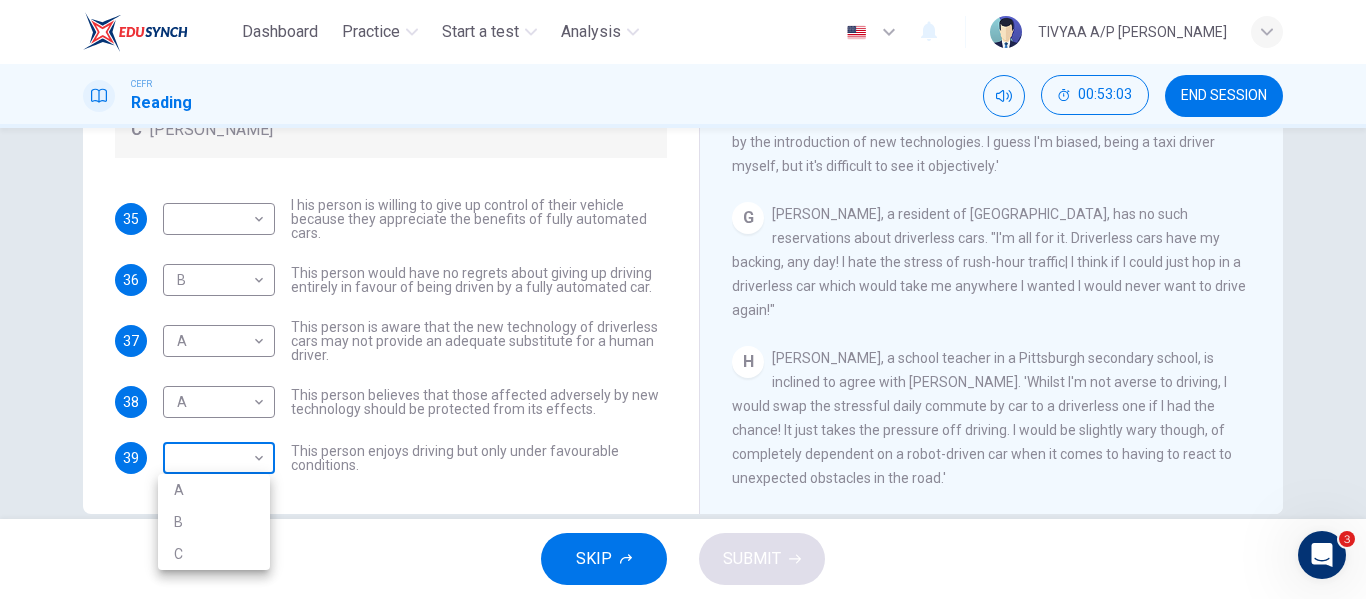 click on "Dashboard Practice Start a test Analysis English en ​ TIVYAA A/P [PERSON_NAME] CEFR Reading 00:53:03 END SESSION Questions 35 - 39 Look at the following statements, and the list of people. Match each statement to the correct person, A-C. You may use any letter more than once.
A [PERSON_NAME] B [PERSON_NAME] C [PERSON_NAME] 35 ​ ​ I his person is willing to give up control of their vehicle because they appreciate the benefits of fully automated cars. 36 B B ​ This person would have no regrets about giving up driving entirely in favour of being driven by a fully automated car. 37 A A ​ This person is aware that the new technology of driverless cars may not provide an adequate substitute for a human driver. 38 A A ​ This person believes that those affected adversely by new technology should be protected from its effects. 39 ​ ​ This person enjoys driving but only under favourable conditions. Driverless cars CLICK TO ZOOM Click to Zoom A B C D E F G H SKIP SUBMIT 3 Dashboard Practice Start a test A B" at bounding box center (683, 299) 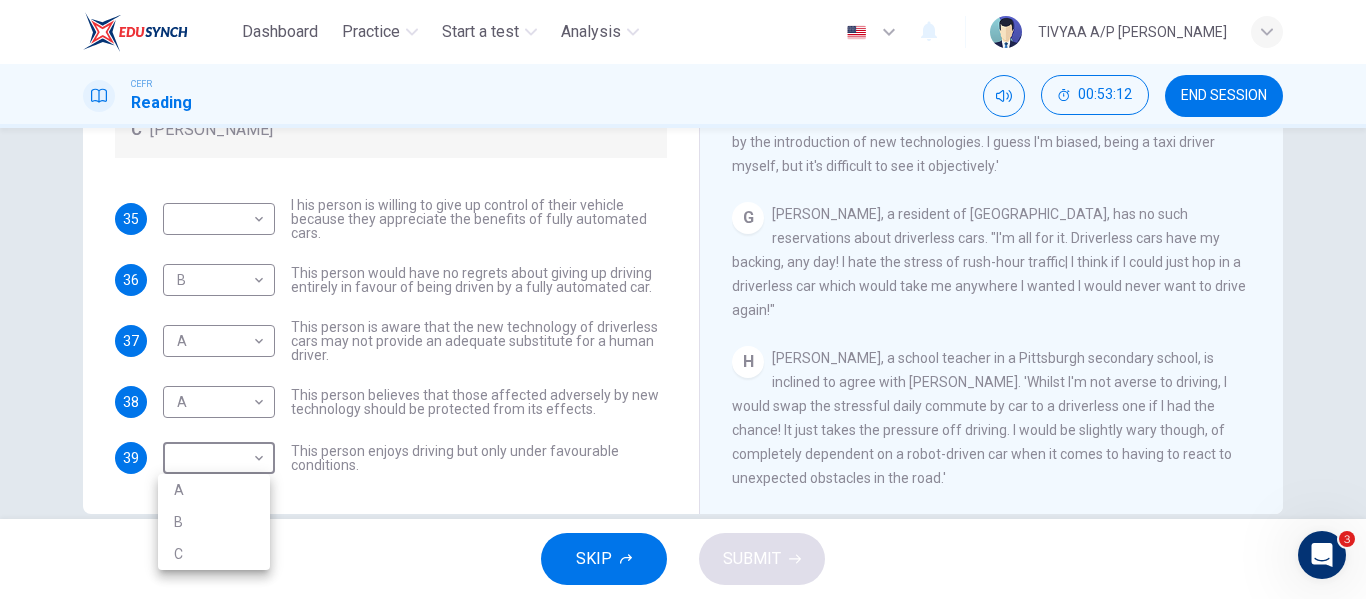 click at bounding box center [683, 299] 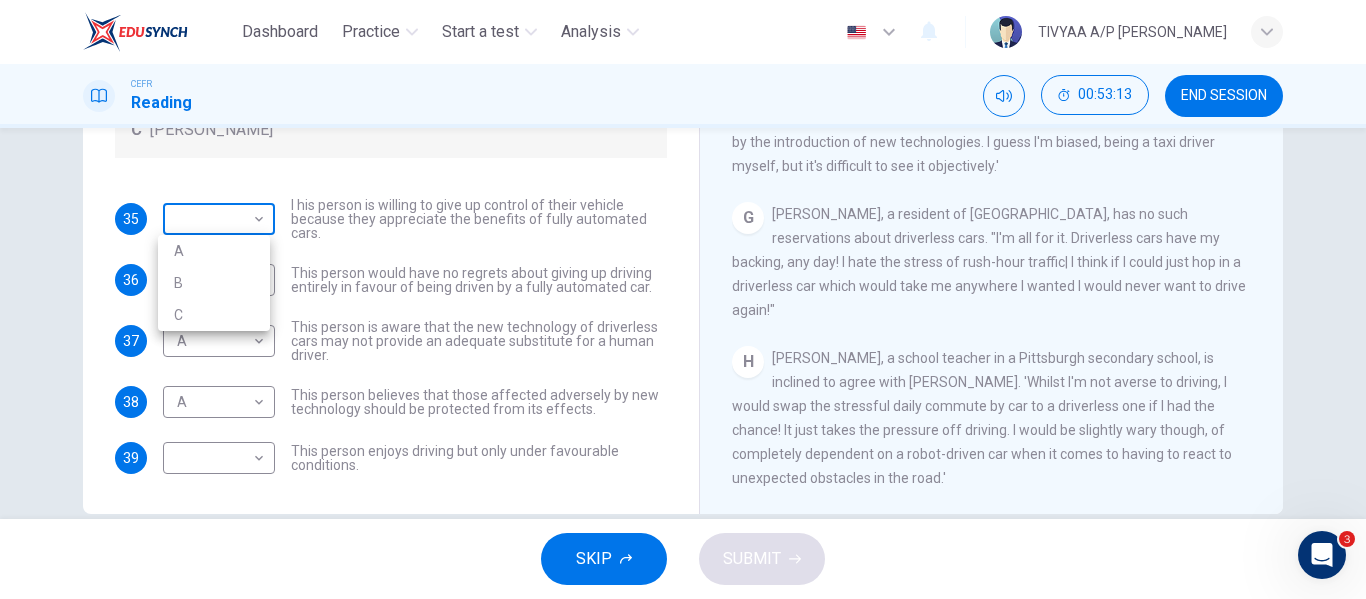 click on "Dashboard Practice Start a test Analysis English en ​ TIVYAA A/P [PERSON_NAME] CEFR Reading 00:53:13 END SESSION Questions 35 - 39 Look at the following statements, and the list of people. Match each statement to the correct person, A-C. You may use any letter more than once.
A [PERSON_NAME] B [PERSON_NAME] C [PERSON_NAME] 35 ​ ​ I his person is willing to give up control of their vehicle because they appreciate the benefits of fully automated cars. 36 B B ​ This person would have no regrets about giving up driving entirely in favour of being driven by a fully automated car. 37 A A ​ This person is aware that the new technology of driverless cars may not provide an adequate substitute for a human driver. 38 A A ​ This person believes that those affected adversely by new technology should be protected from its effects. 39 ​ ​ This person enjoys driving but only under favourable conditions. Driverless cars CLICK TO ZOOM Click to Zoom A B C D E F G H SKIP SUBMIT 3 Dashboard Practice Start a test A B" at bounding box center (683, 299) 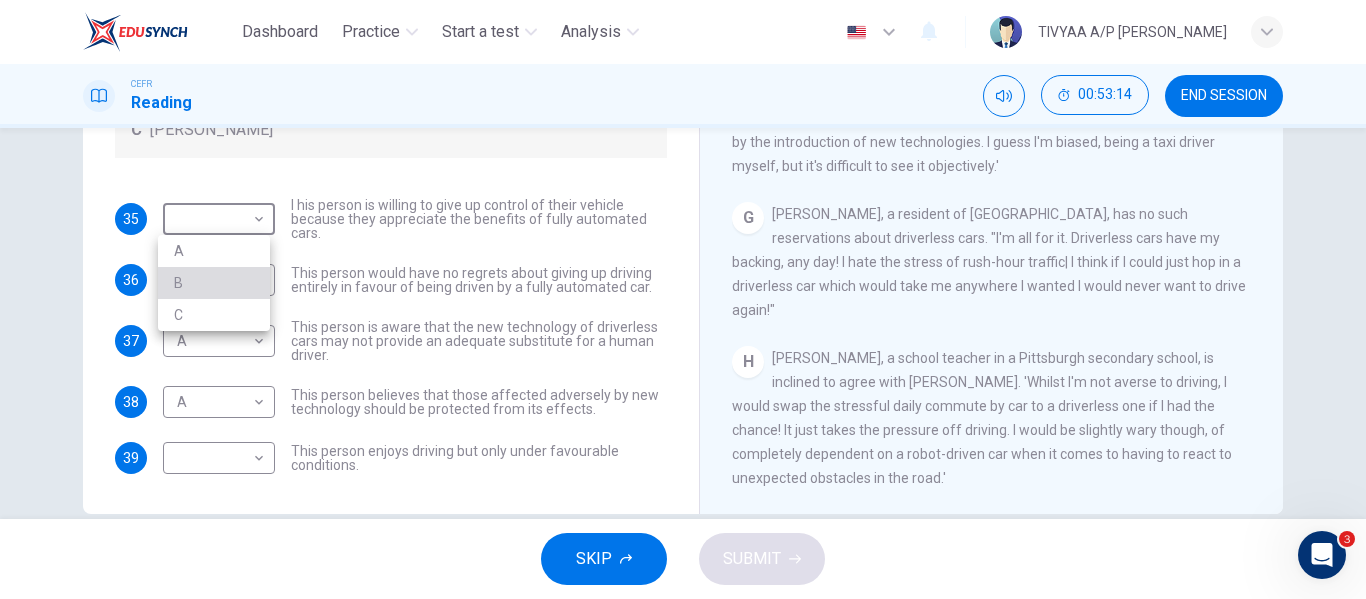 click on "B" at bounding box center (214, 283) 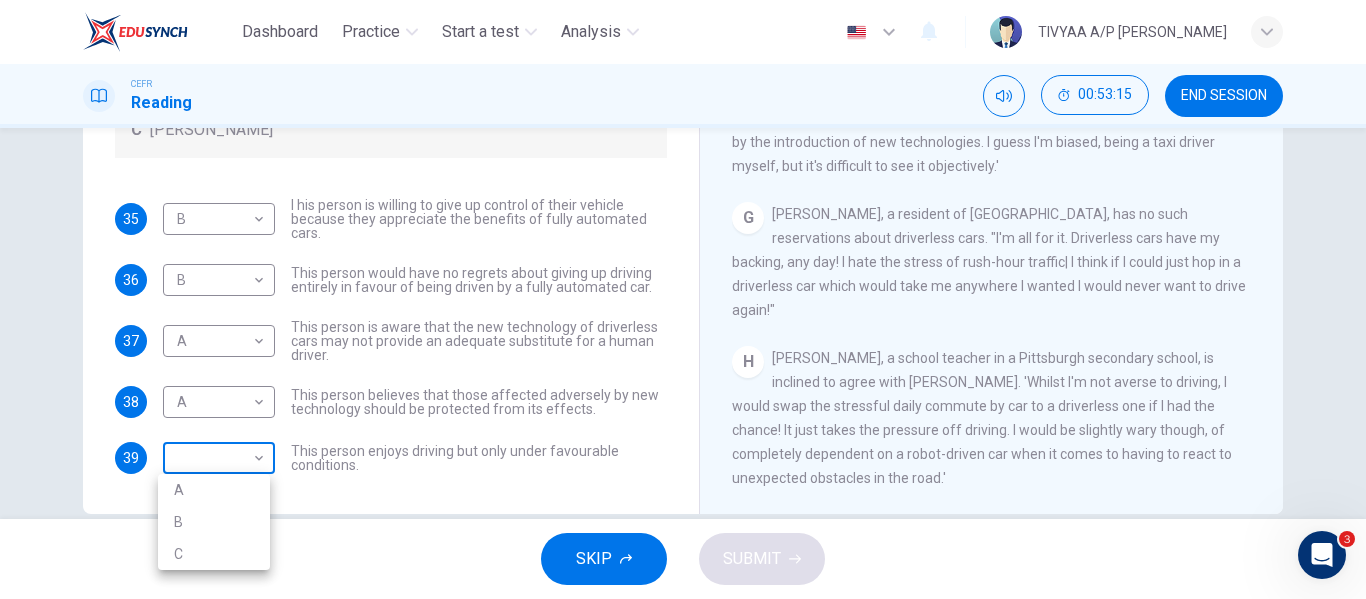 click on "Dashboard Practice Start a test Analysis English en ​ TIVYAA A/P [PERSON_NAME] CEFR Reading 00:53:15 END SESSION Questions 35 - 39 Look at the following statements, and the list of people. Match each statement to the correct person, A-C. You may use any letter more than once.
A [PERSON_NAME] B [PERSON_NAME] C [PERSON_NAME] 35 B B ​ I his person is willing to give up control of their vehicle because they appreciate the benefits of fully automated cars. 36 B B ​ This person would have no regrets about giving up driving entirely in favour of being driven by a fully automated car. 37 A A ​ This person is aware that the new technology of driverless cars may not provide an adequate substitute for a human driver. 38 A A ​ This person believes that those affected adversely by new technology should be protected from its effects. 39 ​ ​ This person enjoys driving but only under favourable conditions. Driverless cars CLICK TO ZOOM Click to Zoom A B C D E F G H SKIP SUBMIT 3 Dashboard Practice Start a test A B" at bounding box center (683, 299) 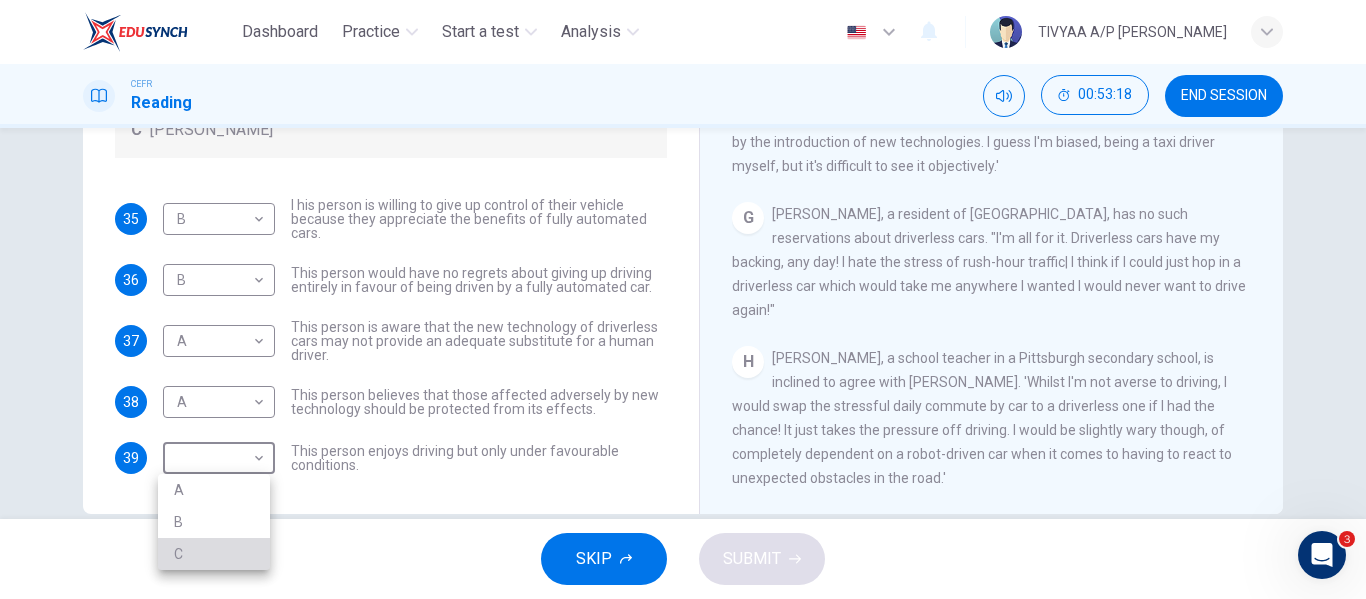 click on "C" at bounding box center (214, 554) 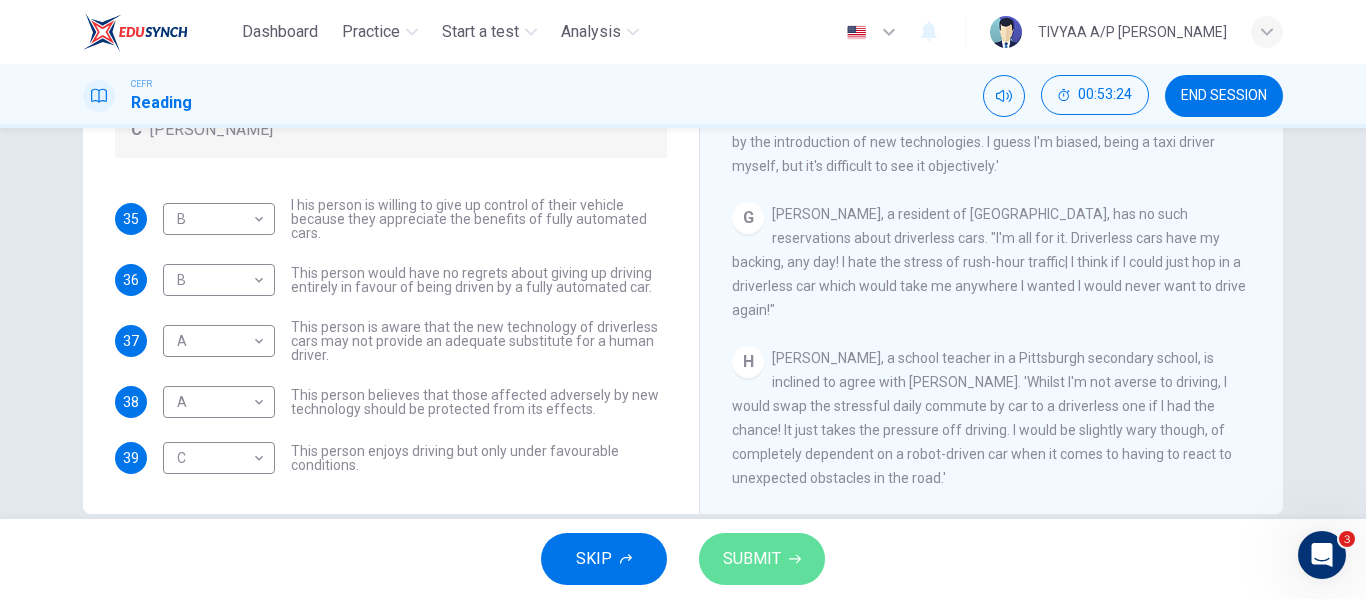 click on "SUBMIT" at bounding box center (762, 559) 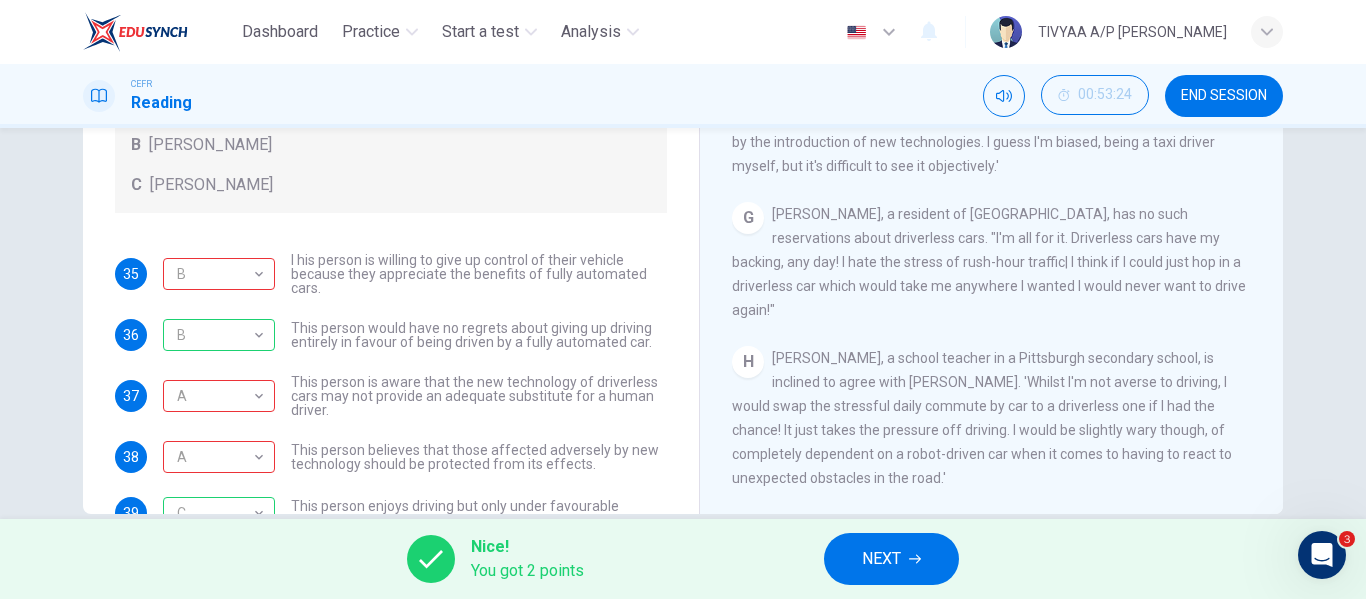 scroll, scrollTop: 0, scrollLeft: 0, axis: both 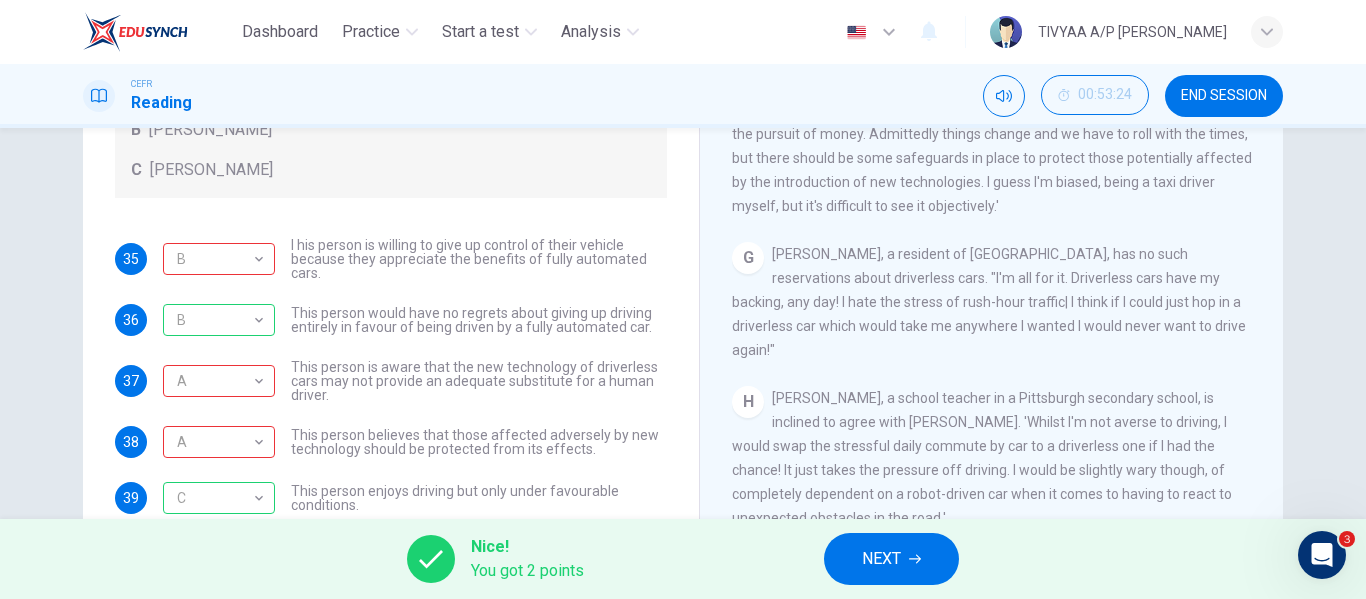 click on "NEXT" at bounding box center (891, 559) 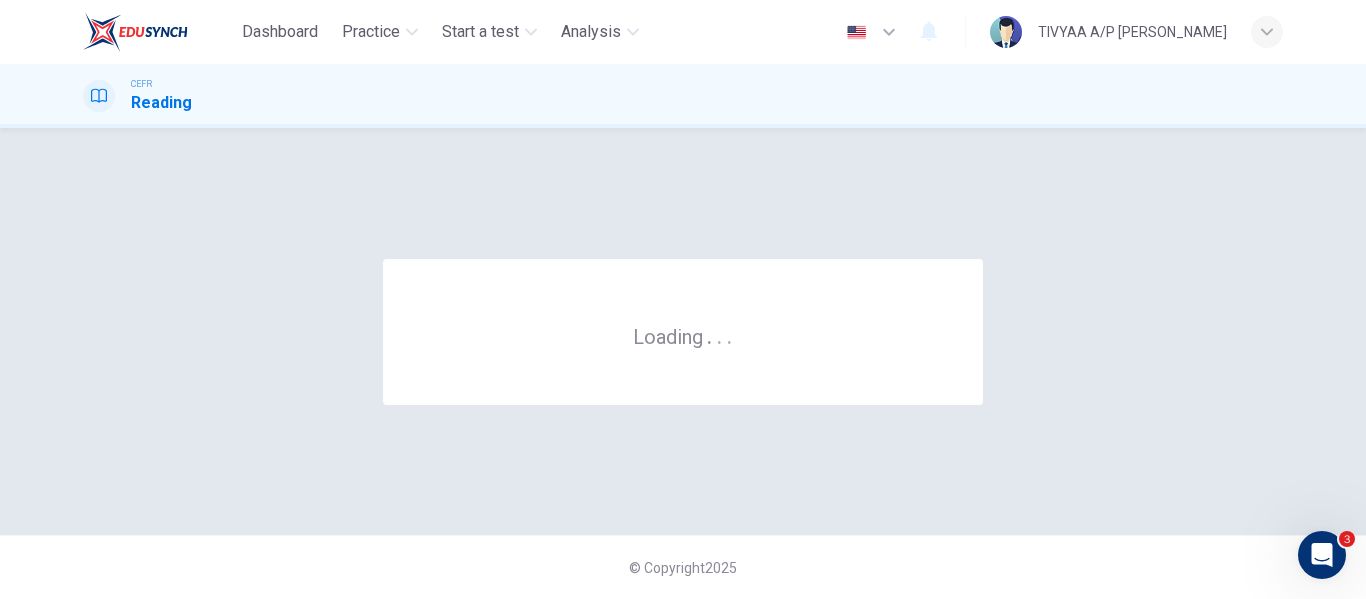 scroll, scrollTop: 0, scrollLeft: 0, axis: both 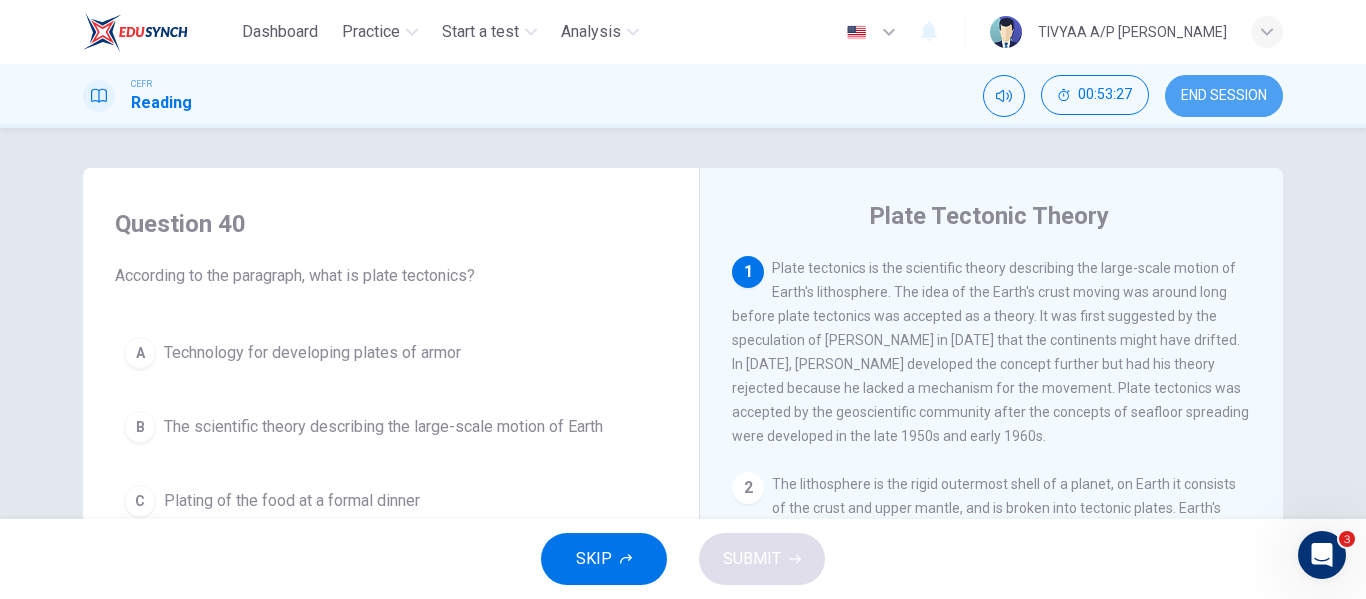 click on "END SESSION" at bounding box center [1224, 96] 